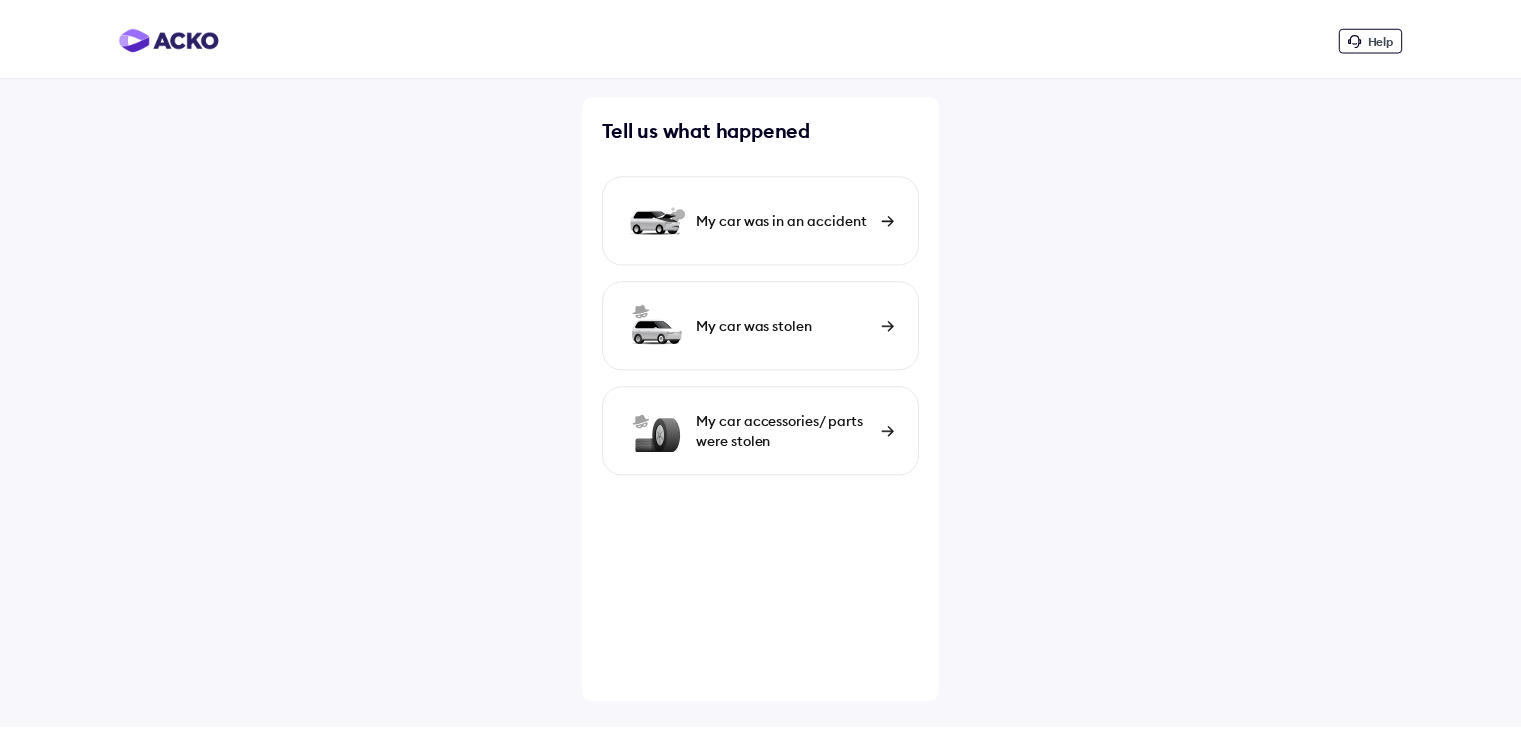 scroll, scrollTop: 0, scrollLeft: 0, axis: both 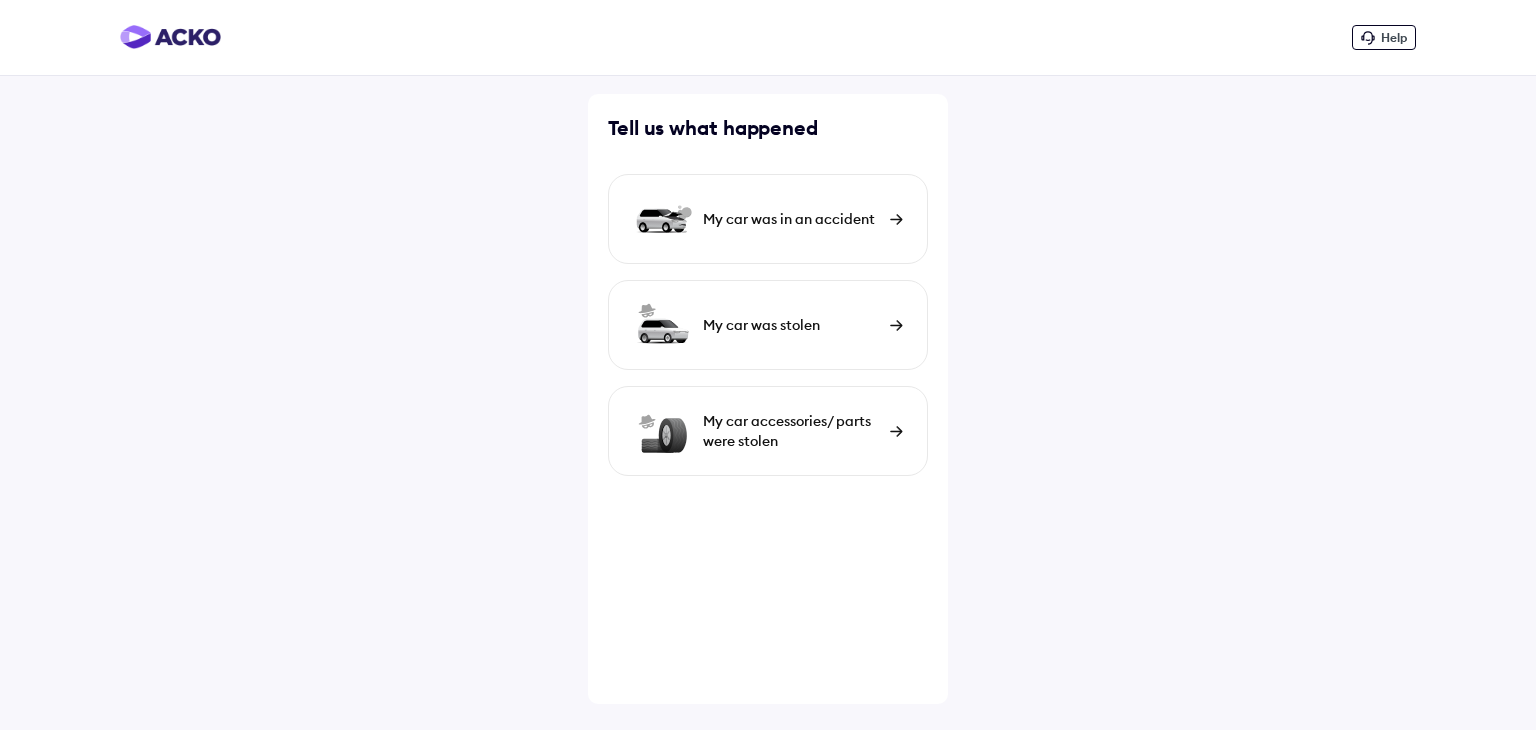 click on "My car was in an accident" at bounding box center [791, 219] 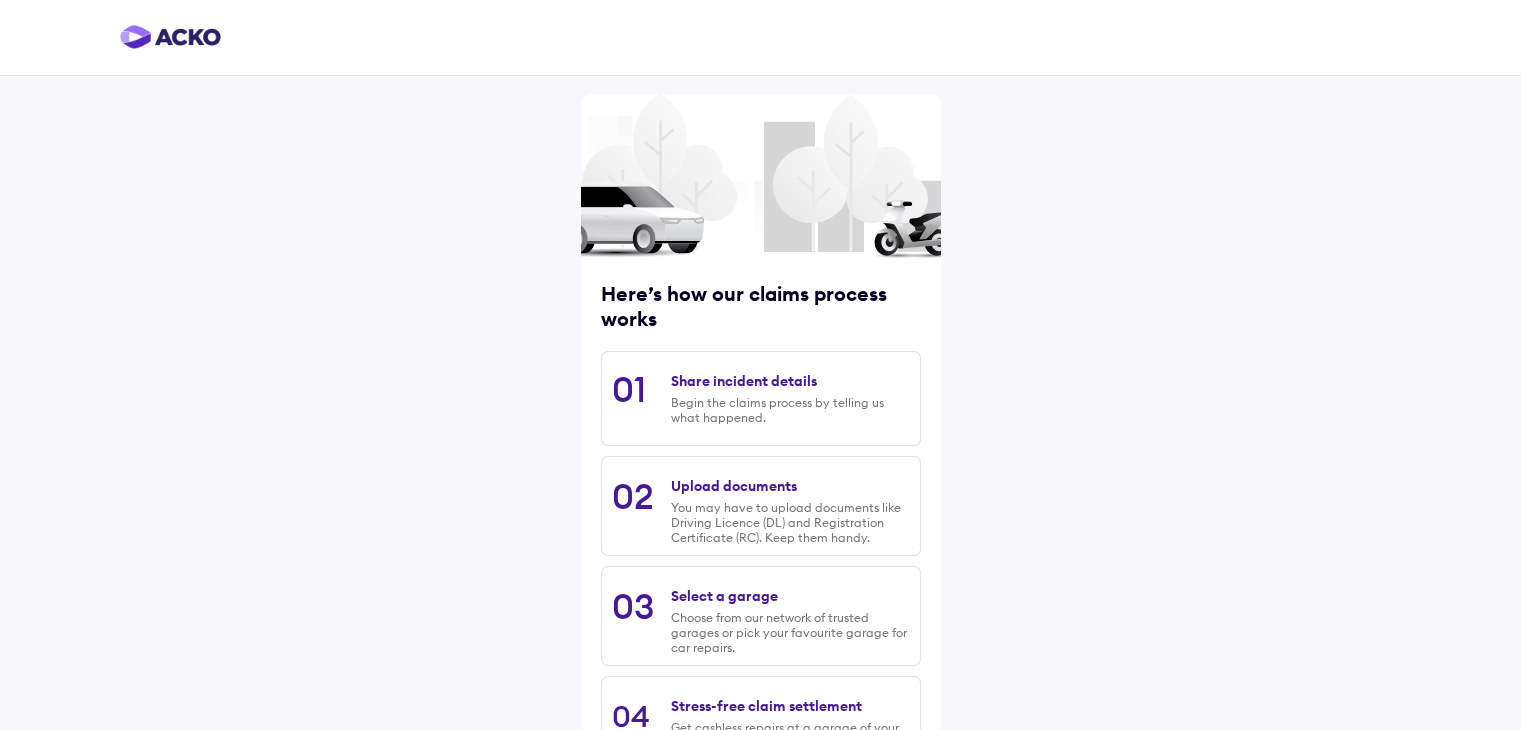 click on "Share incident details" at bounding box center (744, 381) 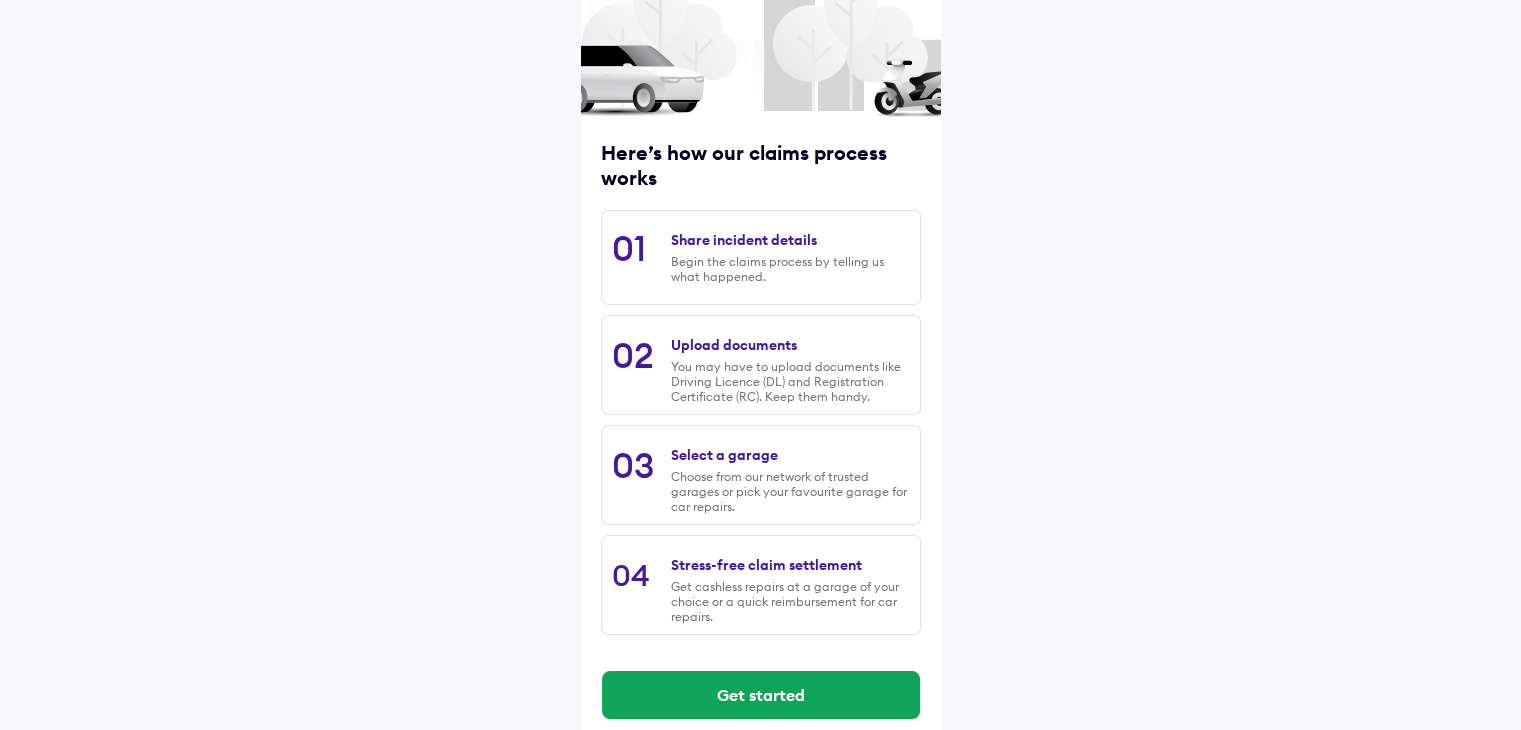 scroll, scrollTop: 169, scrollLeft: 0, axis: vertical 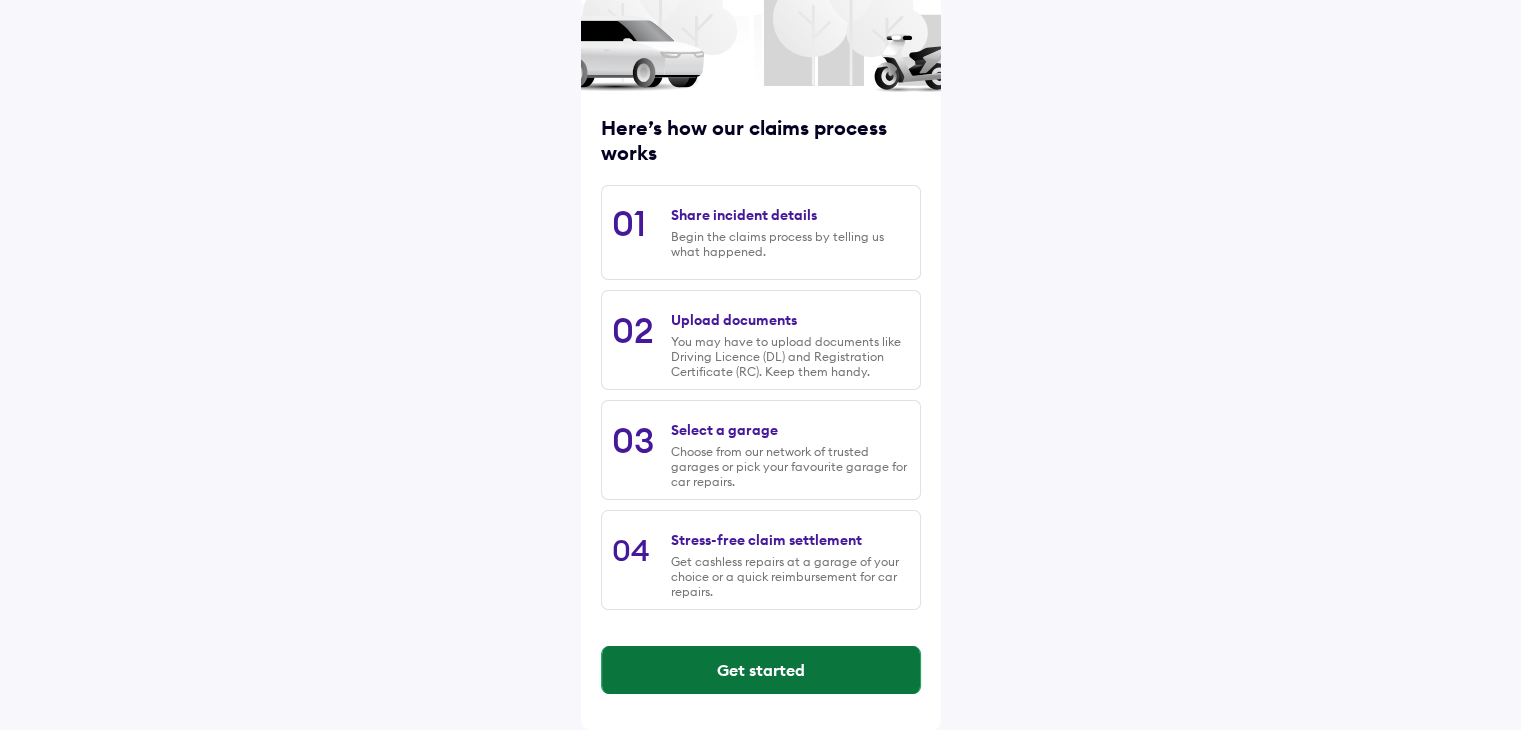 click on "Get started" at bounding box center (761, 670) 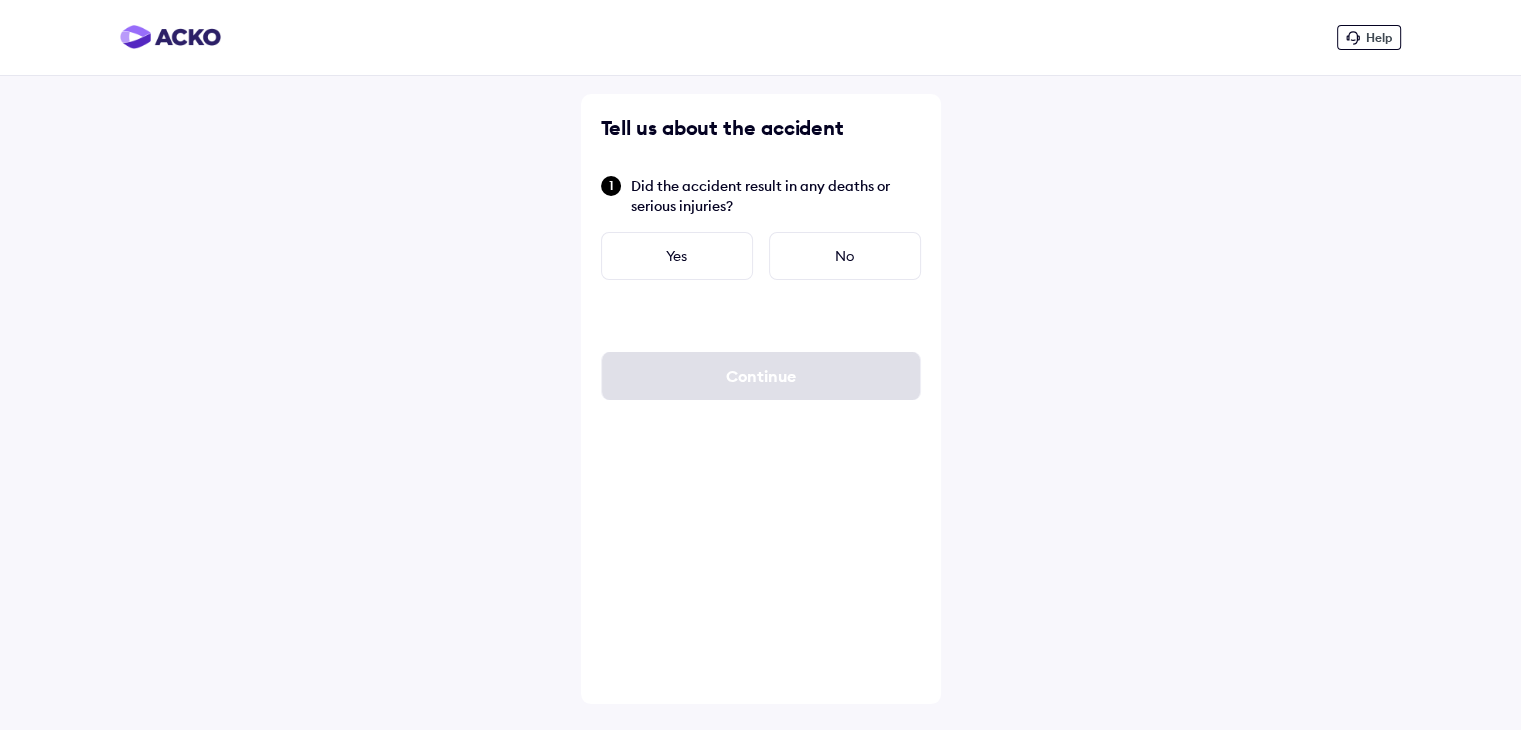 scroll, scrollTop: 0, scrollLeft: 0, axis: both 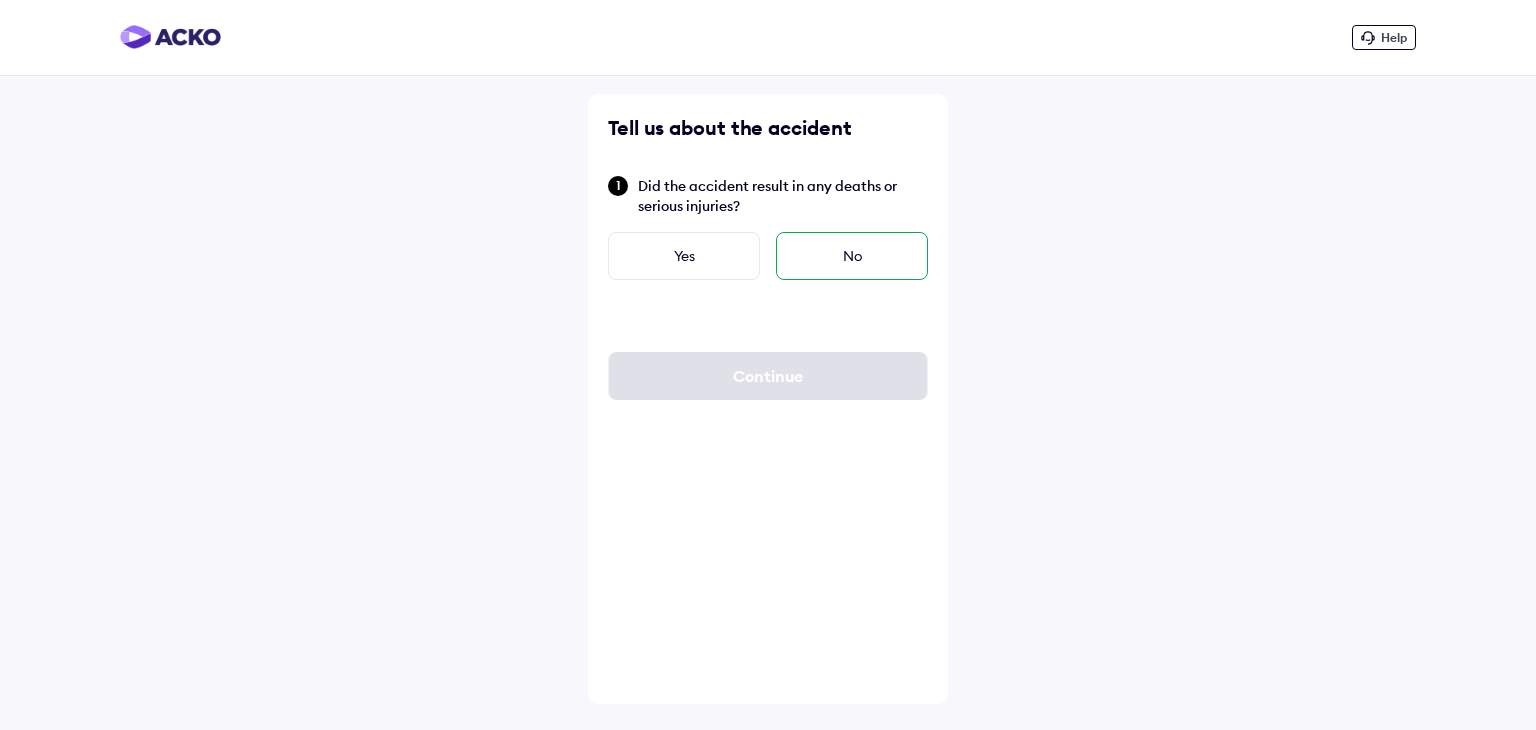 click on "No" at bounding box center [852, 256] 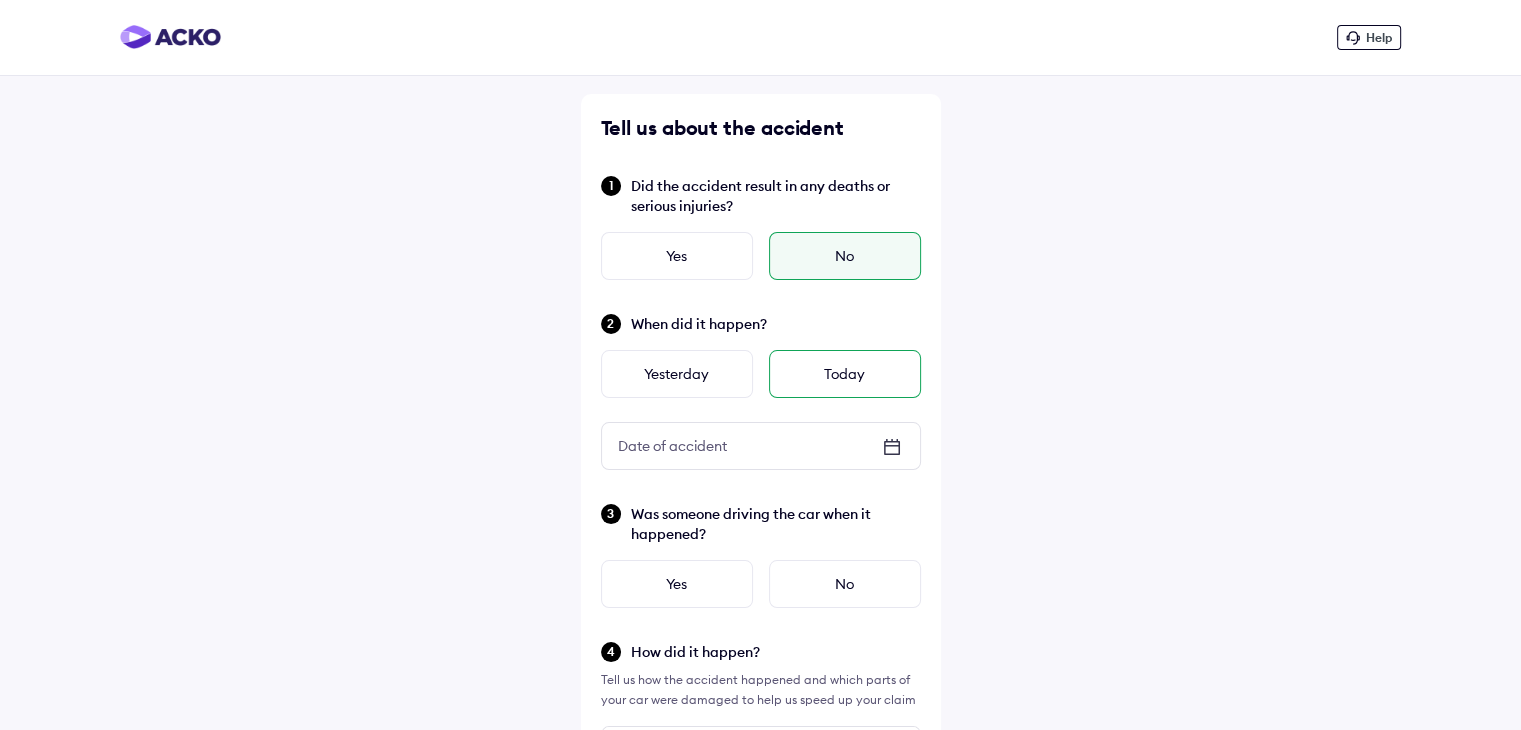 click on "Today" at bounding box center [845, 374] 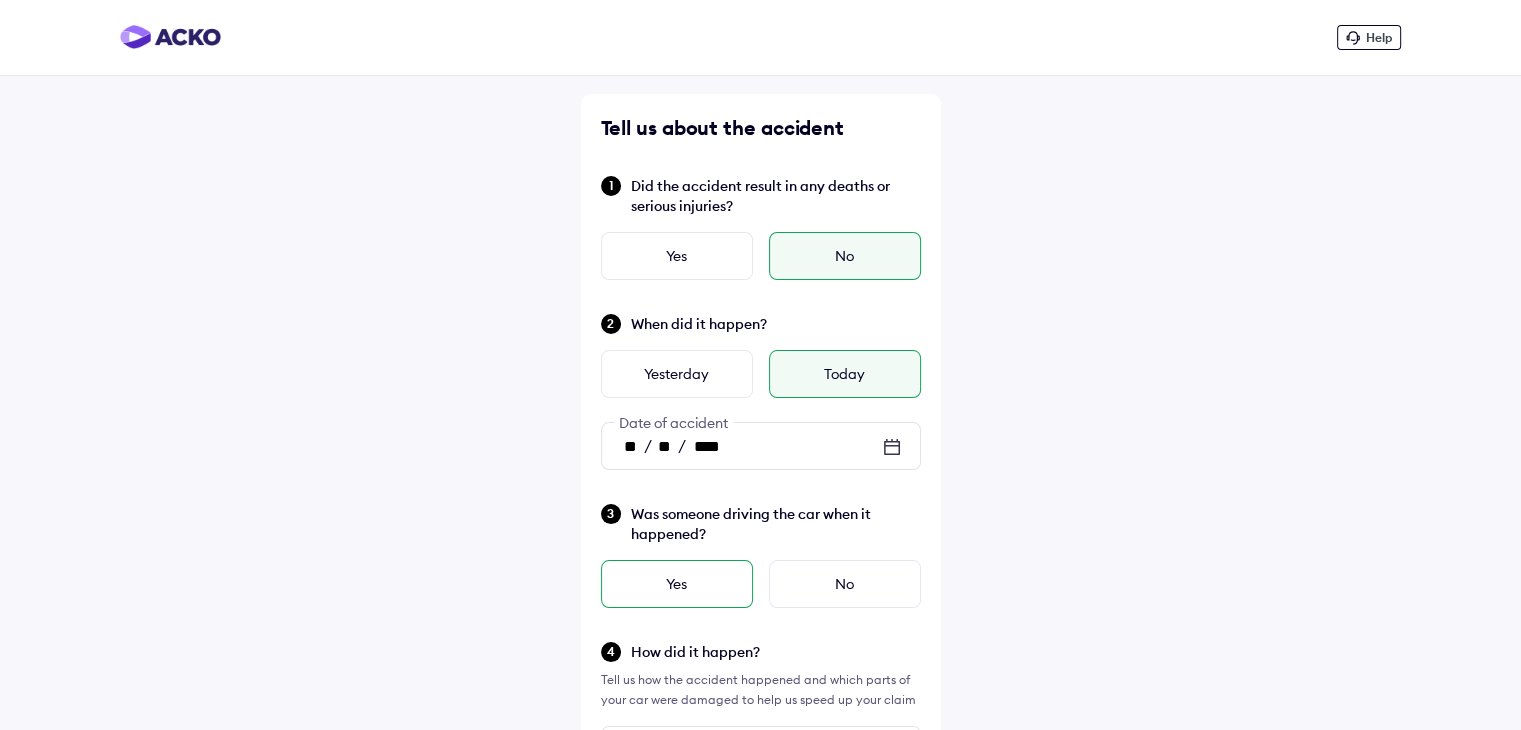 click on "Yes" at bounding box center [677, 584] 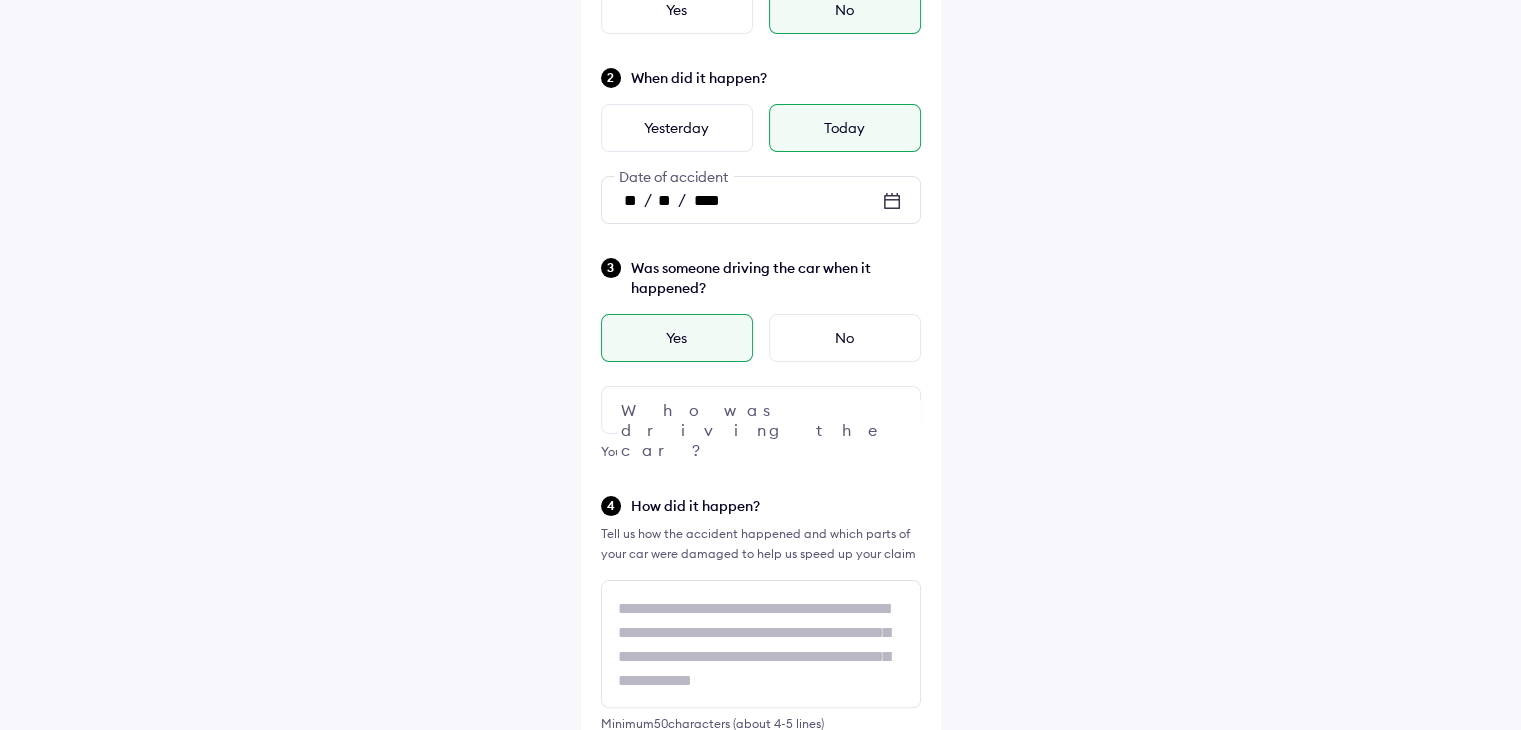 scroll, scrollTop: 253, scrollLeft: 0, axis: vertical 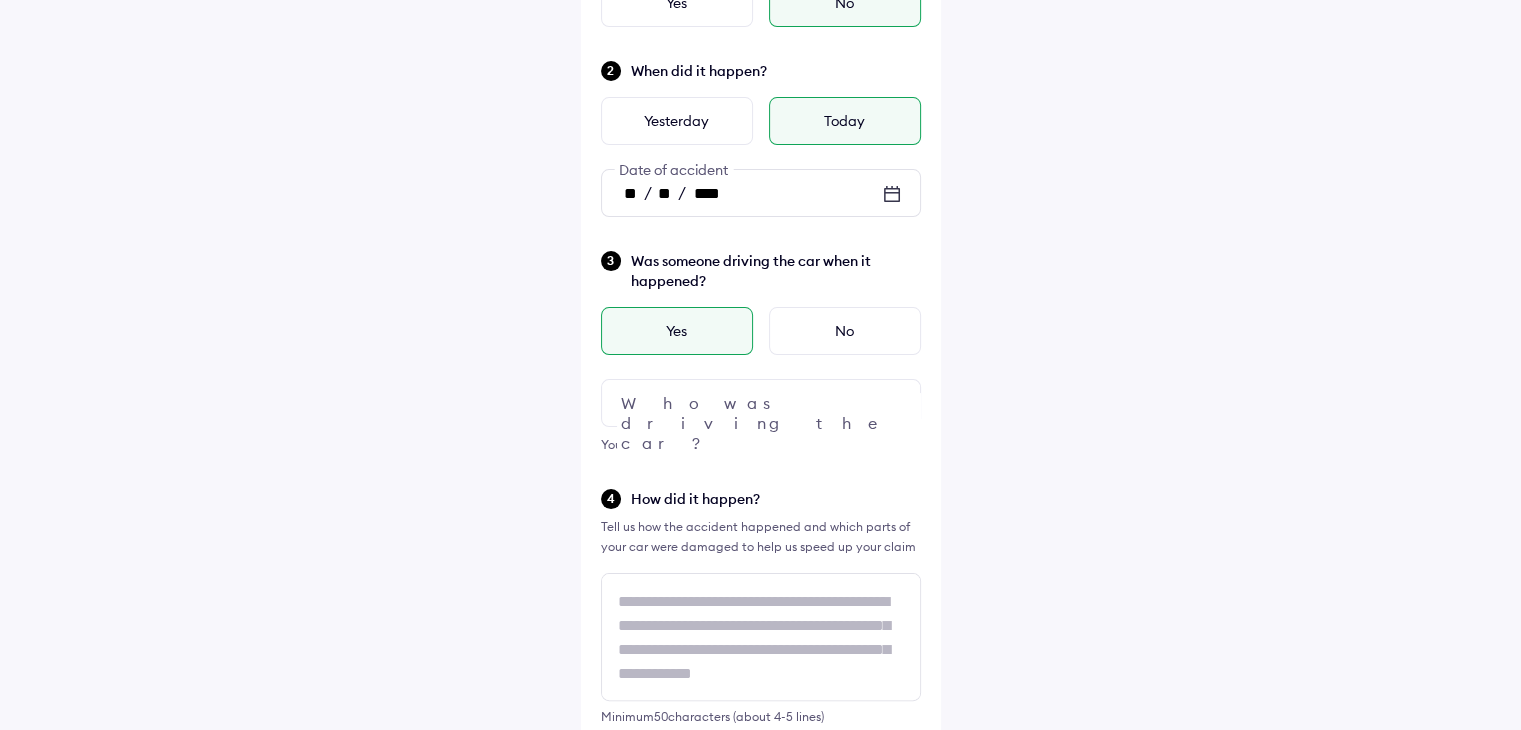 click at bounding box center [892, 403] 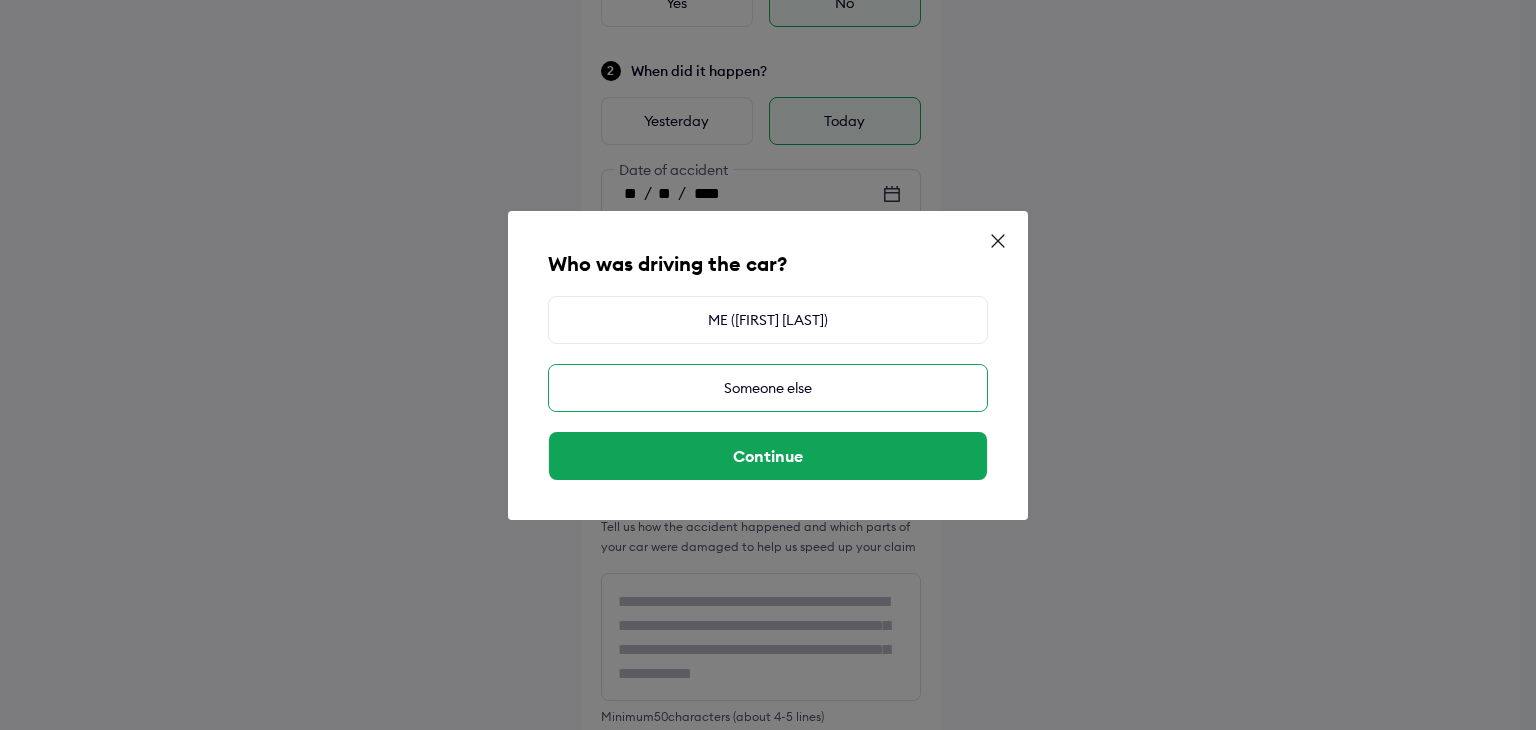 click on "Someone else" at bounding box center (768, 388) 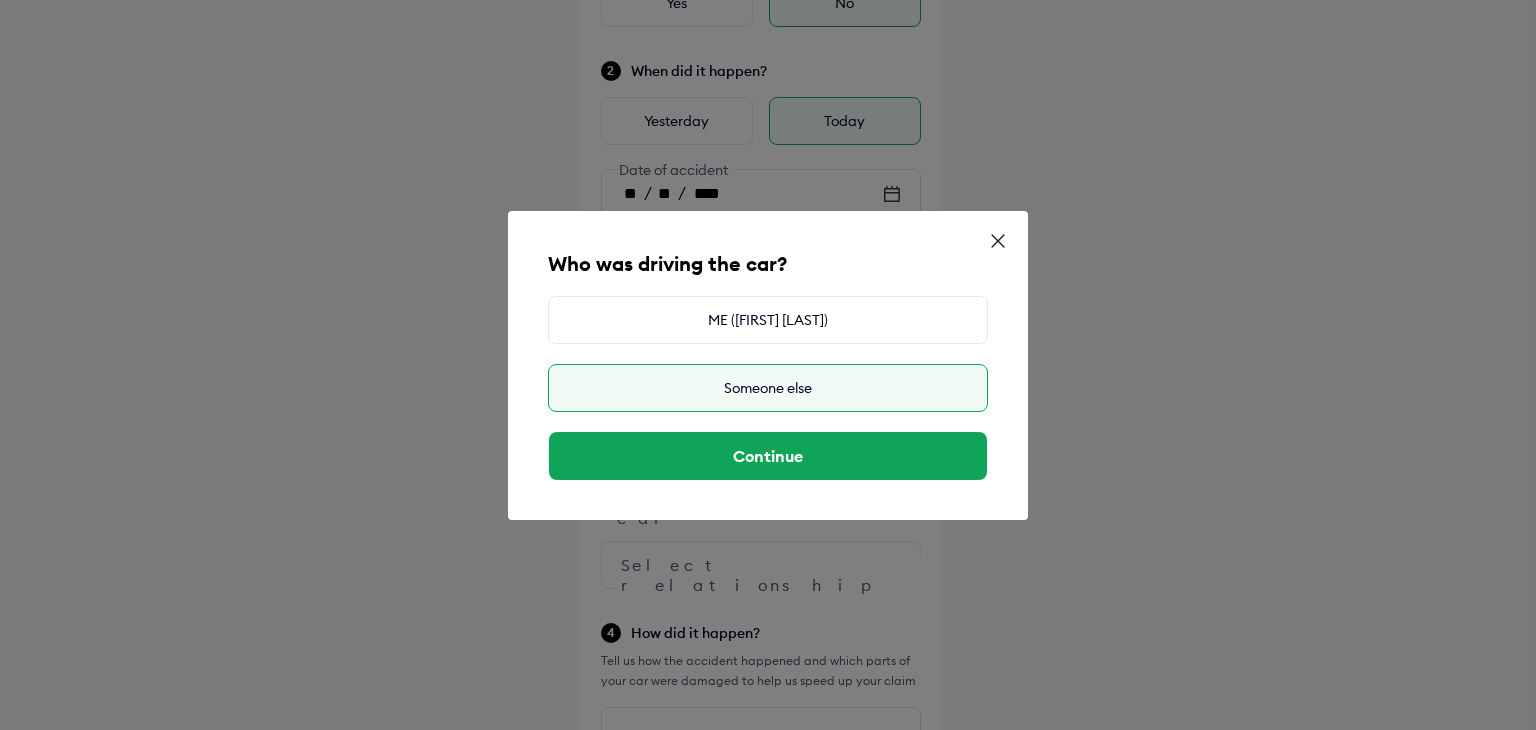 click on "Someone else" at bounding box center (768, 388) 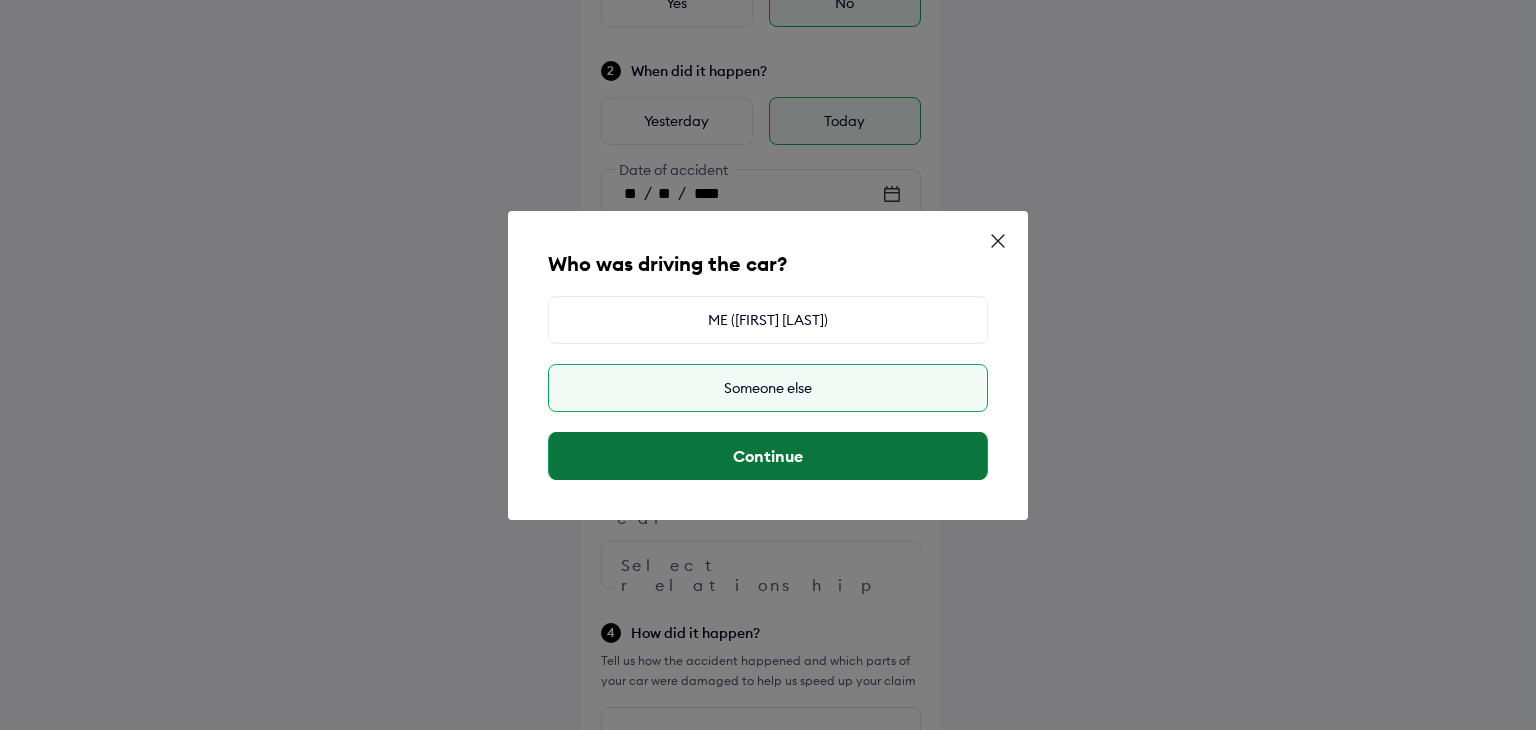 click on "Continue" at bounding box center [768, 456] 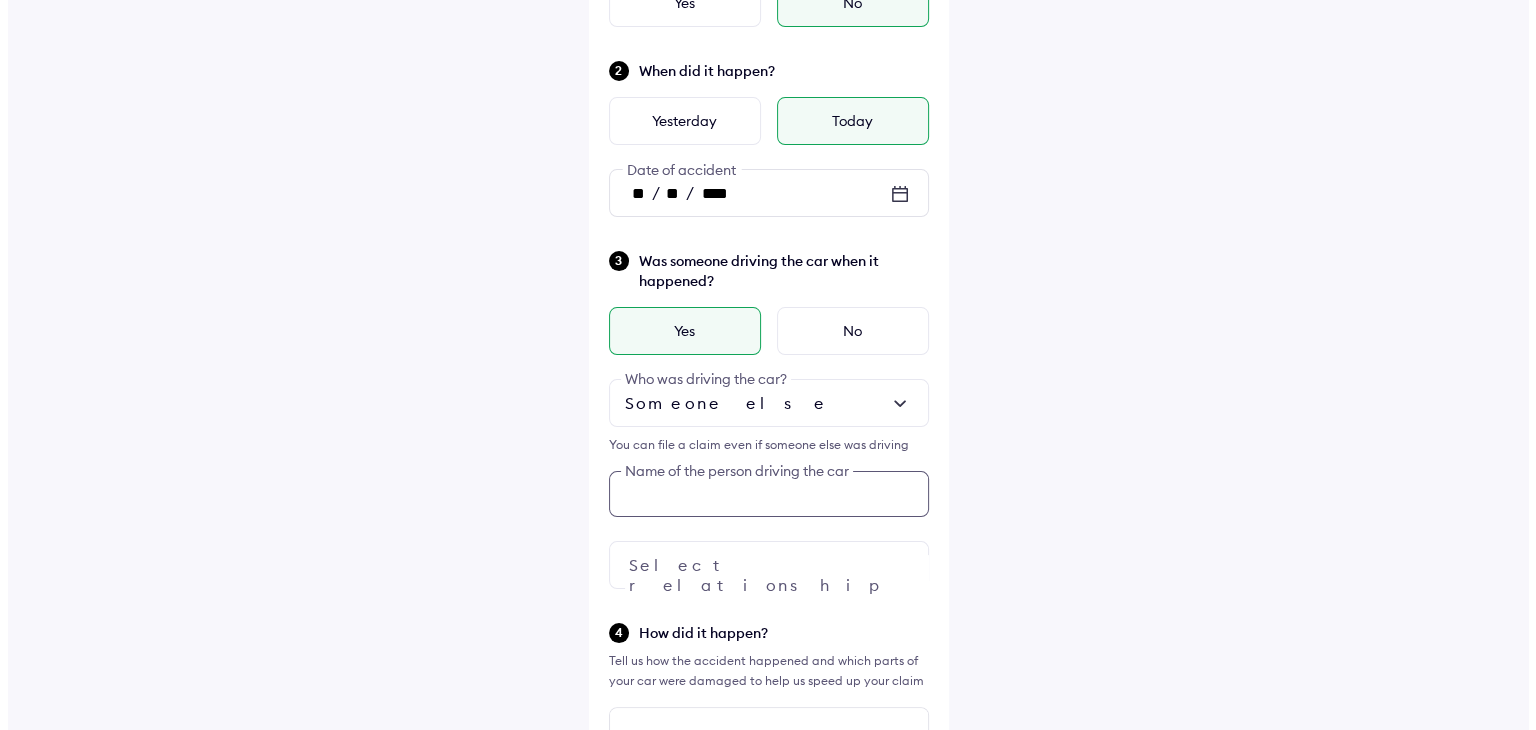 scroll, scrollTop: 382, scrollLeft: 0, axis: vertical 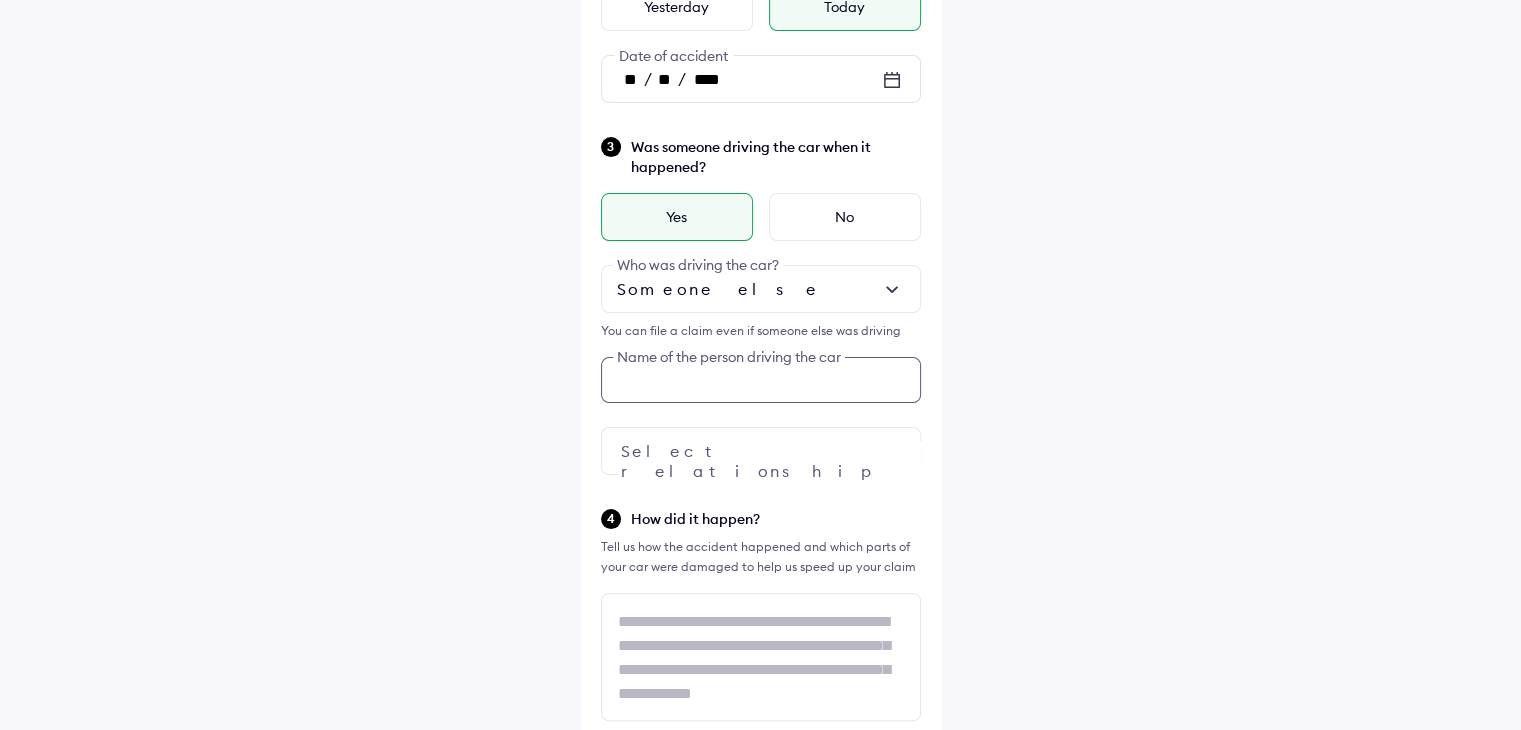 click on "TELL US ABOUT THE ACCIDENT DID THE ACCIDENT RESULT IN ANY DEATHS OR SERIOUS INJURIES? YES NO WHEN DID IT HAPPEN? YESTERDAY TODAY ** / ** / **** DATE OF ACCIDENT WAS SOMEONE DRIVING THE CAR WHEN IT HAPPENED? YES NO SOMEONE ELSE WHO WAS DRIVING THE CAR? YOU CAN FILE A CLAIM EVEN IF SOMEONE ELSE WAS DRIVING NAME OF THE PERSON DRIVING THE CAR SELECT RELATIONSHIP HOW DID IT HAPPEN? TELL US HOW THE ACCIDENT HAPPENED AND WHICH PARTS OF YOUR CAR WERE DAMAGED TO HELP US SPEED UP YOUR CLAIM MINIMUM  50  CHARACTERS (ABOUT 4-5 LINES) WHERE IS YOUR CAR NOW? HOME/OFFICE GARAGE/DEALERSHIP ACCIDENT SITE POLICE STATION IS YOUR CAR SAFE TO DRIVE? SELECT  'NO'  IF YOU NOTICE ANY OF THE CONDITIONS  LISTED BELOW FLAT OR DAMAGED TYRES DEPLOYED AIRBAGS UNABLE TO START THE ENGINE FLUID LEAKAGE UNDER THE CAR CAR IS AFFECTED BY FLOODS OTHER SAFETY CONCERNS YES NO CONTINUE" at bounding box center [761, 604] 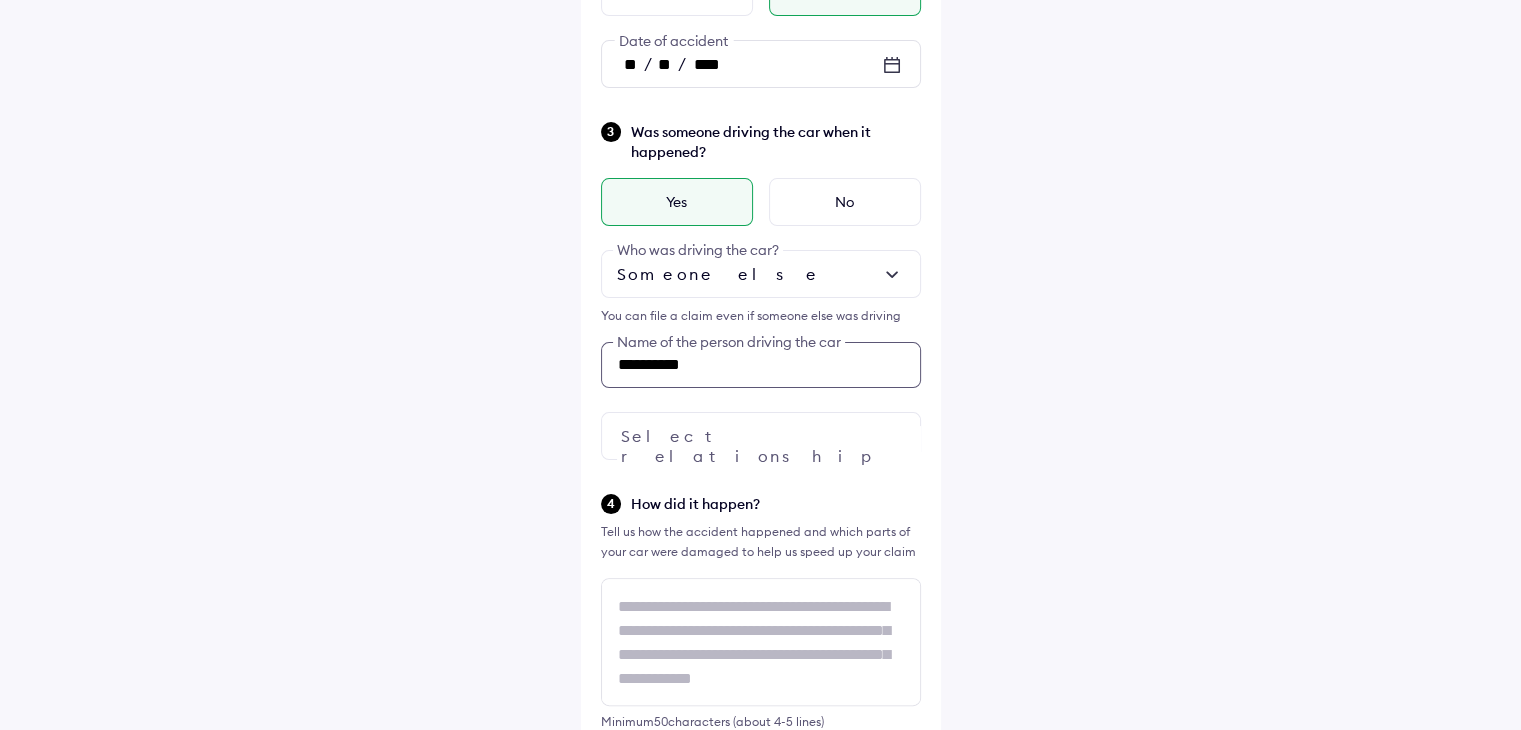 type on "**********" 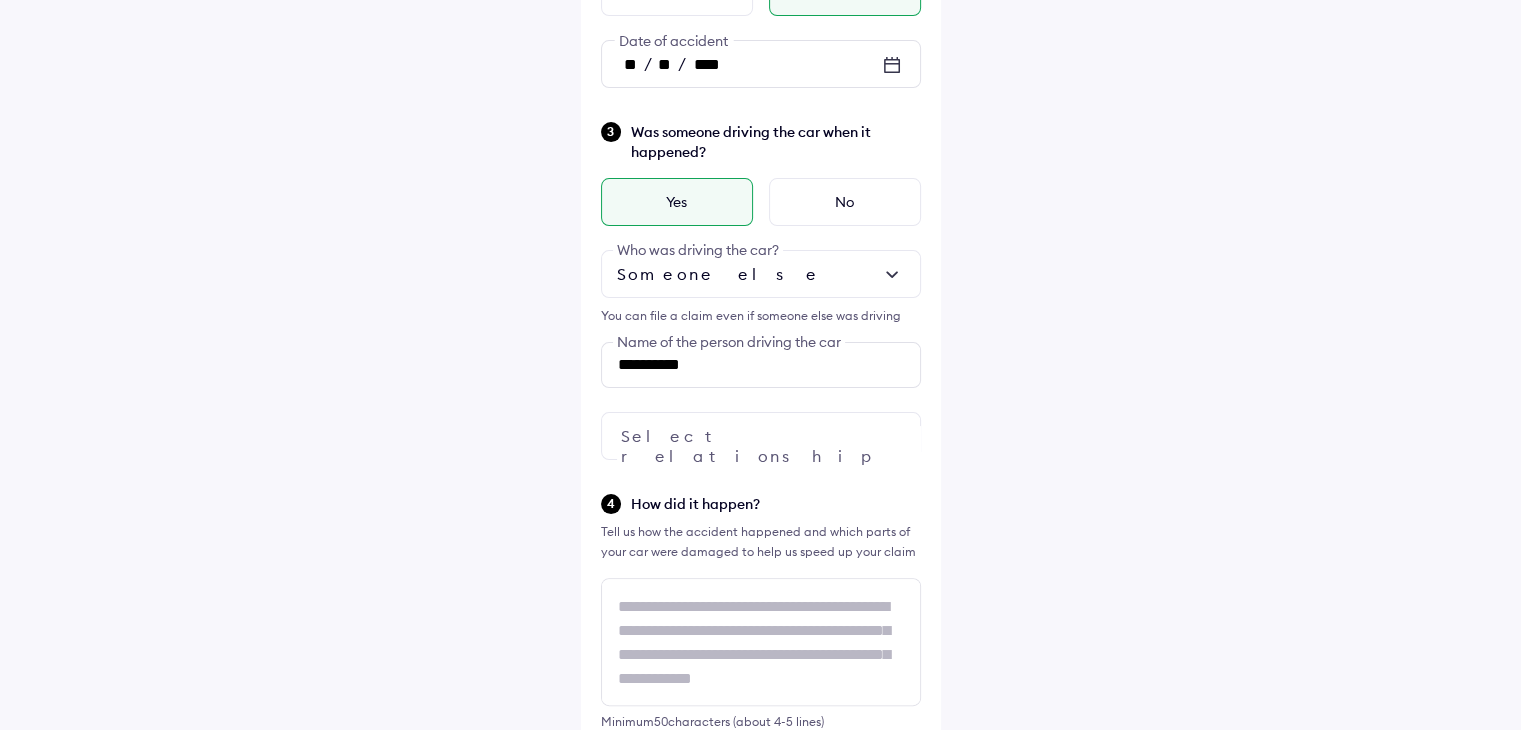 click at bounding box center (892, 436) 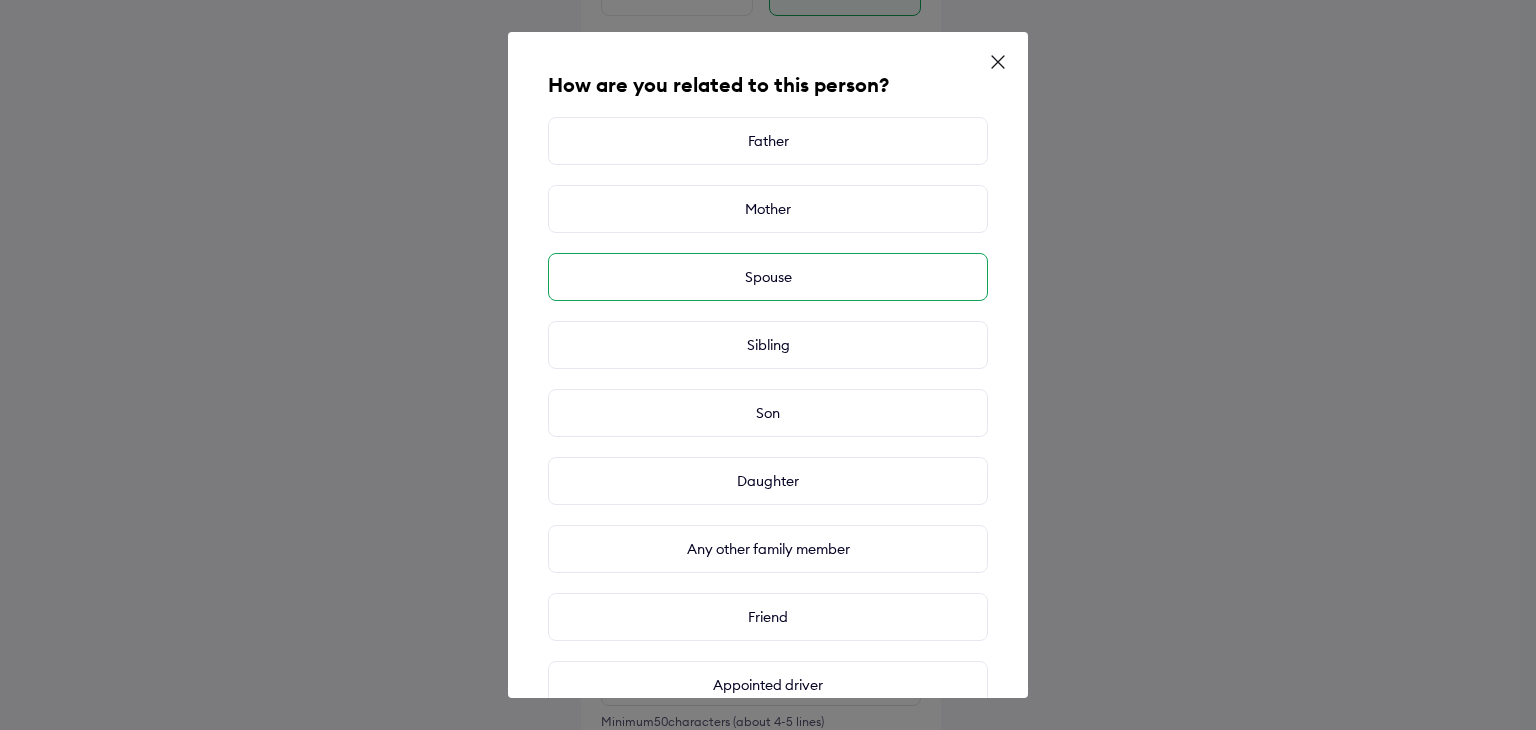 click on "Spouse" at bounding box center (768, 277) 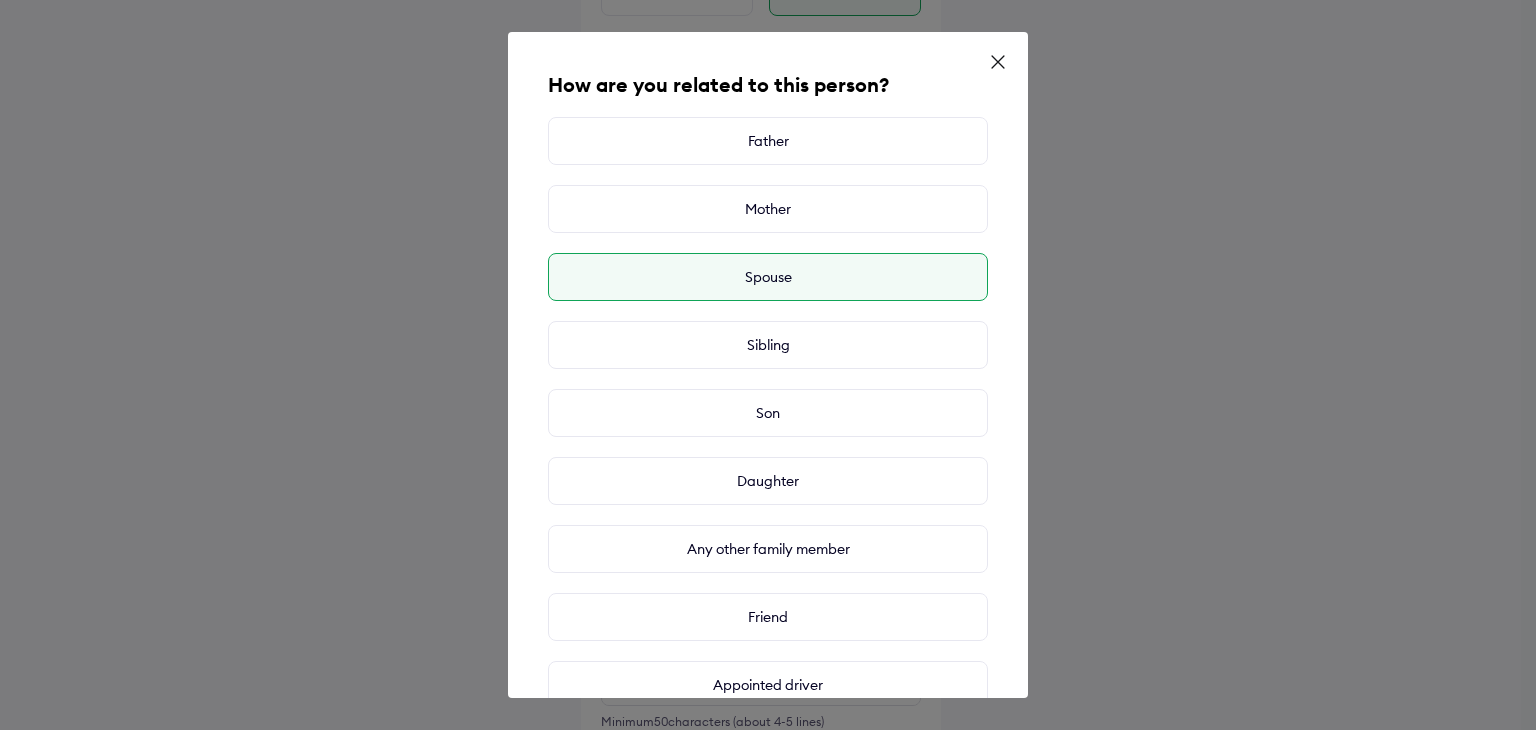 click on "Spouse" at bounding box center (768, 277) 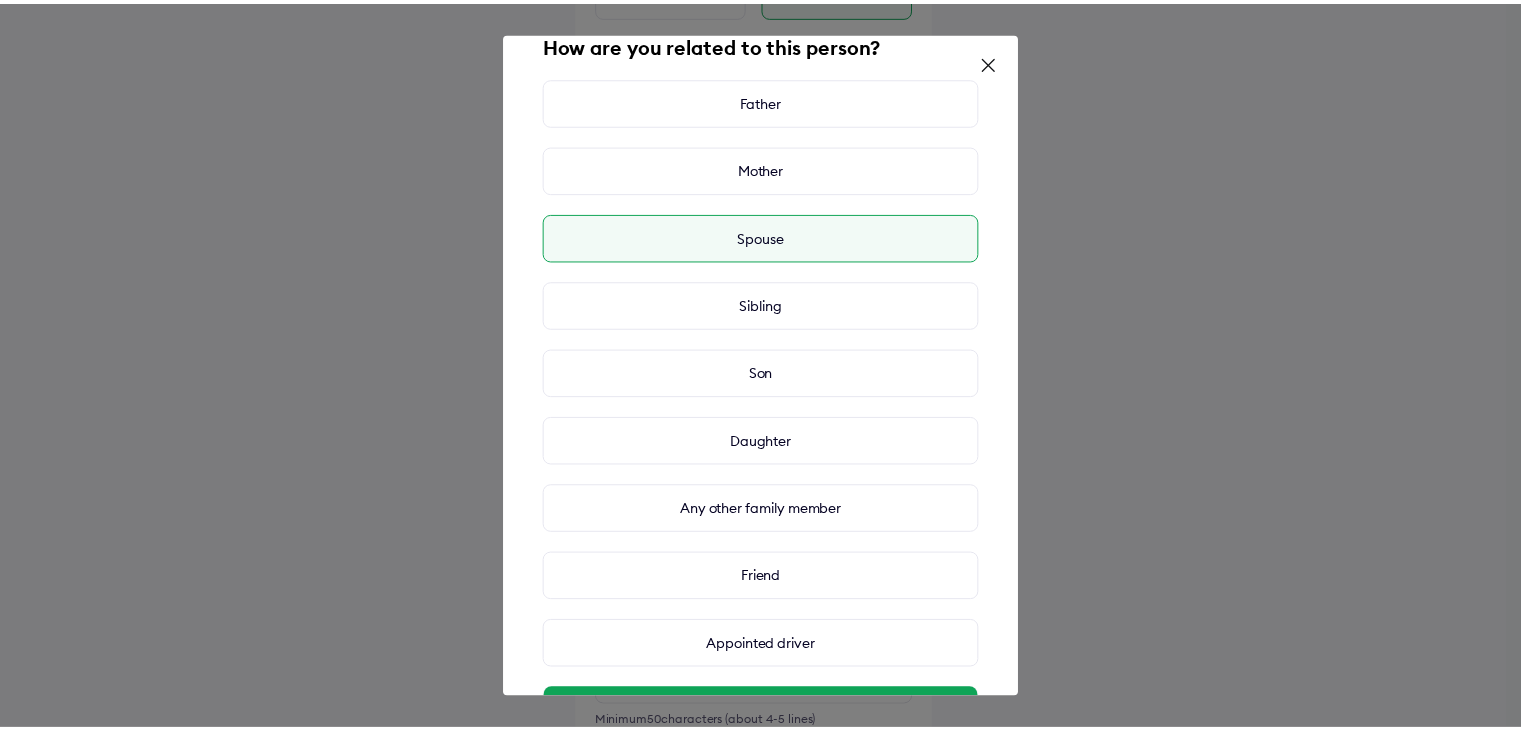 scroll, scrollTop: 120, scrollLeft: 0, axis: vertical 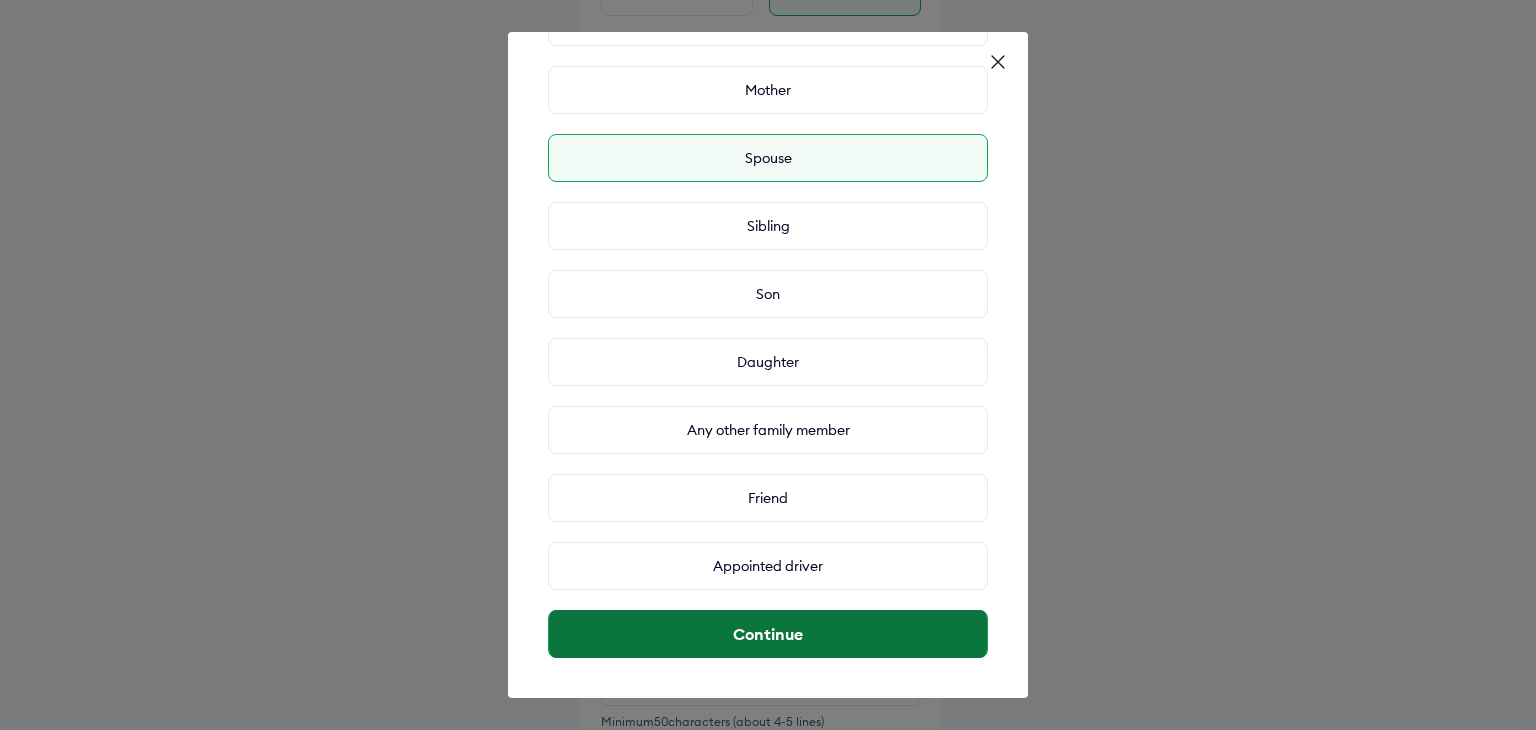 click on "Continue" at bounding box center [768, 634] 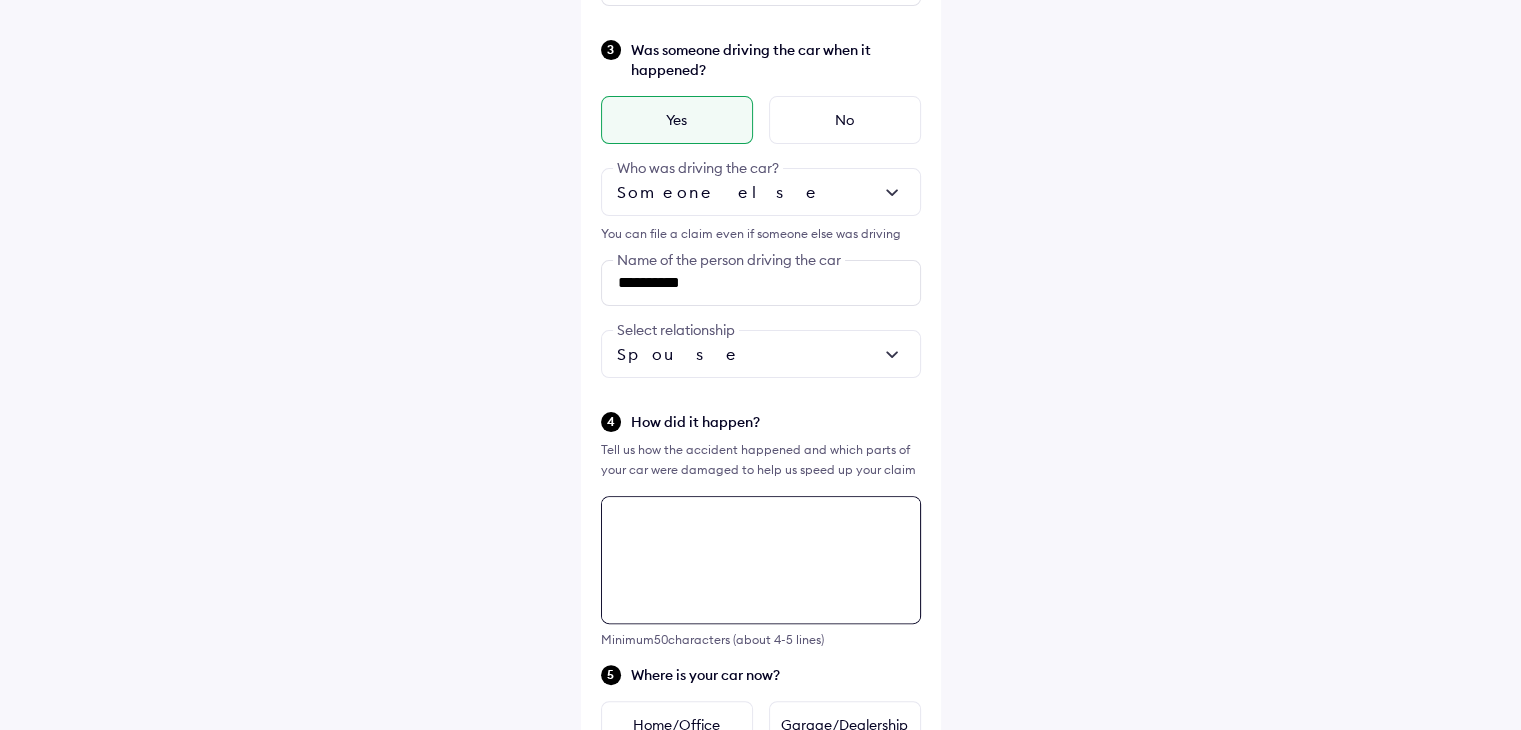 click on "**********" at bounding box center (761, 507) 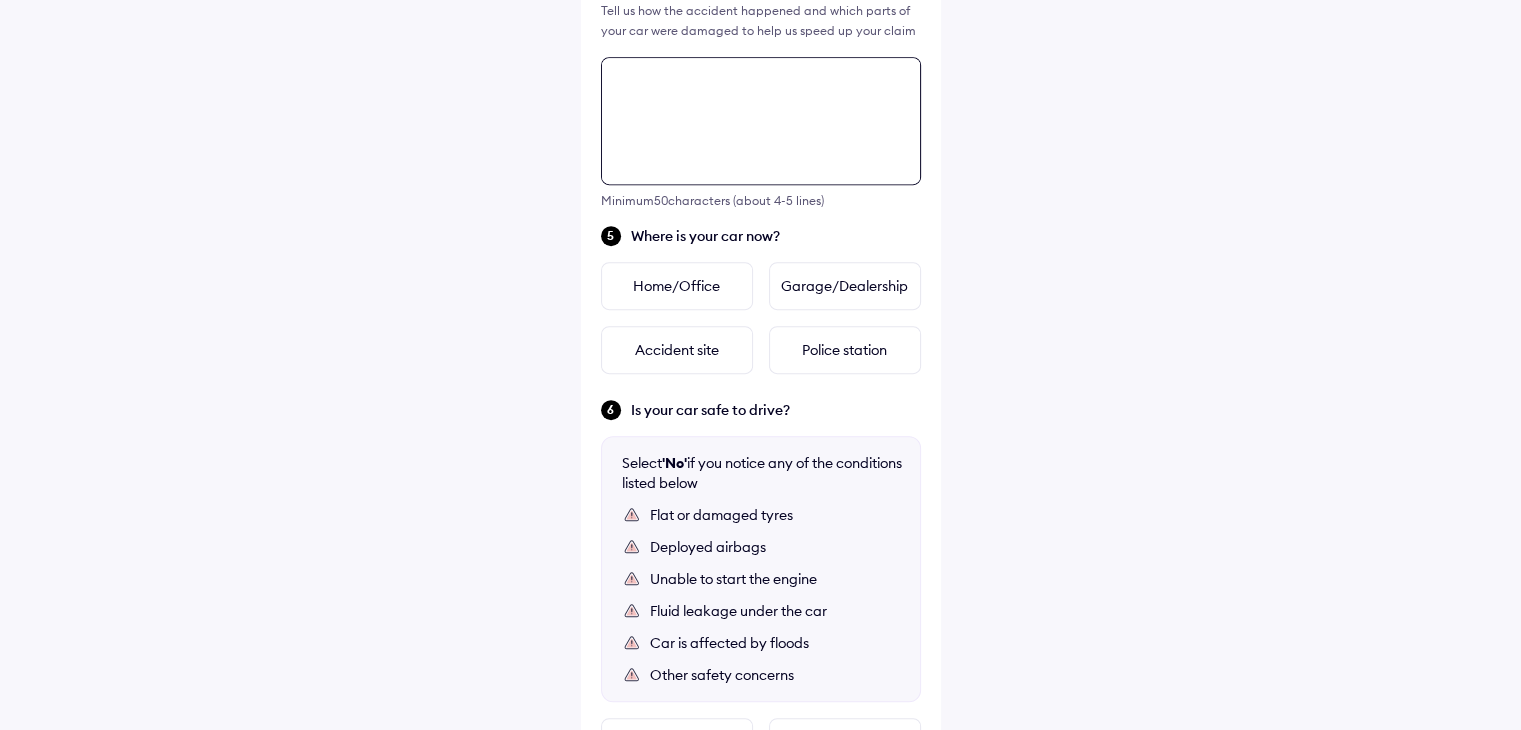 scroll, scrollTop: 960, scrollLeft: 0, axis: vertical 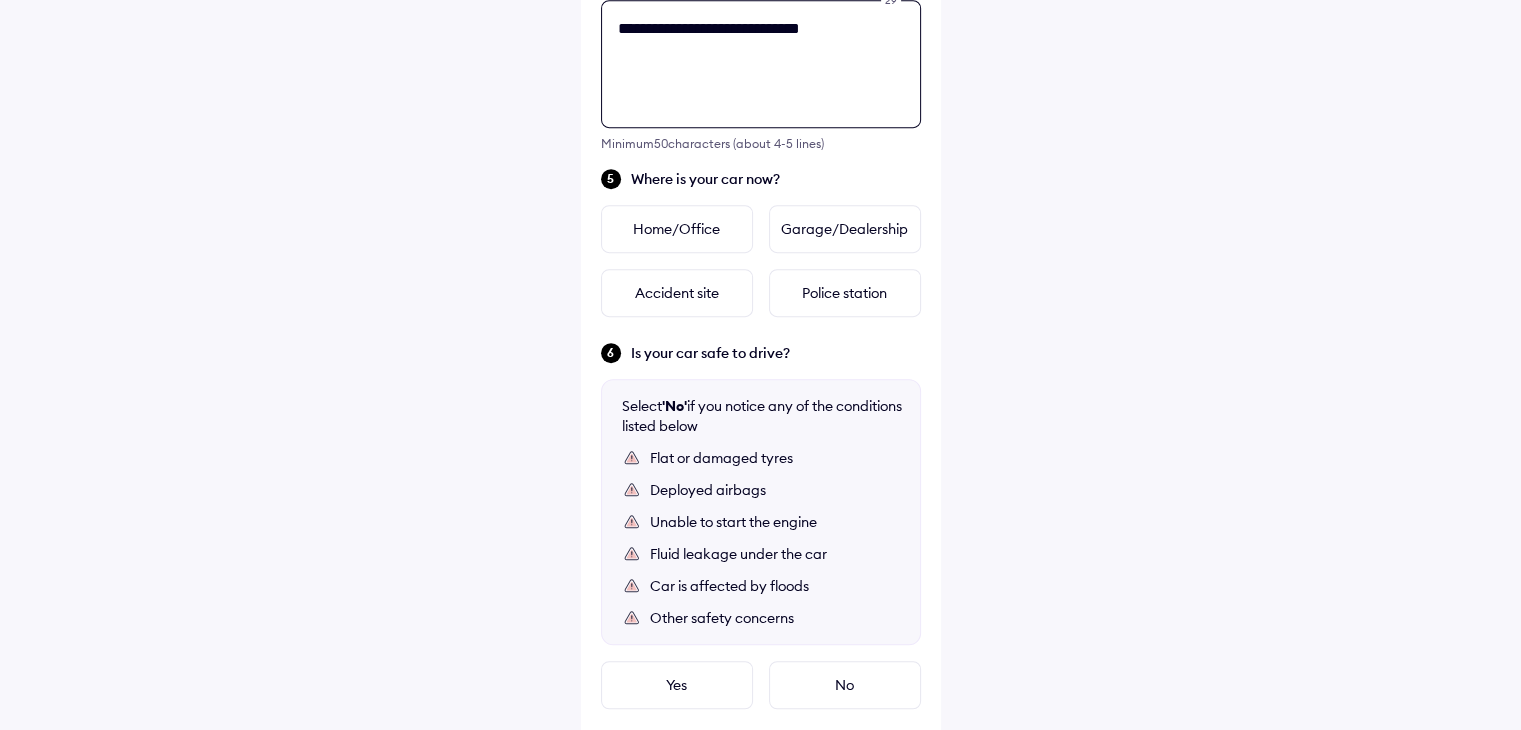 click on "**********" at bounding box center [761, 64] 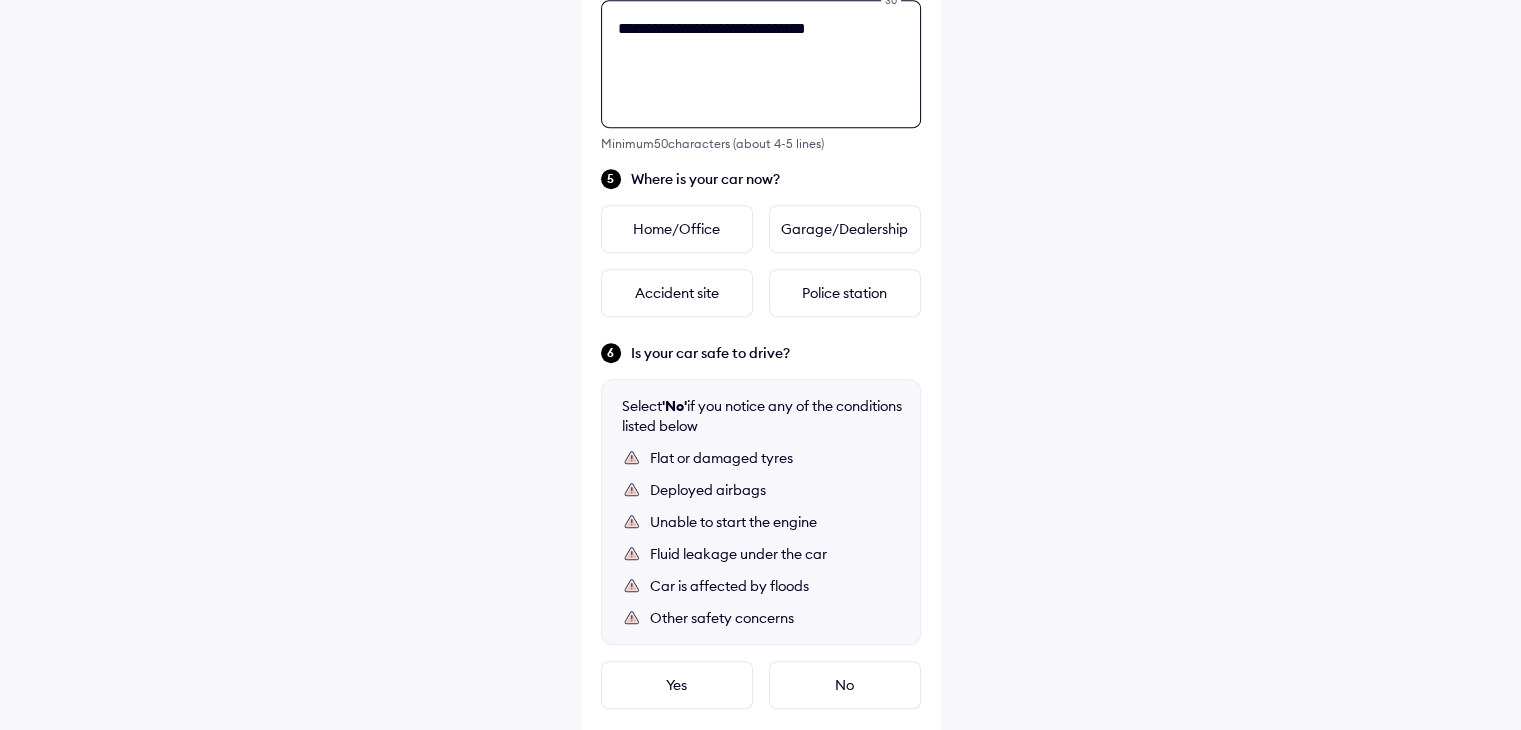 click on "**********" at bounding box center [761, 64] 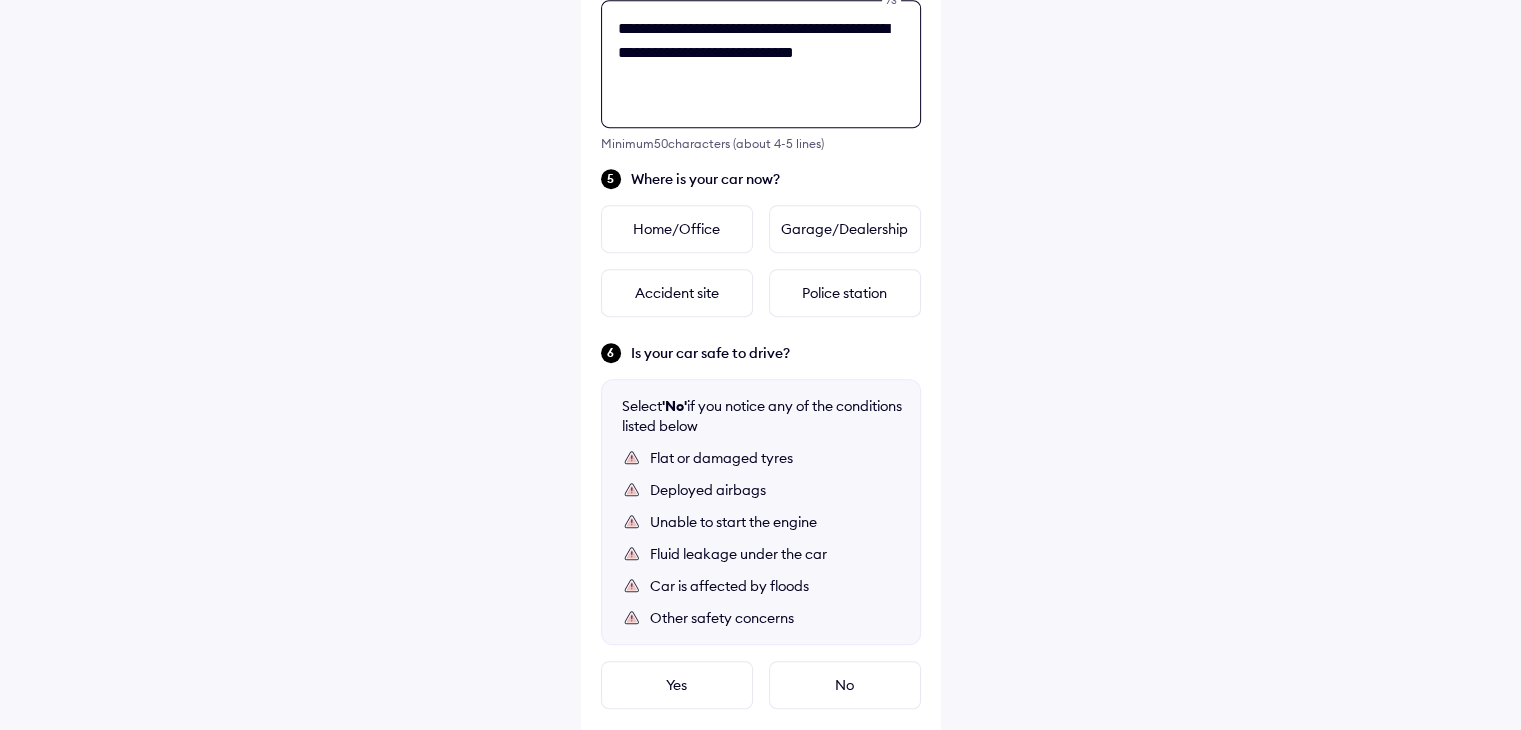 click on "**********" at bounding box center [761, 64] 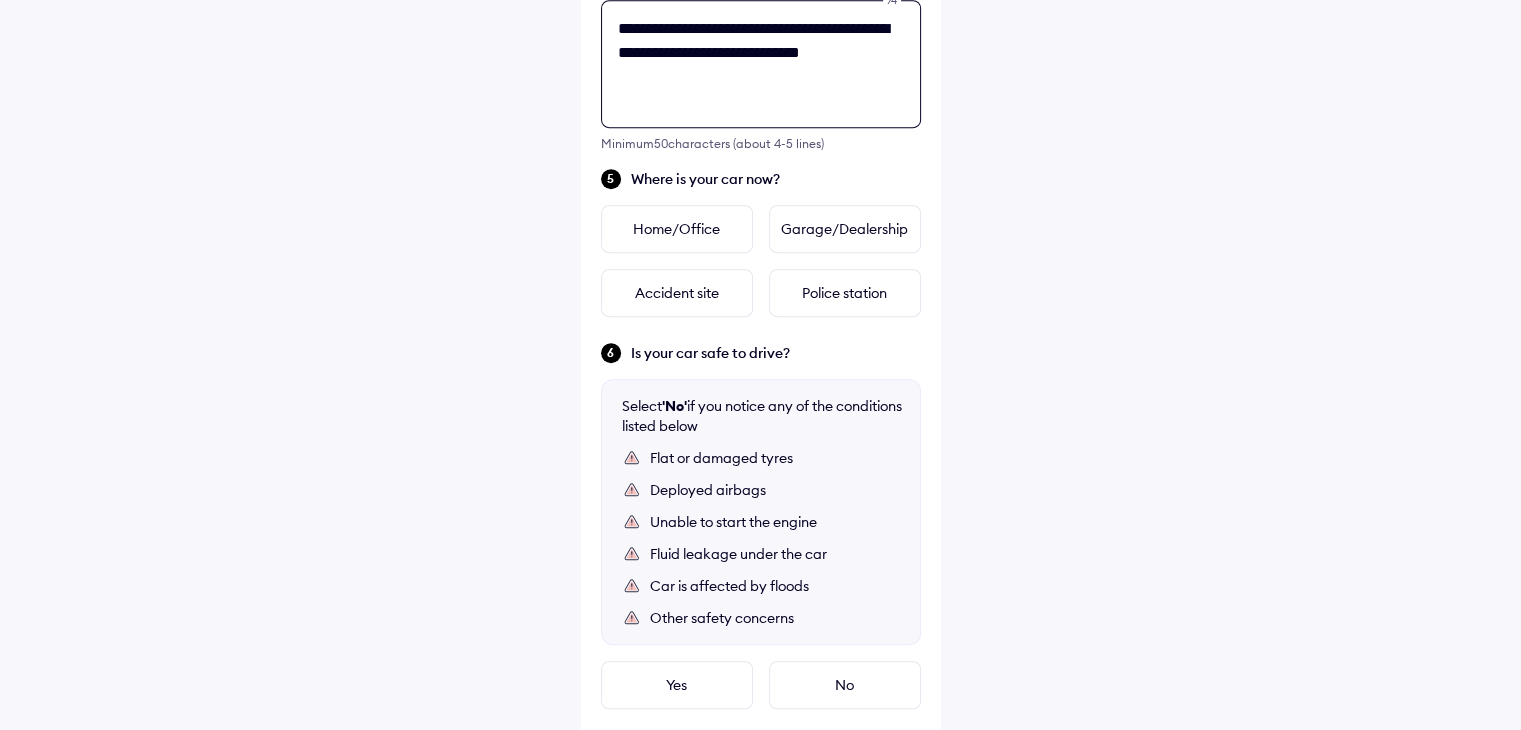 click on "**********" at bounding box center [761, 64] 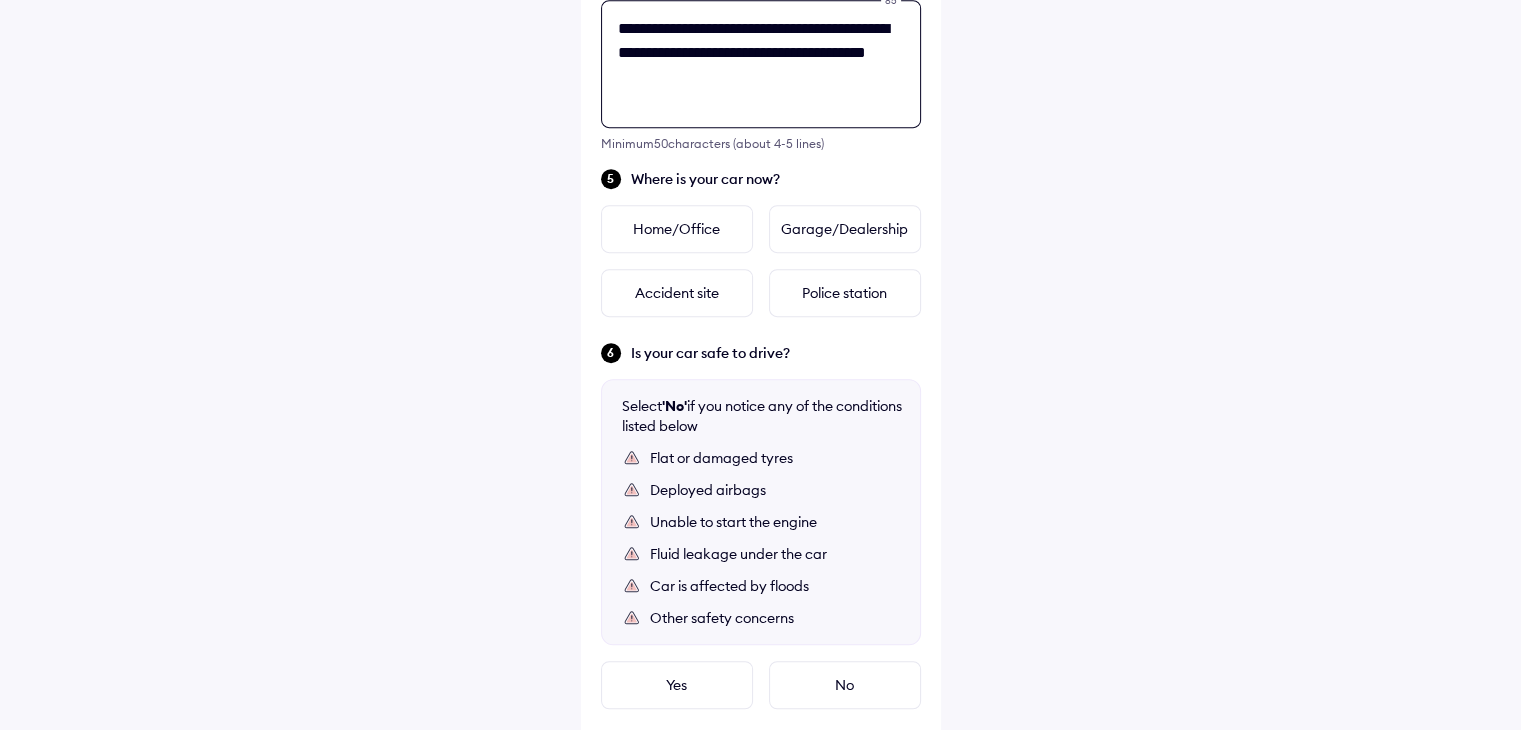 click on "**********" at bounding box center (761, 64) 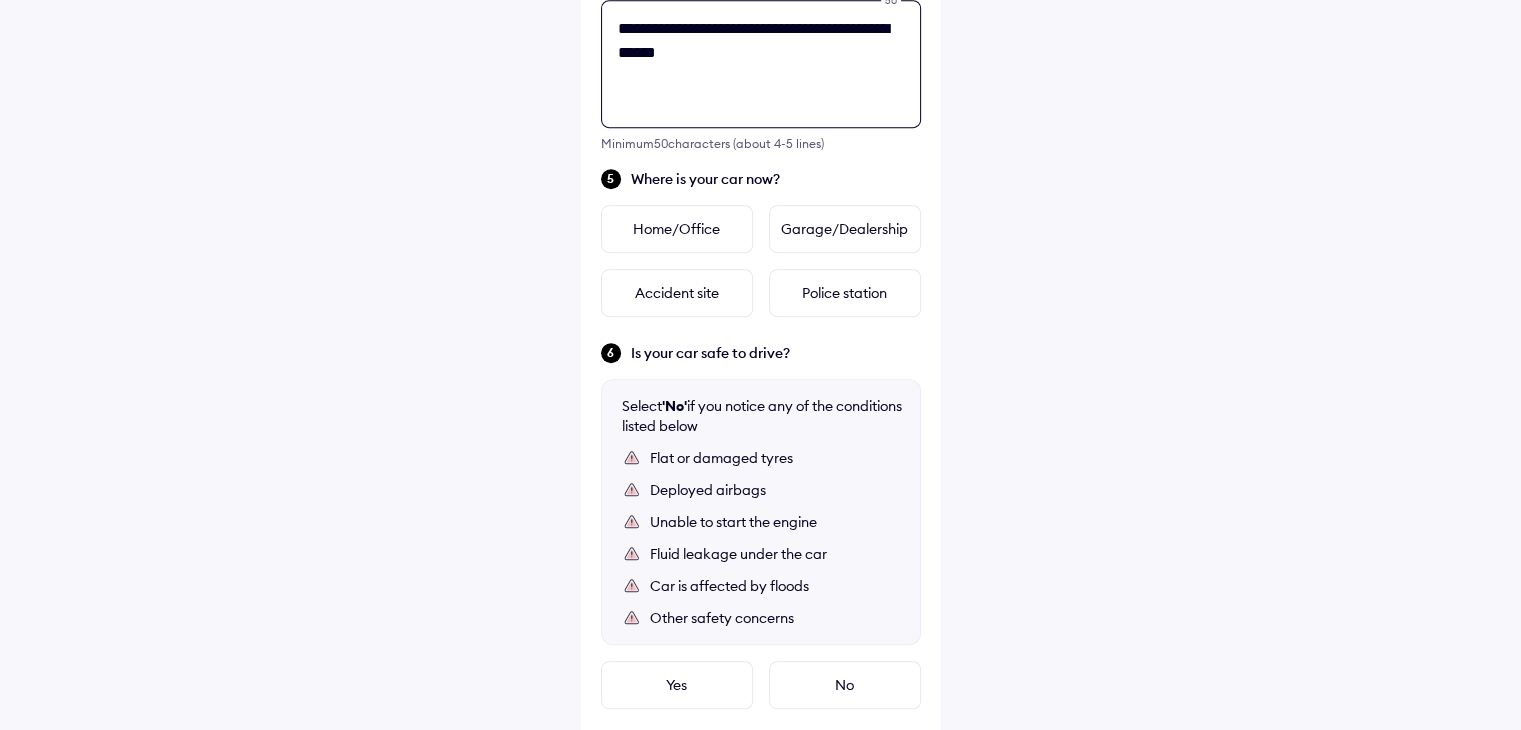 paste on "**********" 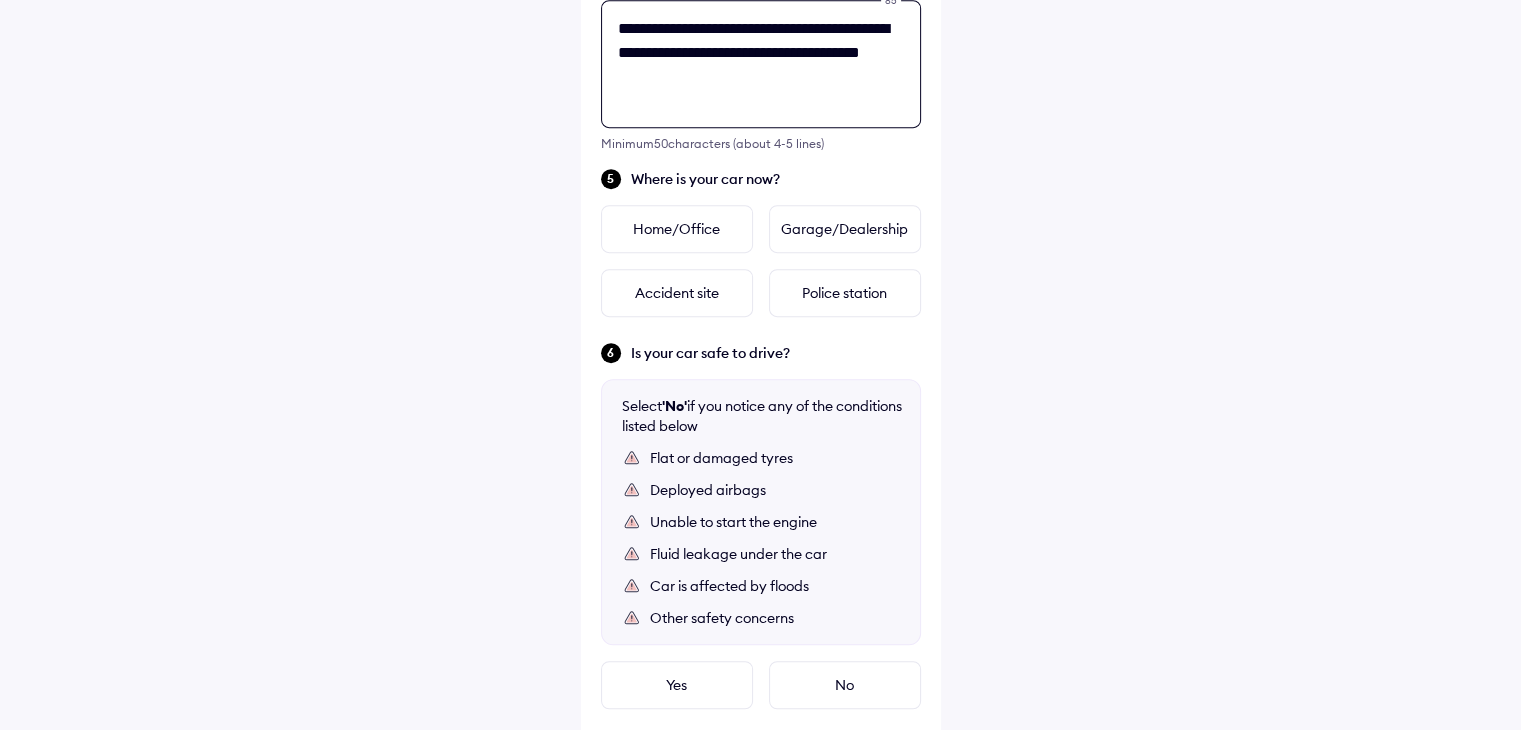 click on "**********" at bounding box center [761, 64] 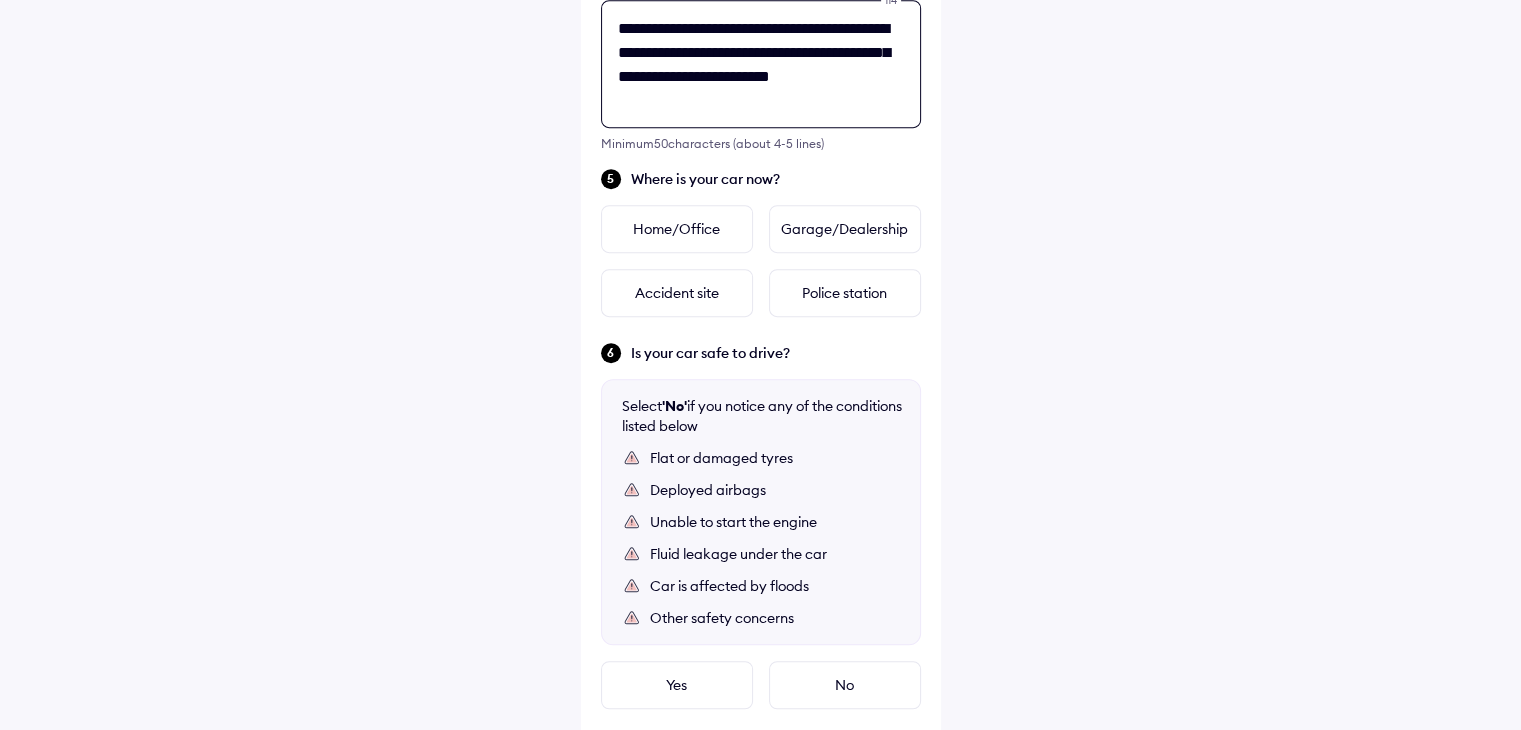 click on "**********" at bounding box center (761, 64) 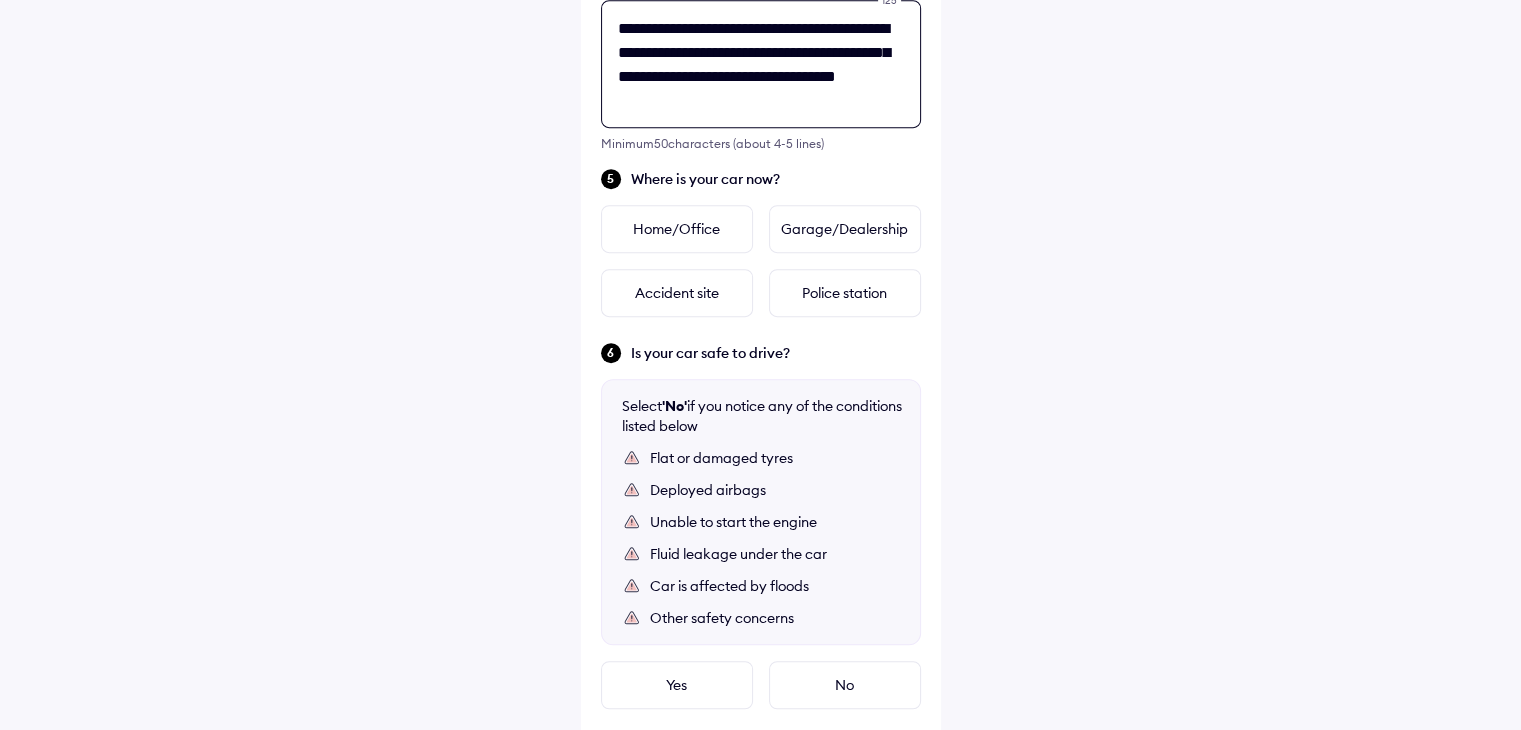 click on "**********" at bounding box center [761, 64] 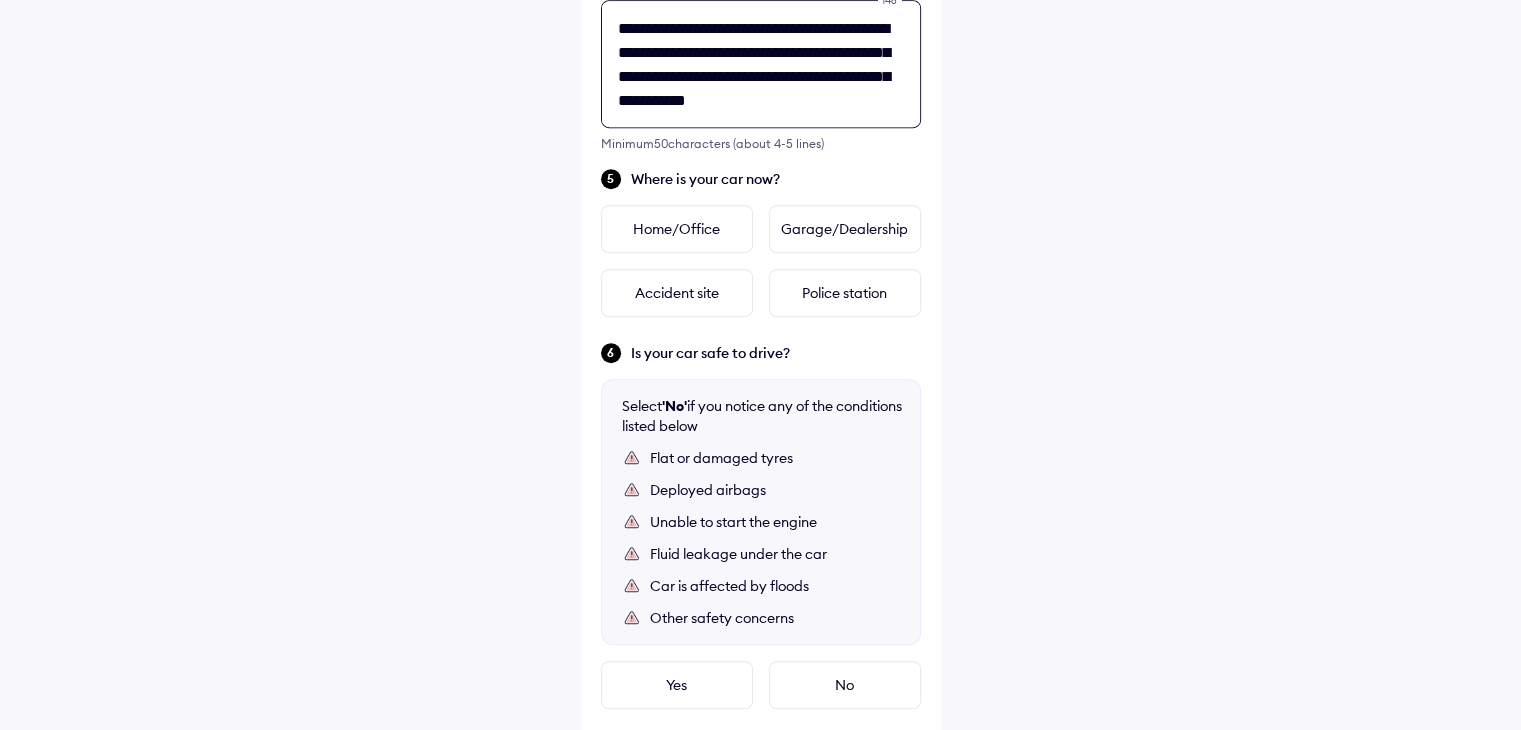 scroll, scrollTop: 8, scrollLeft: 0, axis: vertical 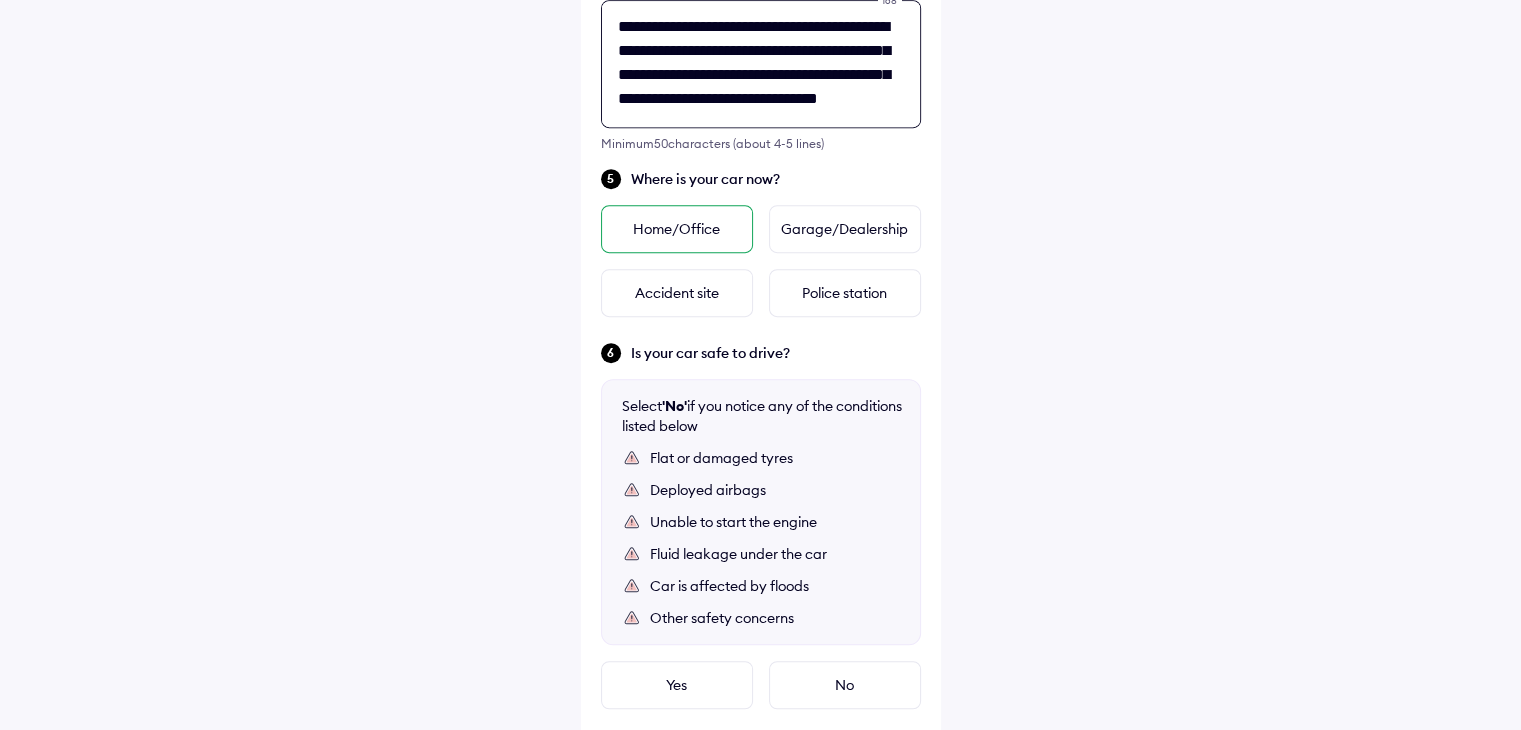 type on "**********" 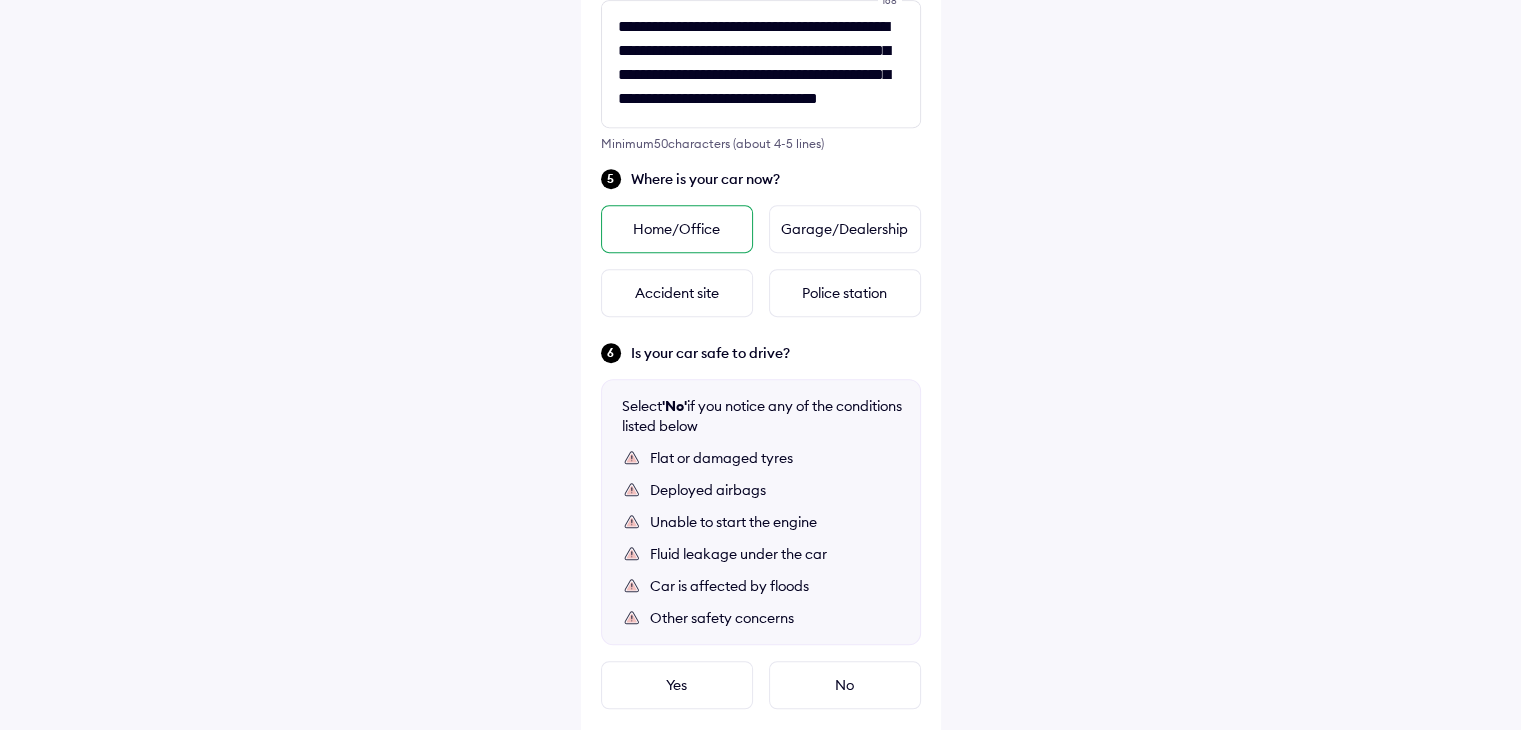 click on "Home/Office" at bounding box center (677, 229) 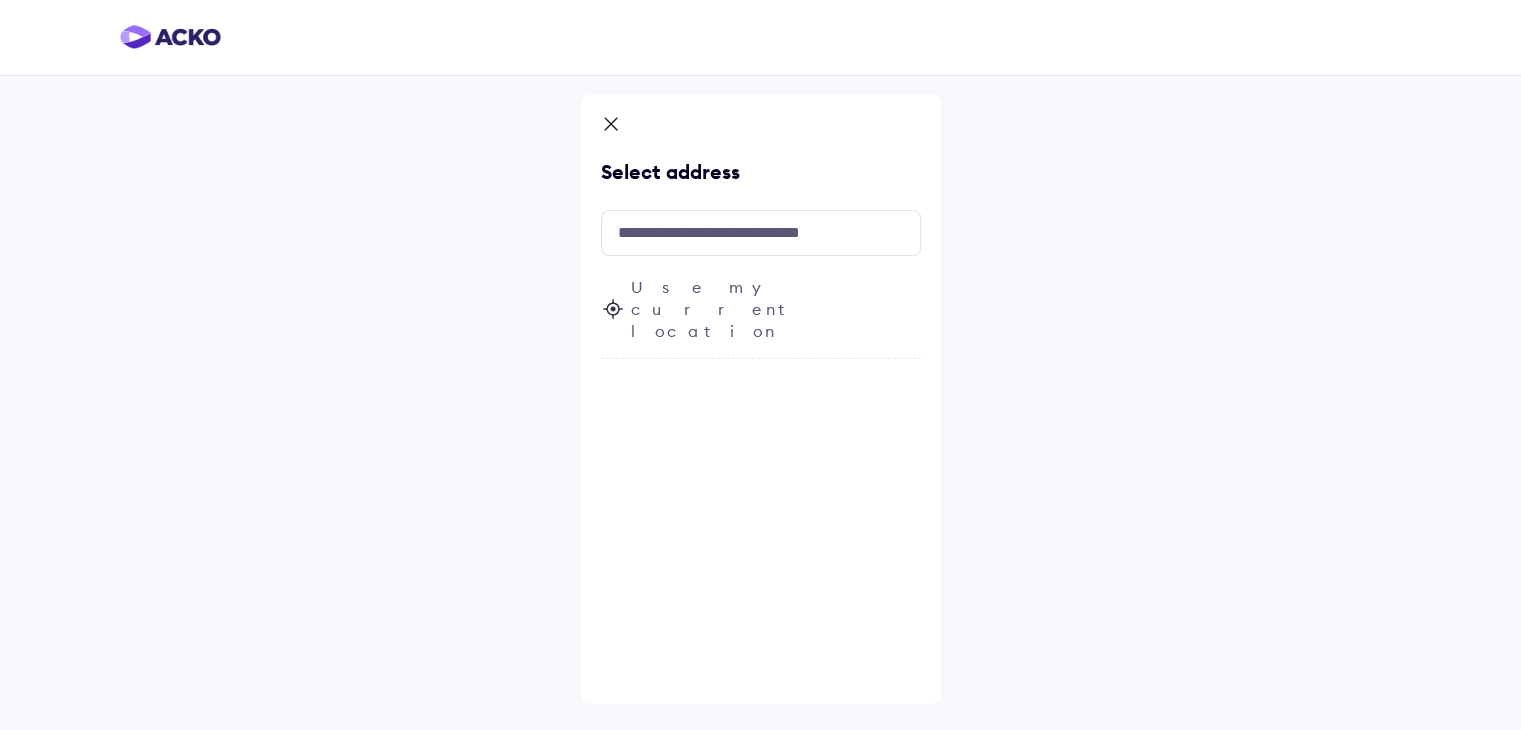 scroll, scrollTop: 0, scrollLeft: 0, axis: both 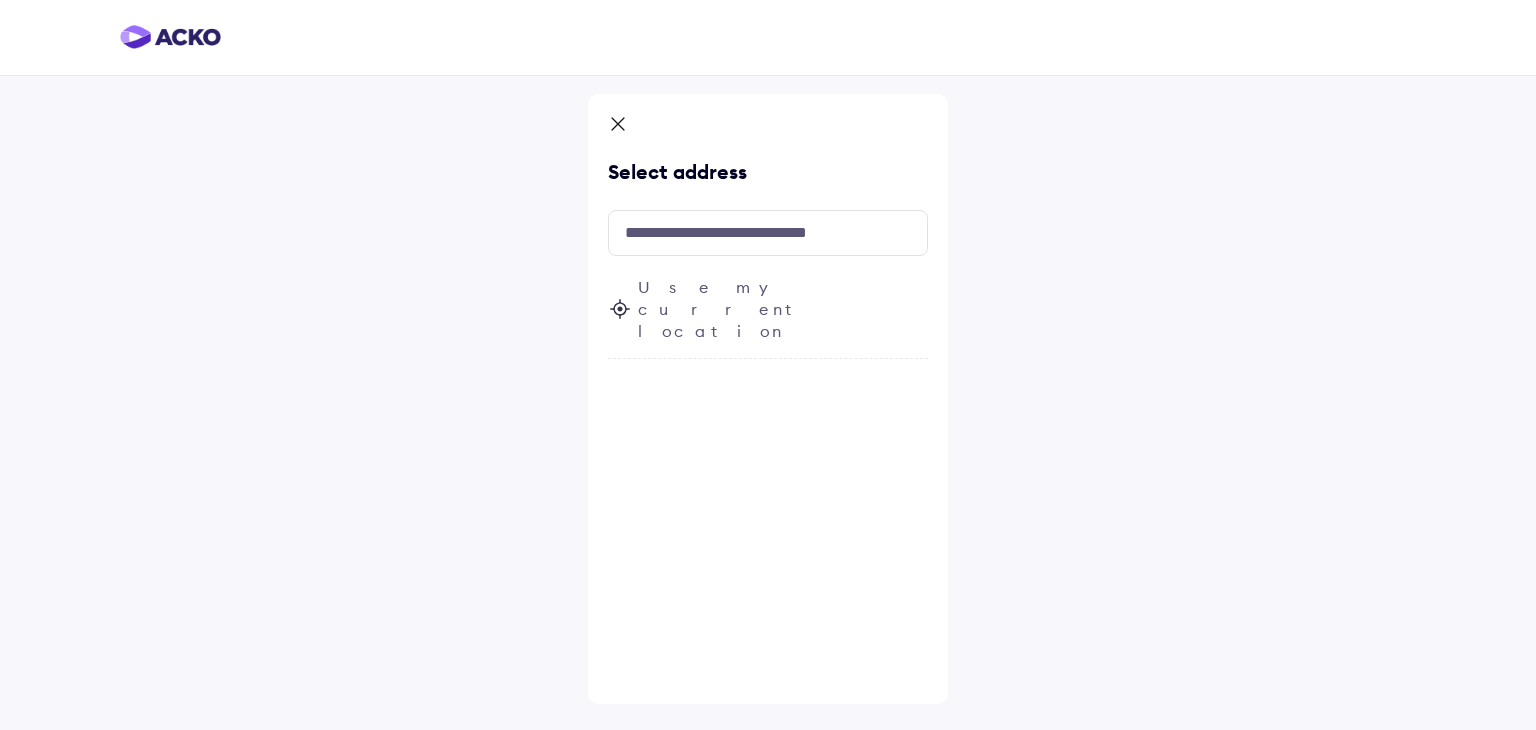 click on "Use my current location" at bounding box center [783, 309] 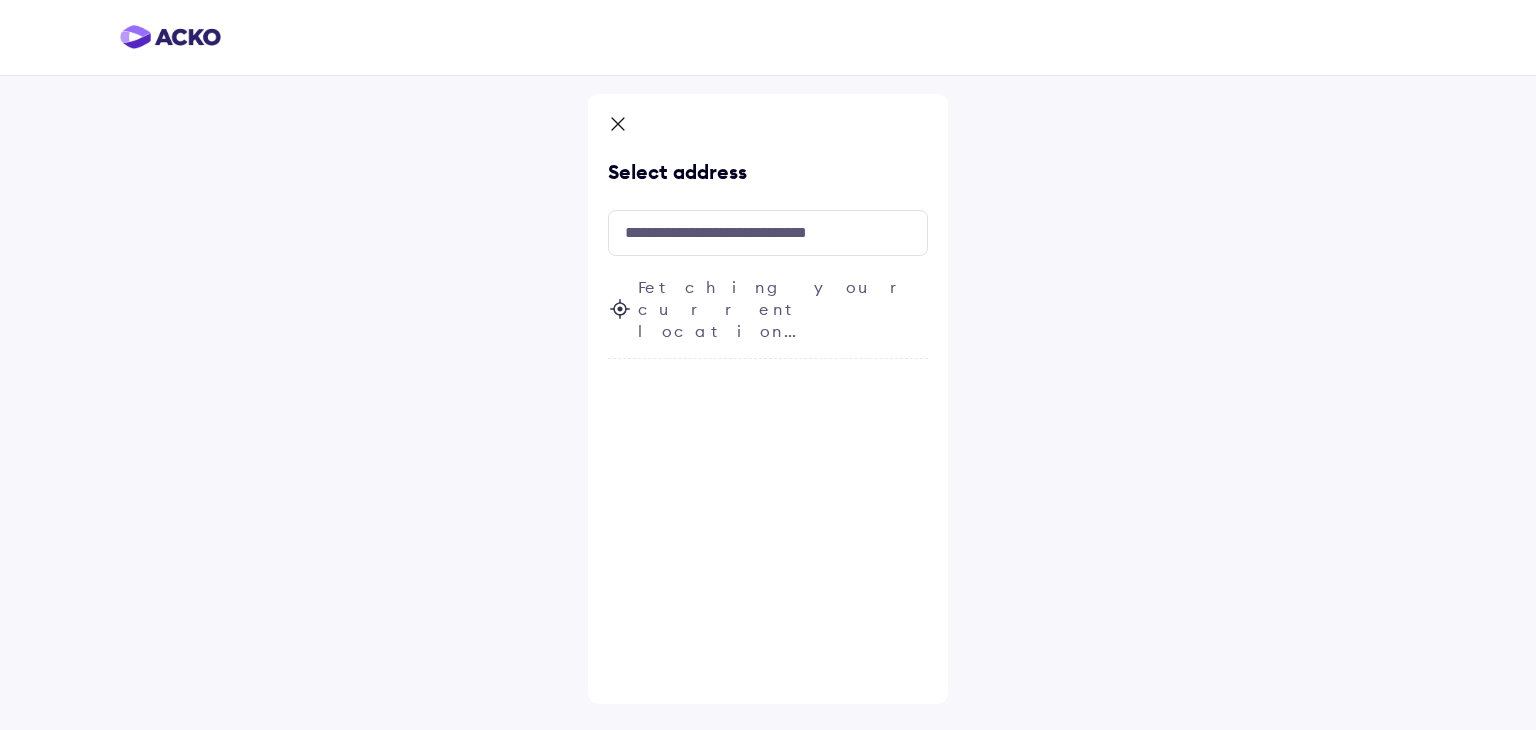 click on "Fetching your current location..." at bounding box center (783, 309) 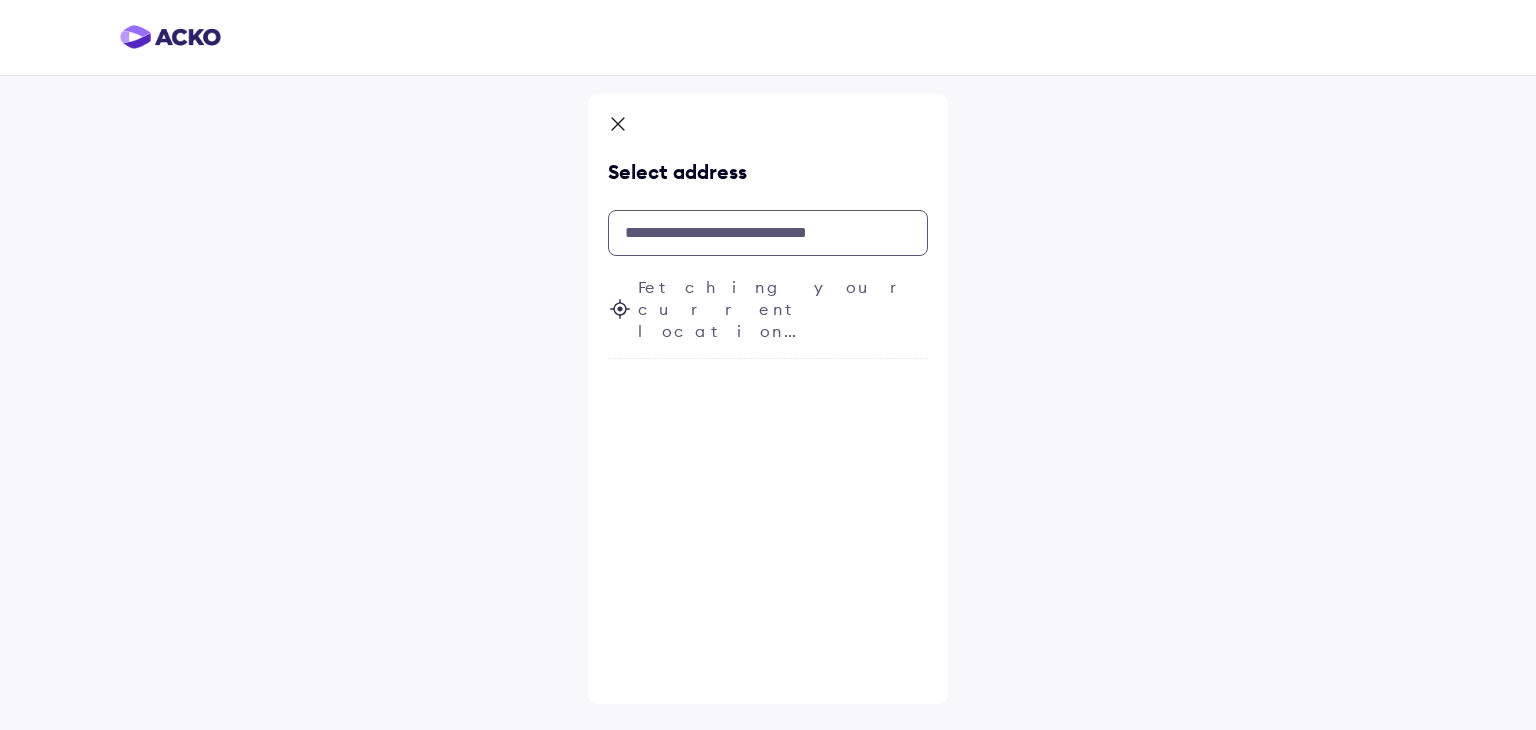 click at bounding box center (768, 233) 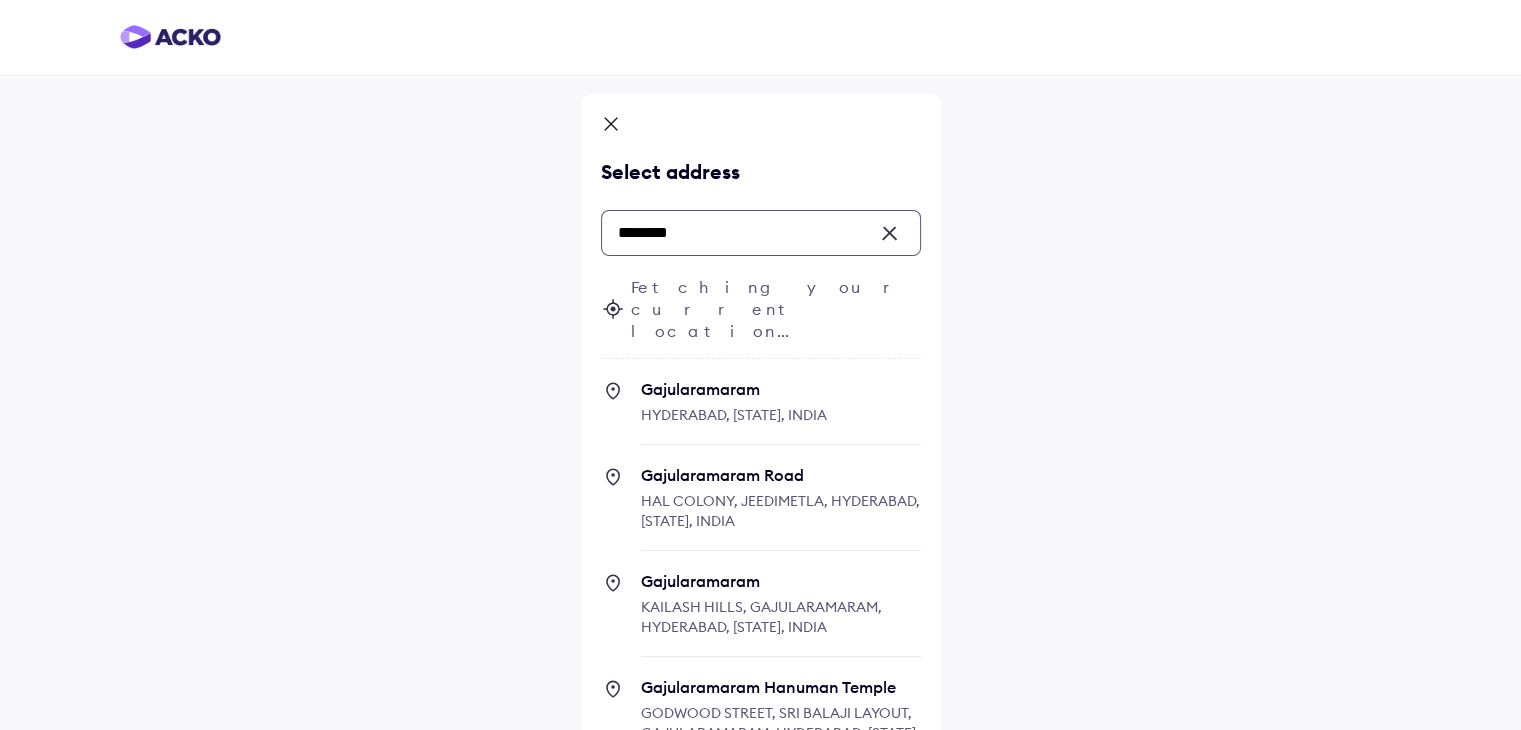 click on "********" at bounding box center [761, 233] 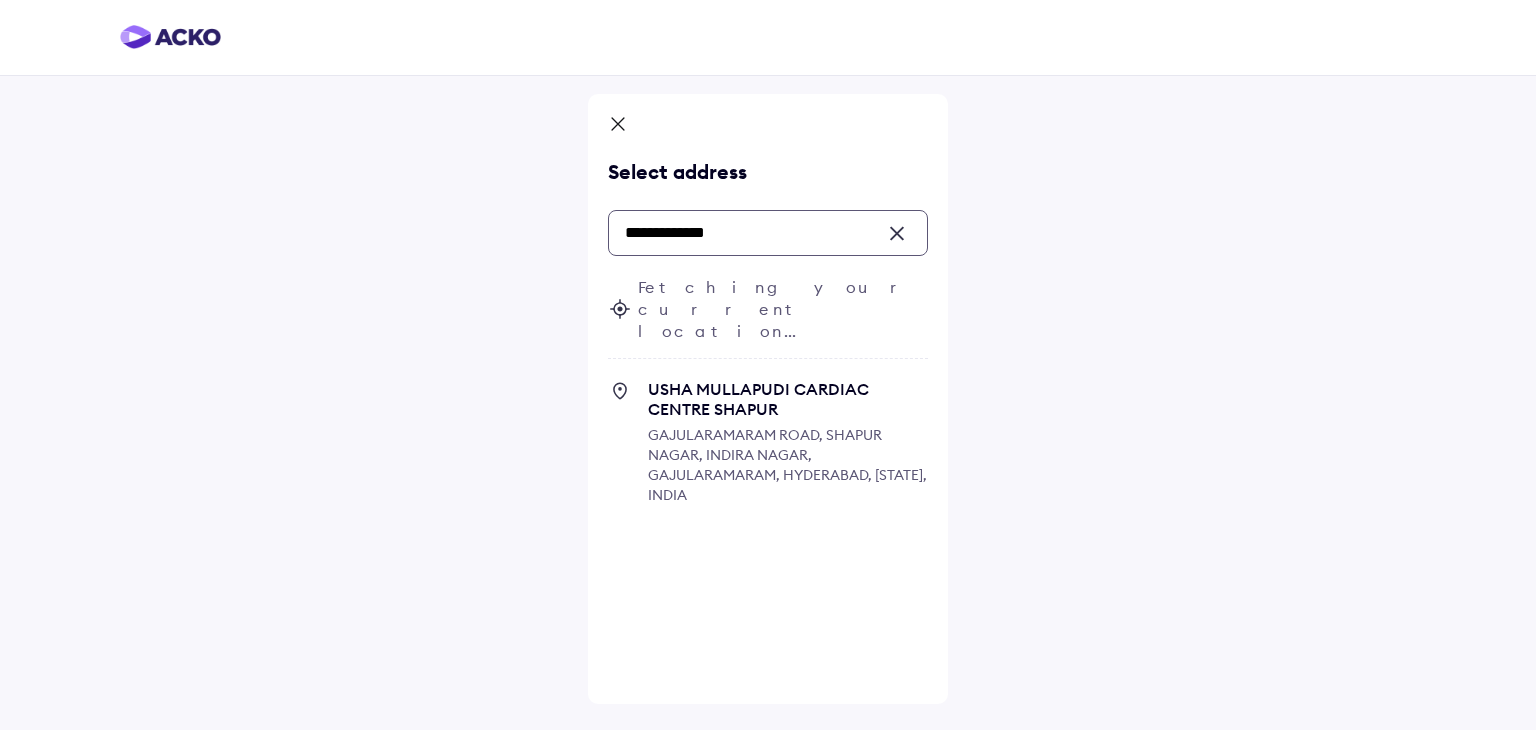 click on "USHA MULLAPUDI CARDIAC CENTRE SHAPUR" at bounding box center [788, 399] 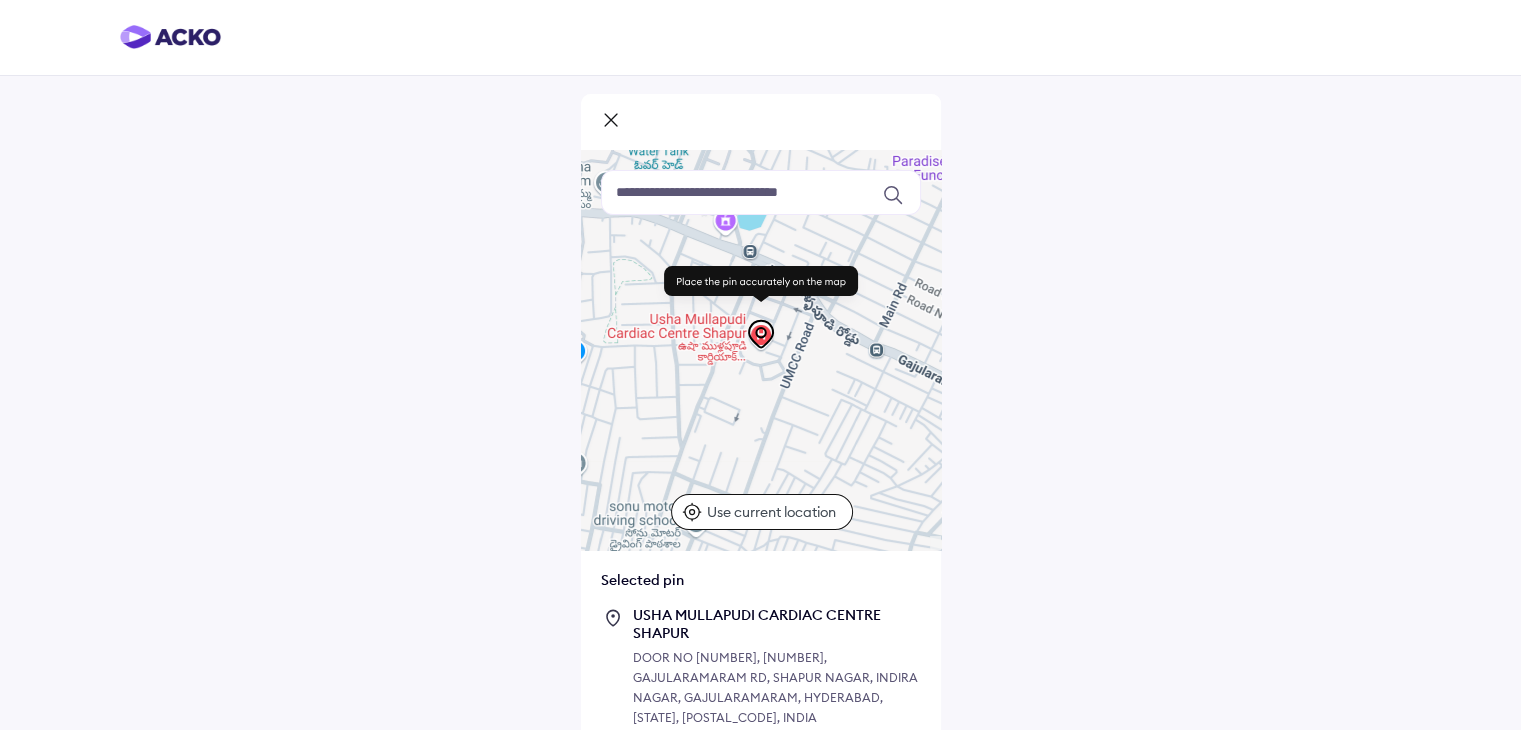 click on "Use current location" at bounding box center (774, 512) 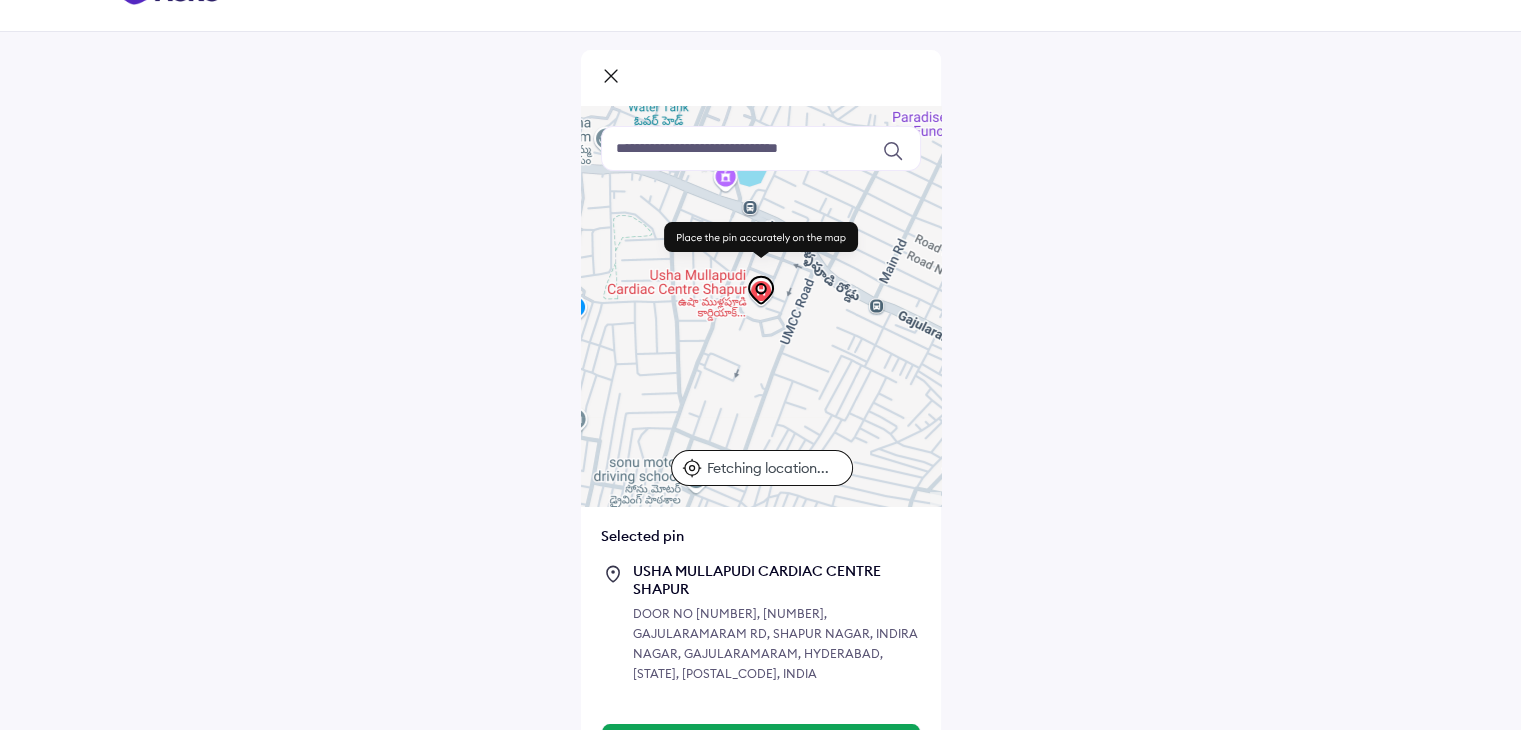 scroll, scrollTop: 68, scrollLeft: 0, axis: vertical 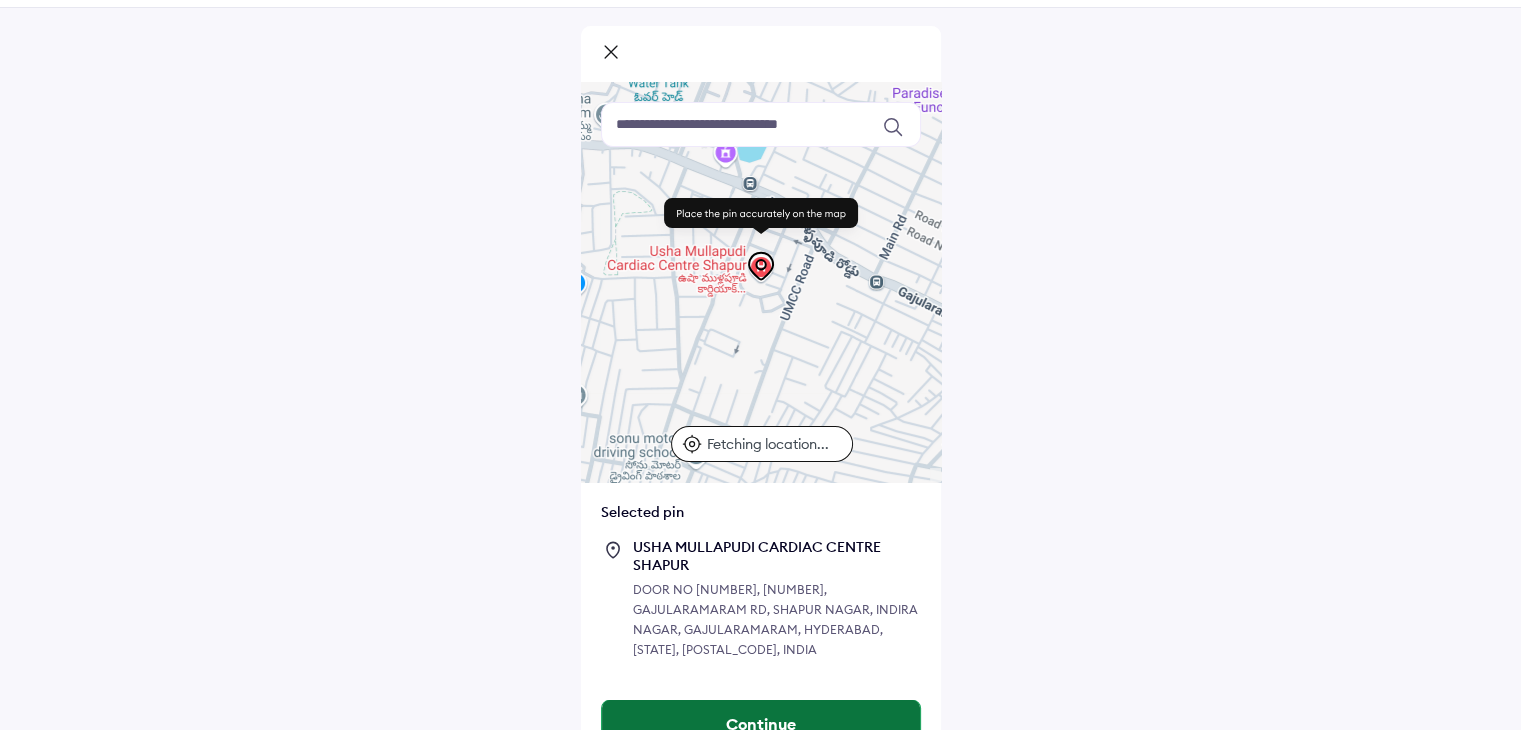 click on "Continue" at bounding box center [761, 724] 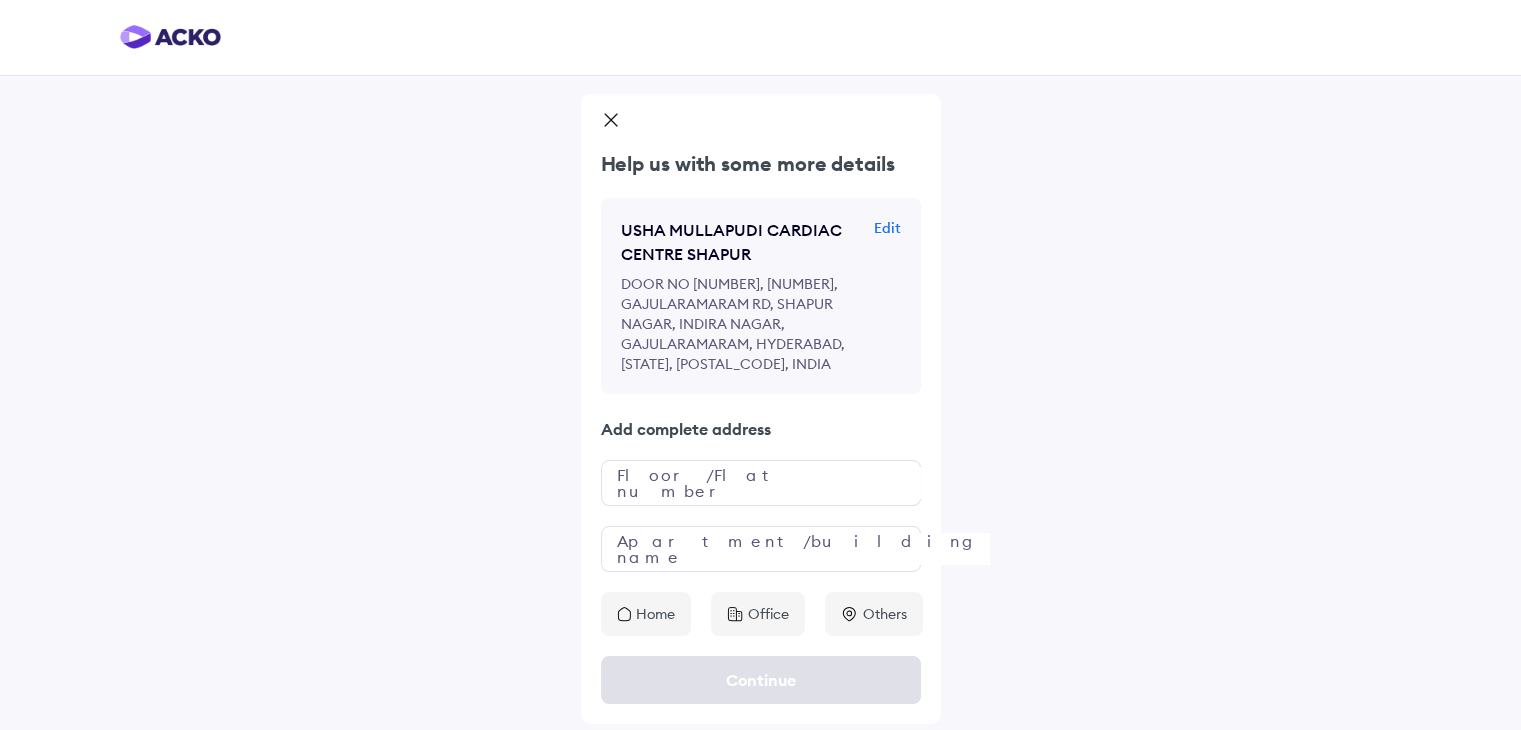 scroll, scrollTop: 0, scrollLeft: 0, axis: both 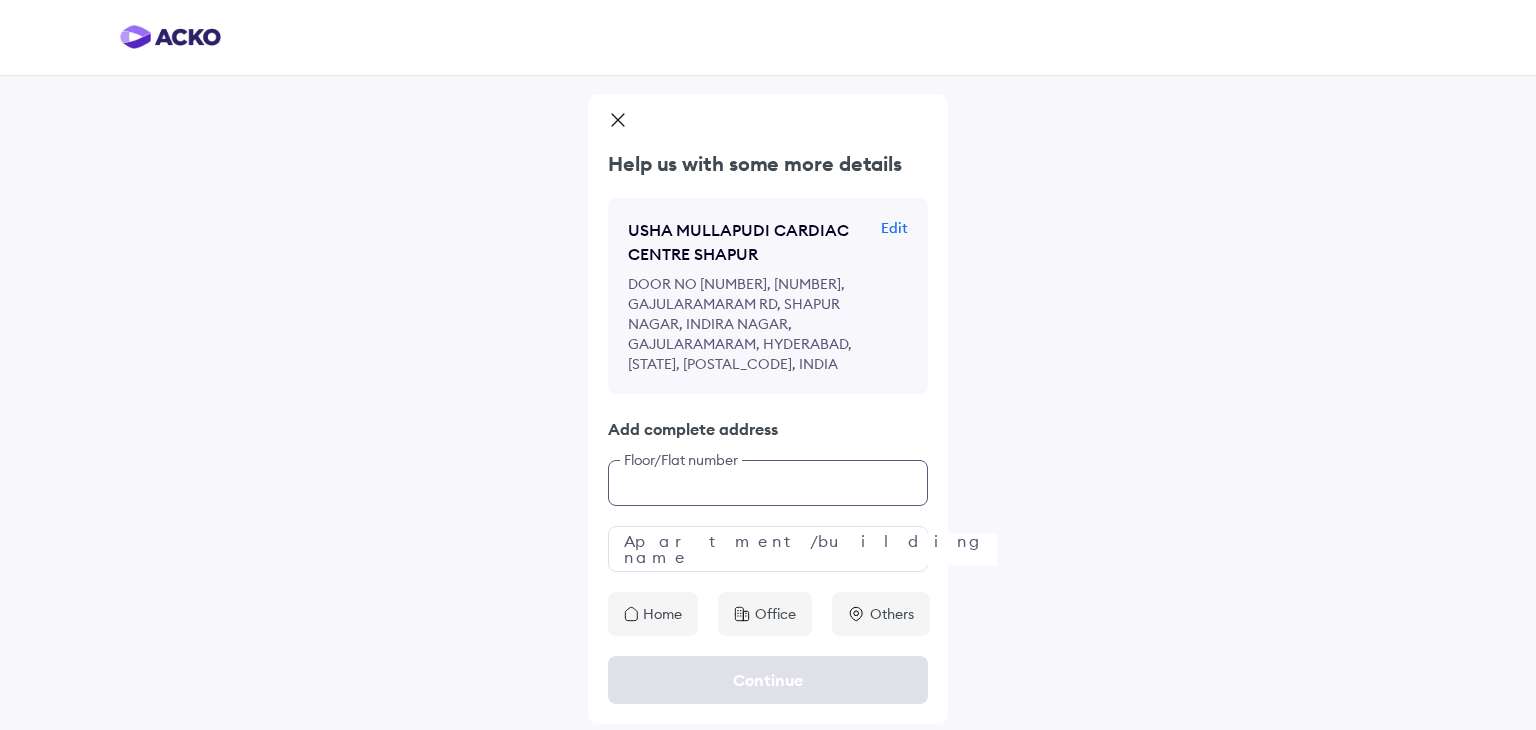 click at bounding box center [768, 483] 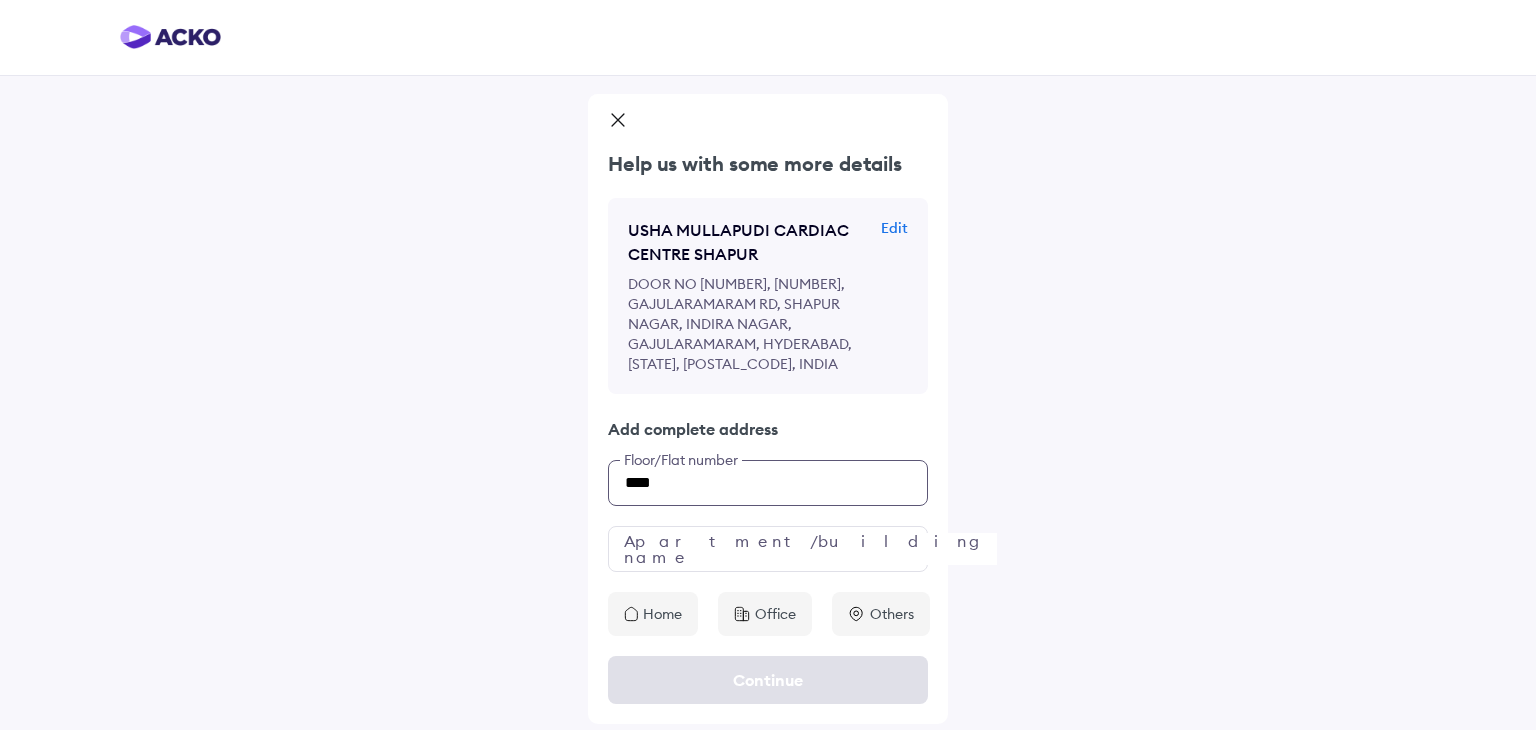 click on "***" at bounding box center [768, 483] 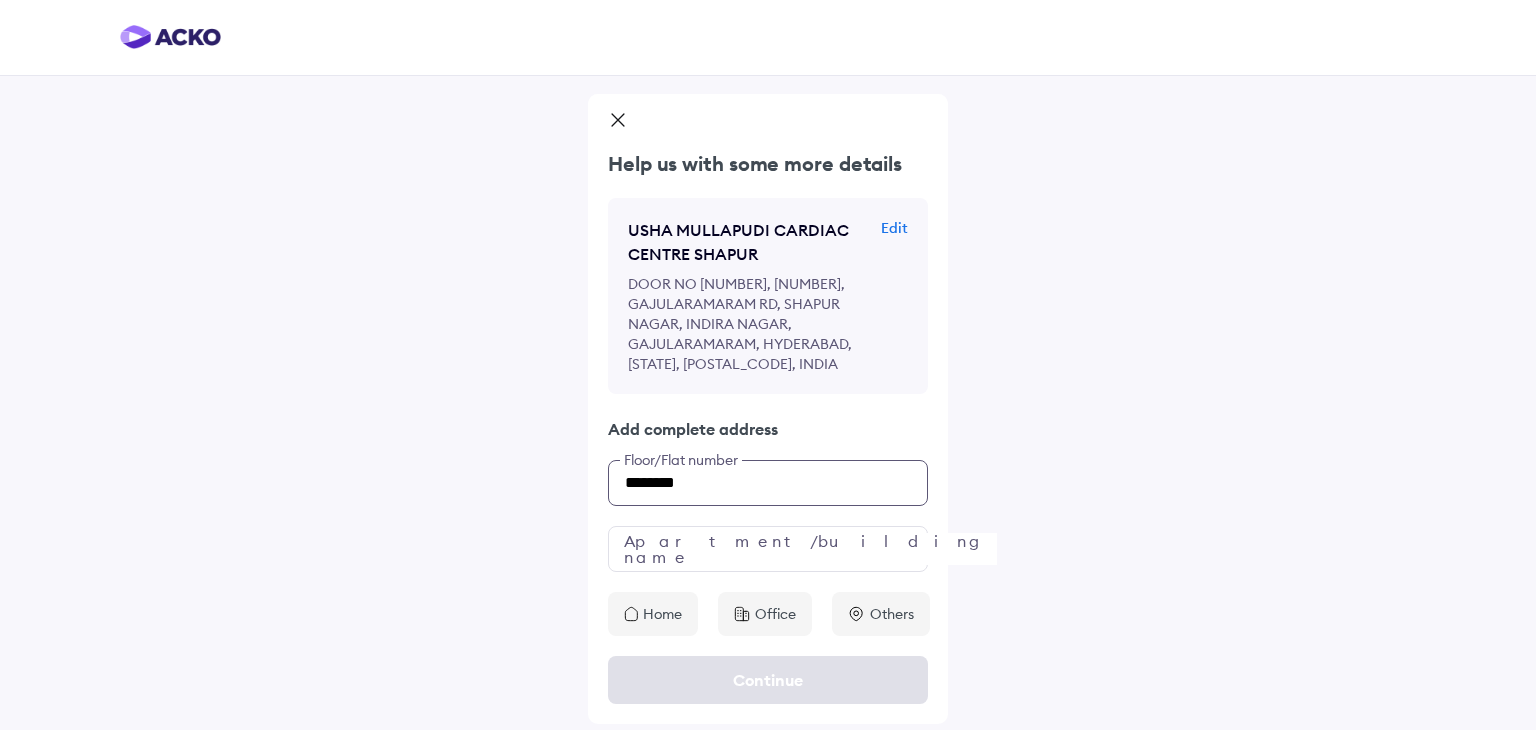 type on "*******" 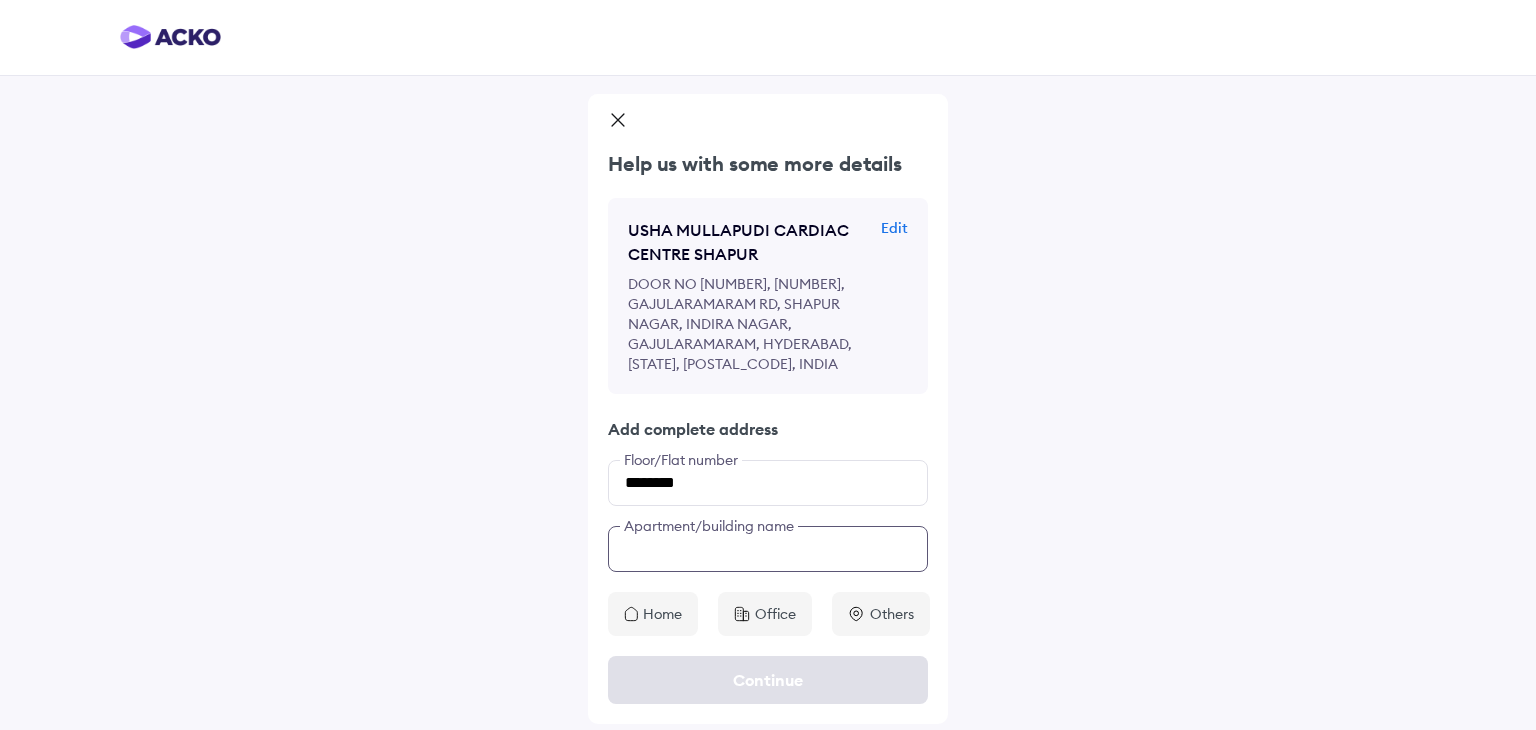 click at bounding box center (768, 549) 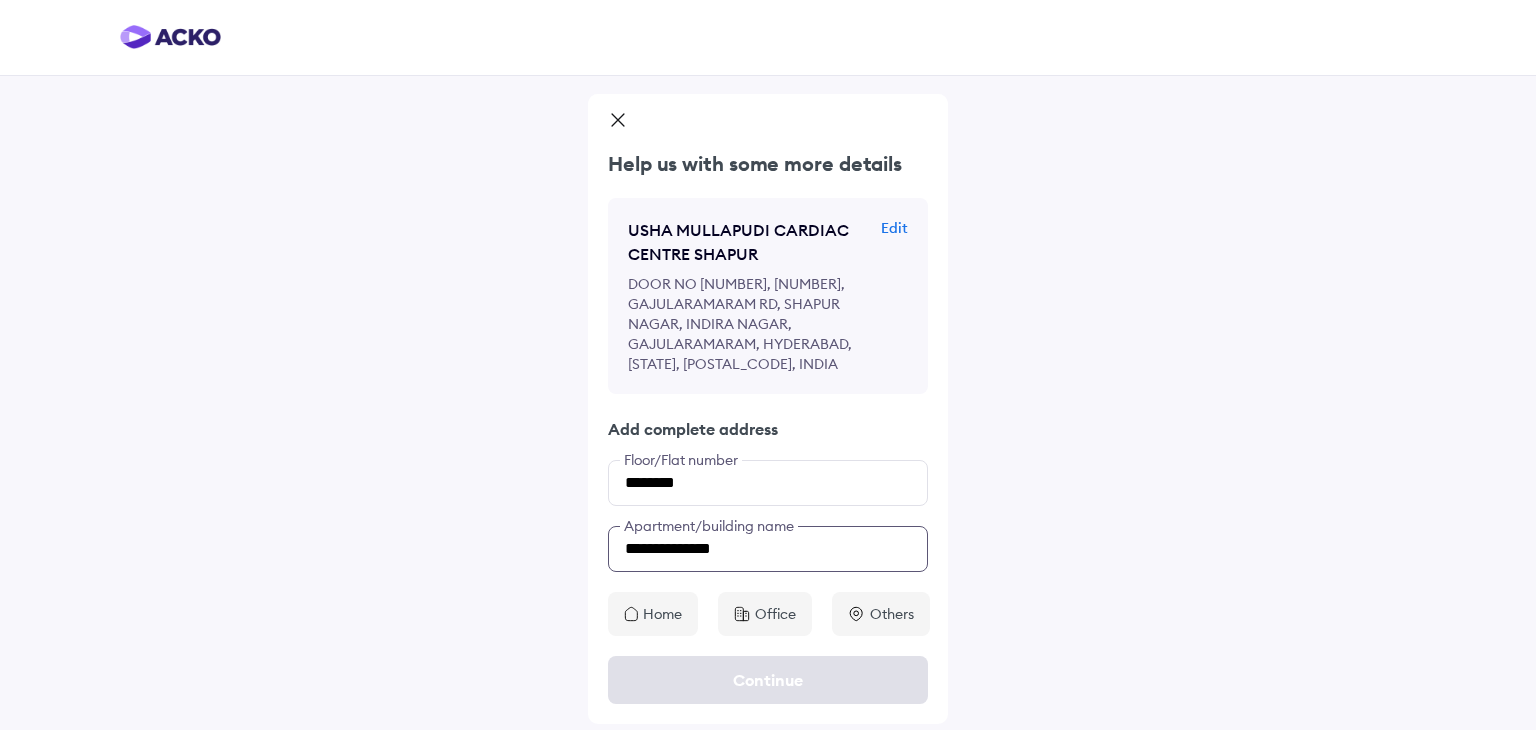 type on "**********" 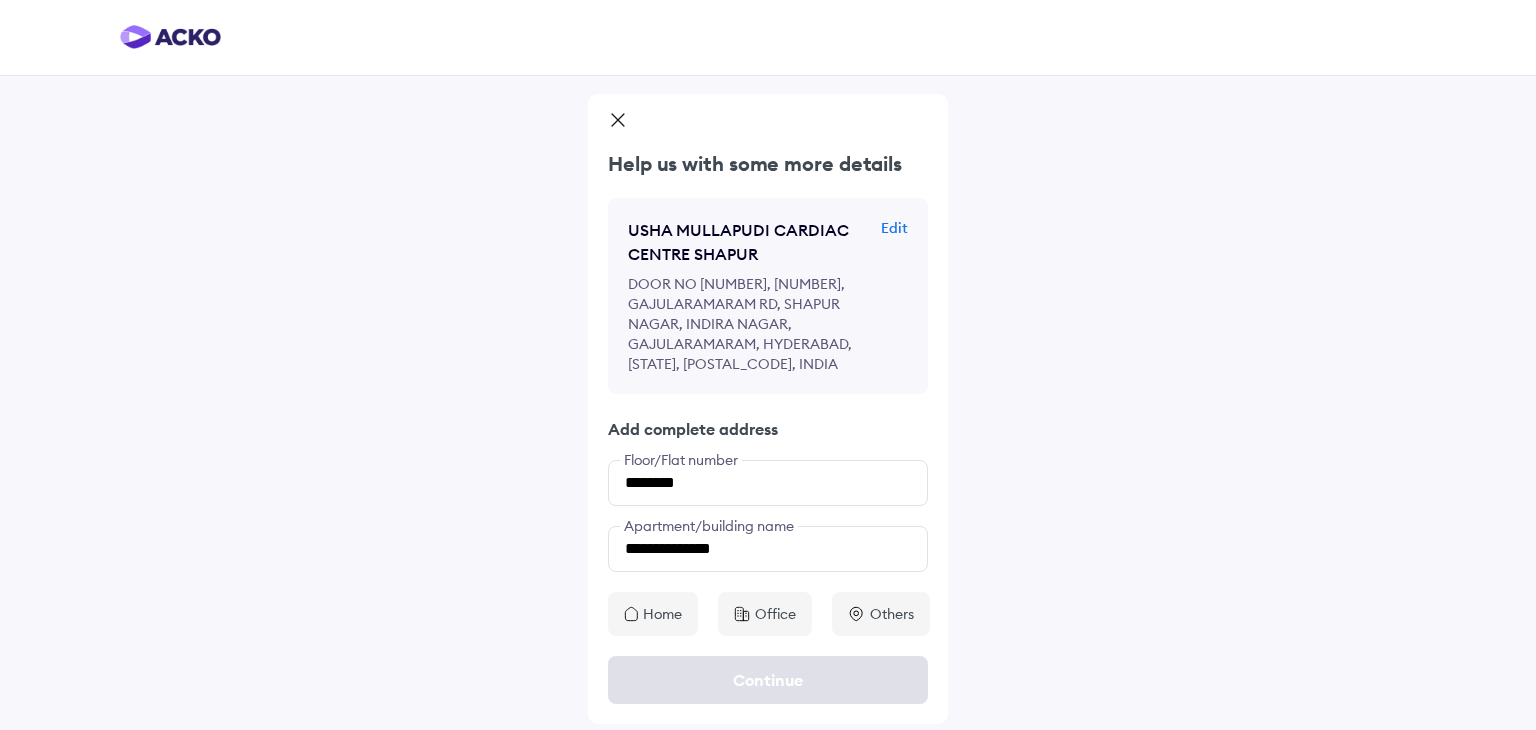click 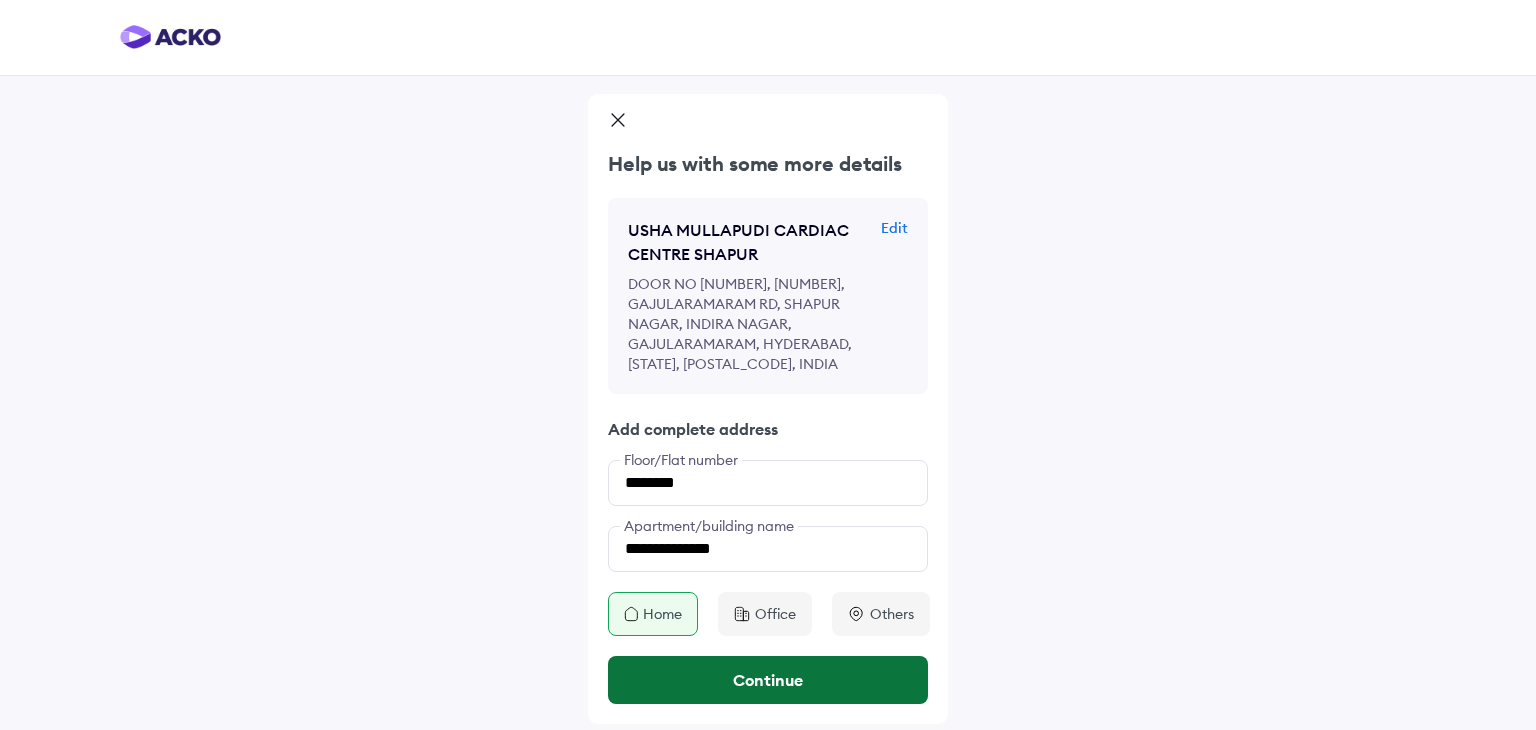 click on "Continue" at bounding box center [768, 680] 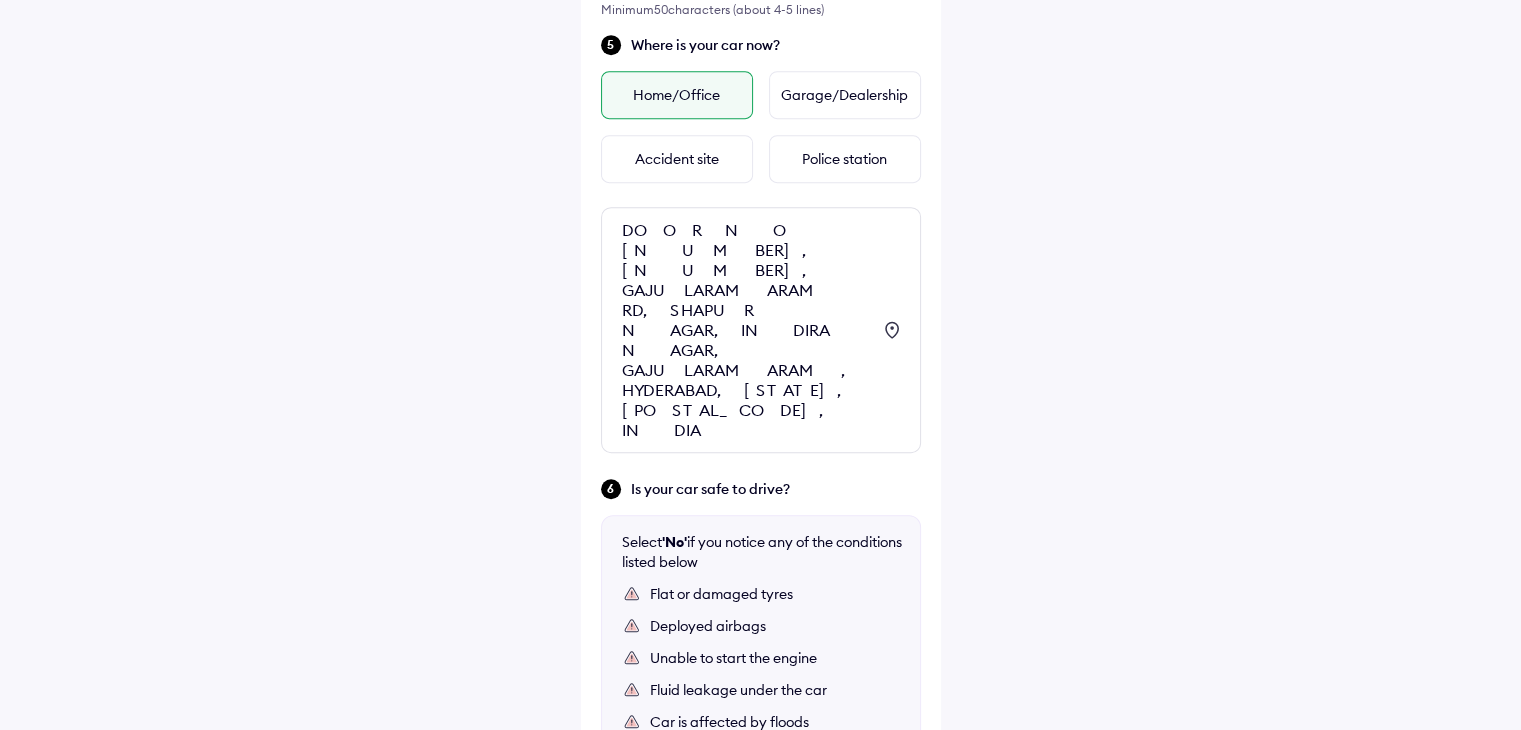 scroll, scrollTop: 1127, scrollLeft: 0, axis: vertical 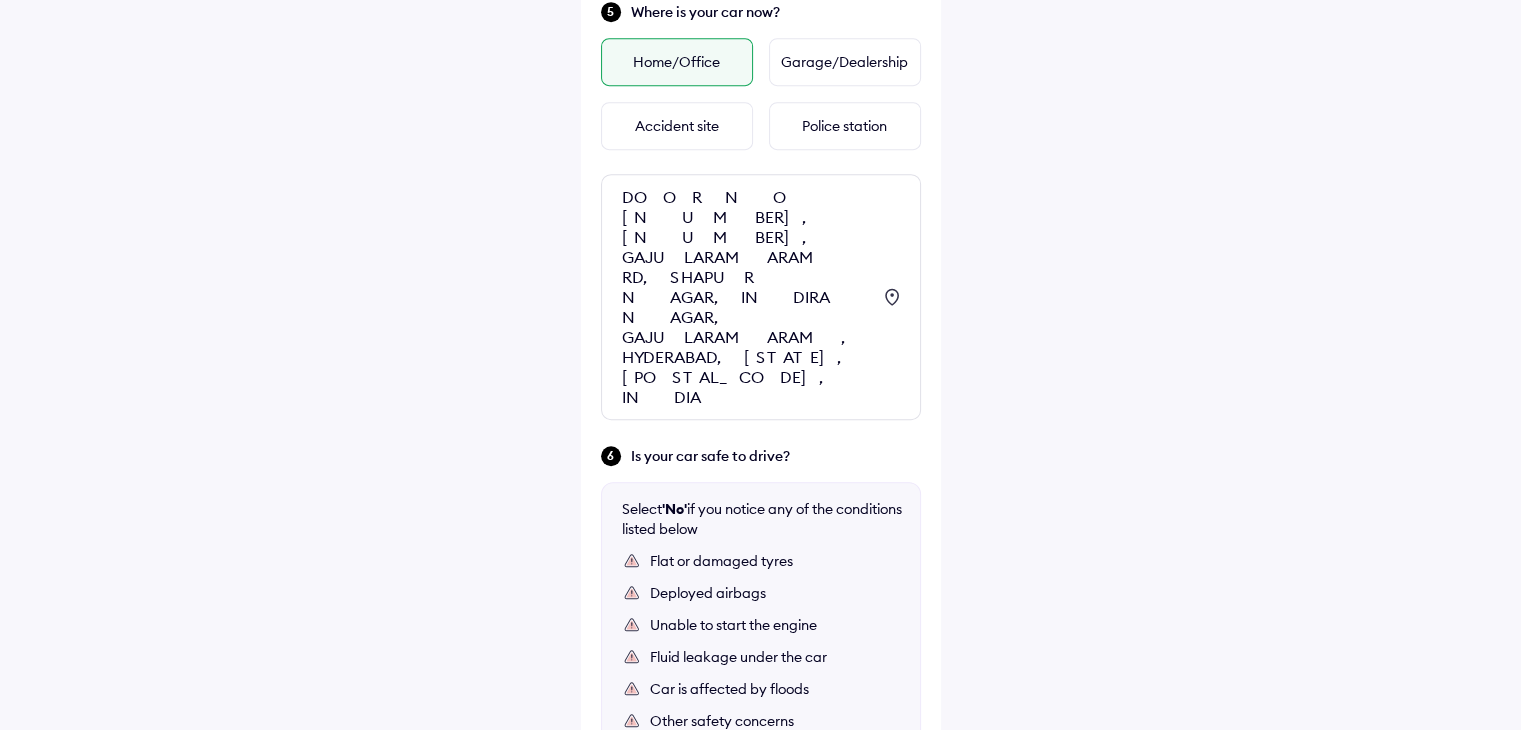 click on "Yes" at bounding box center (677, 788) 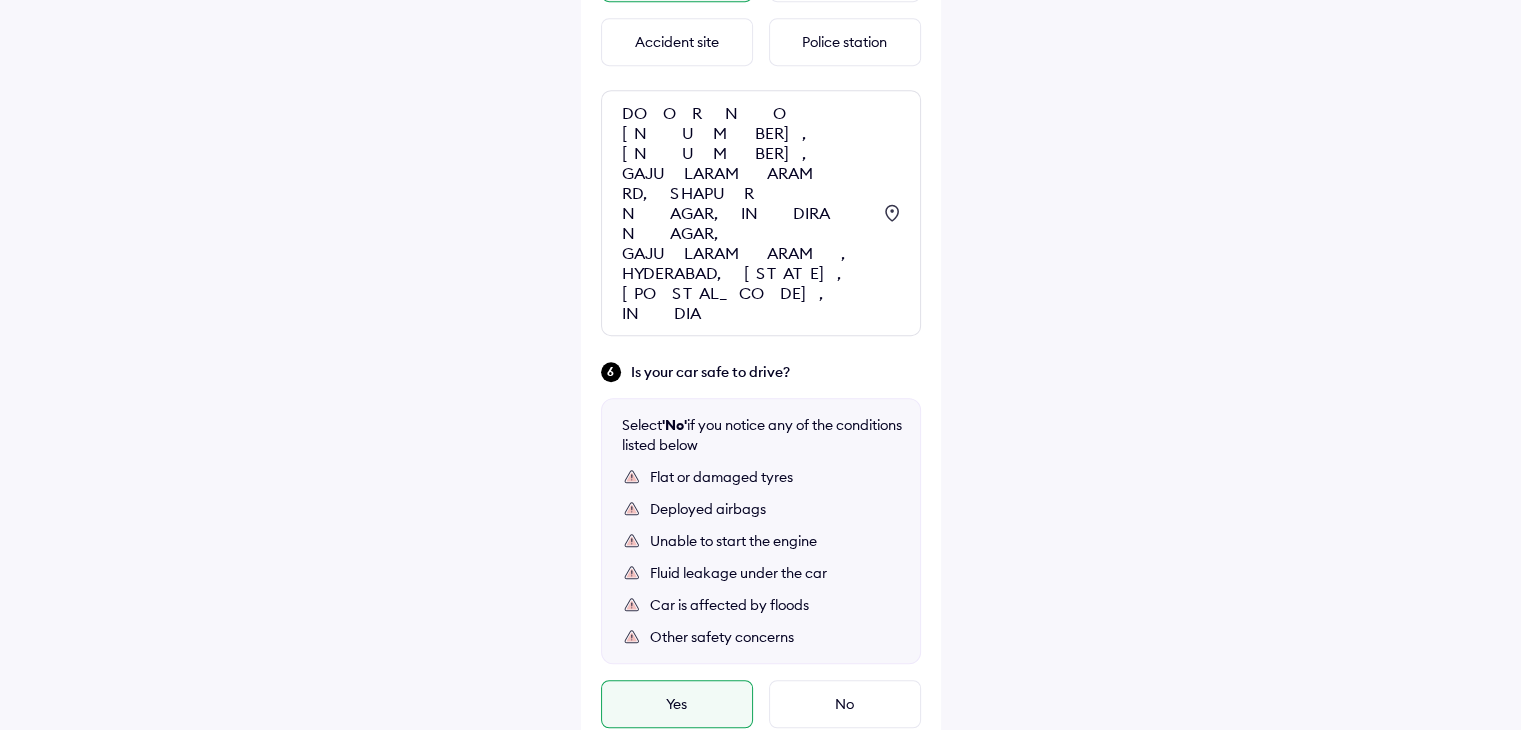 scroll, scrollTop: 1248, scrollLeft: 0, axis: vertical 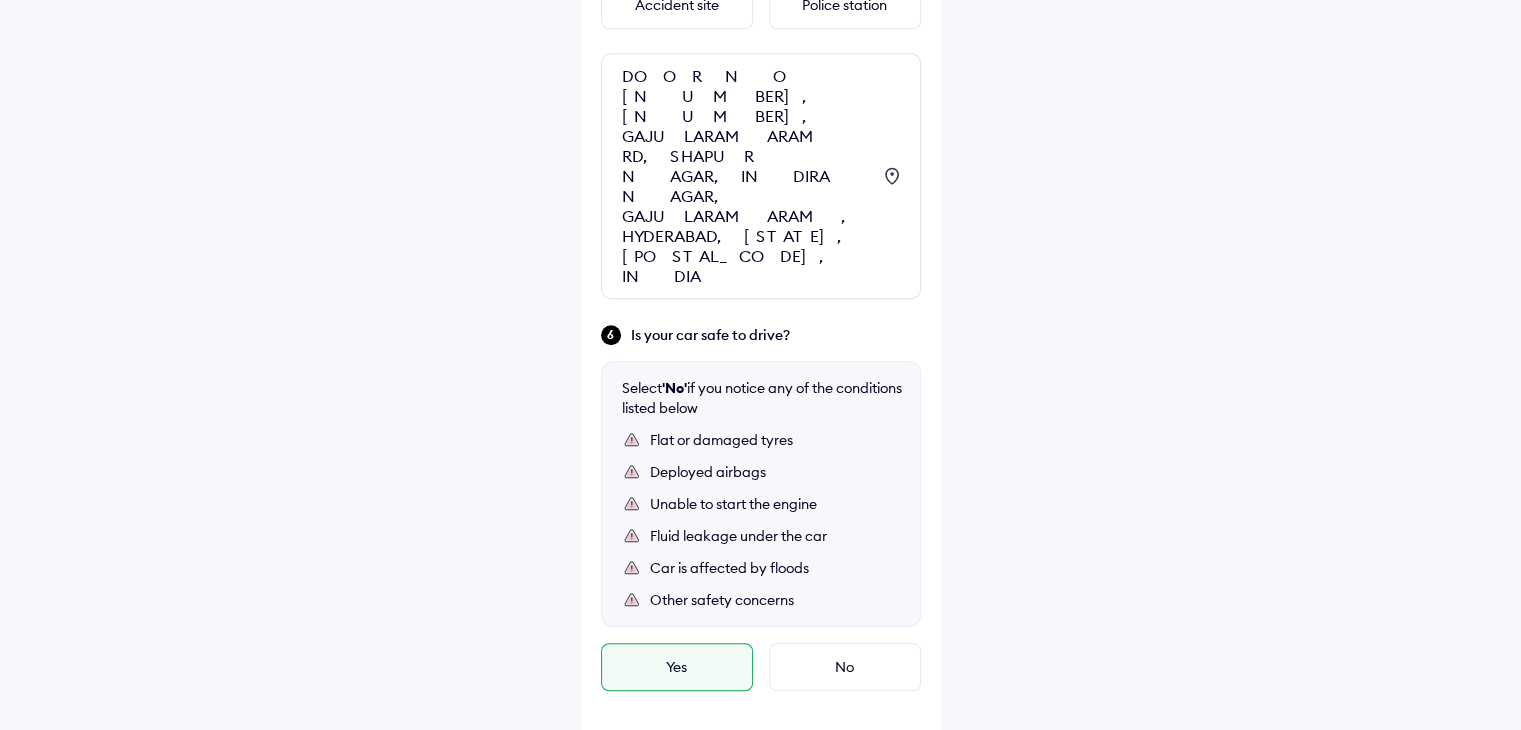 click on "Continue" at bounding box center [761, 787] 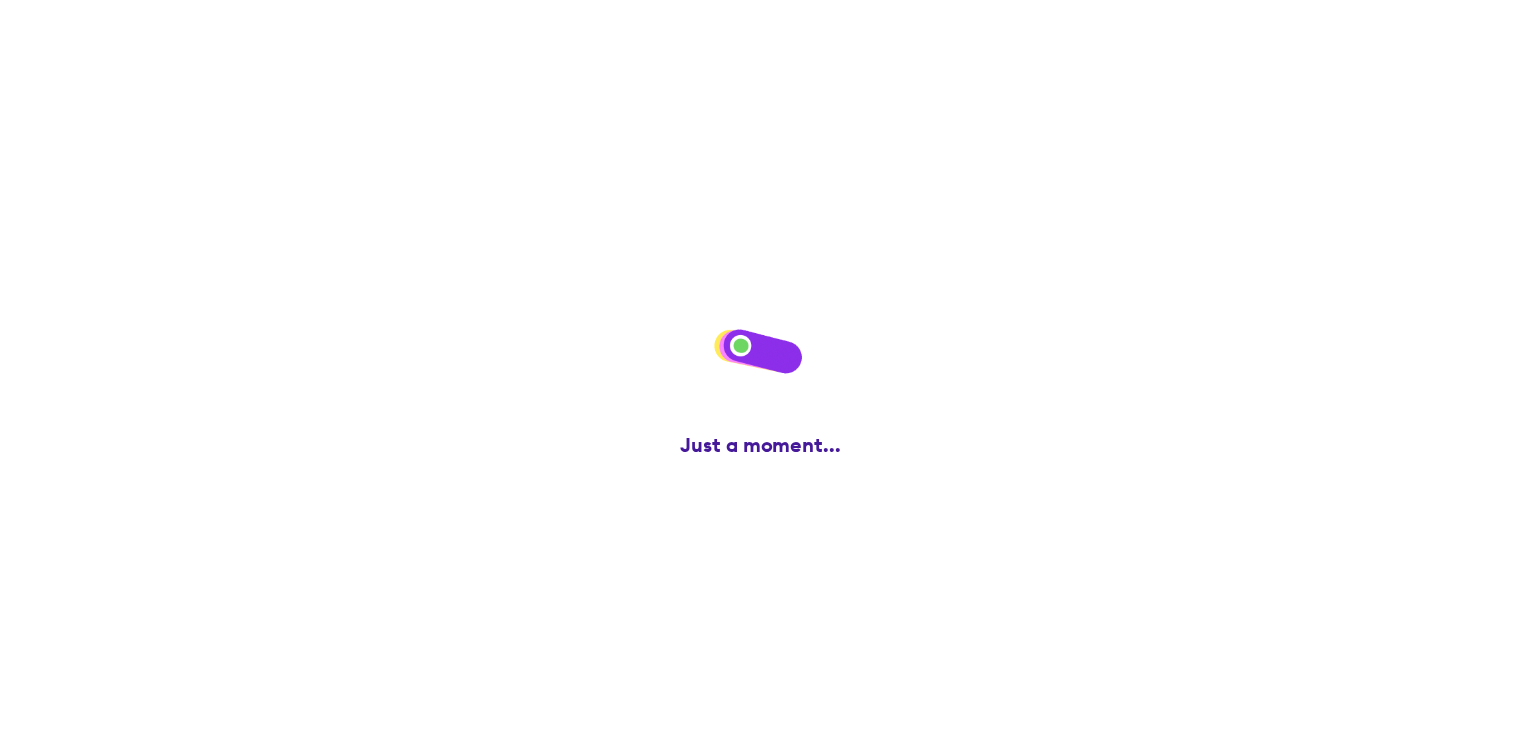 scroll, scrollTop: 0, scrollLeft: 0, axis: both 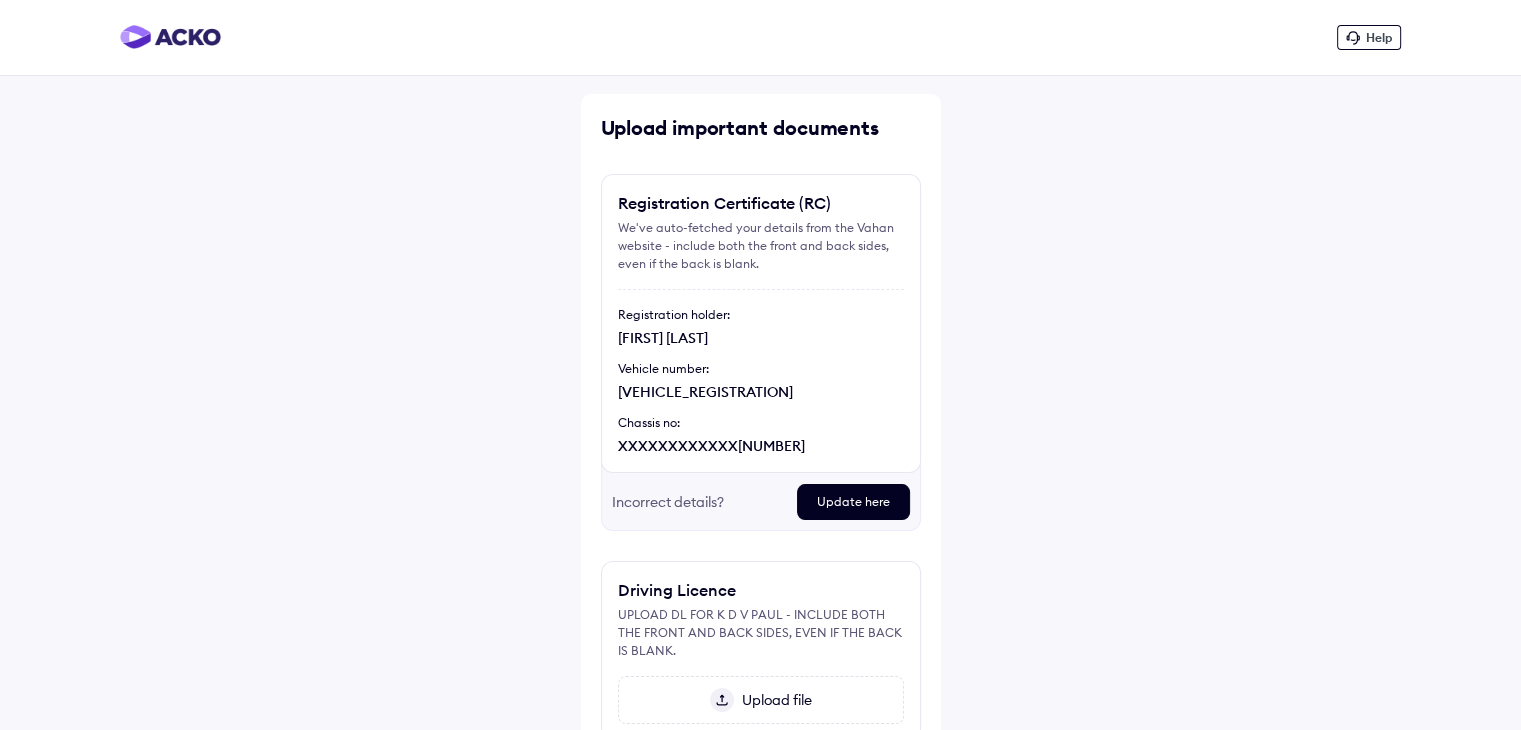 click on "Update here" at bounding box center (853, 502) 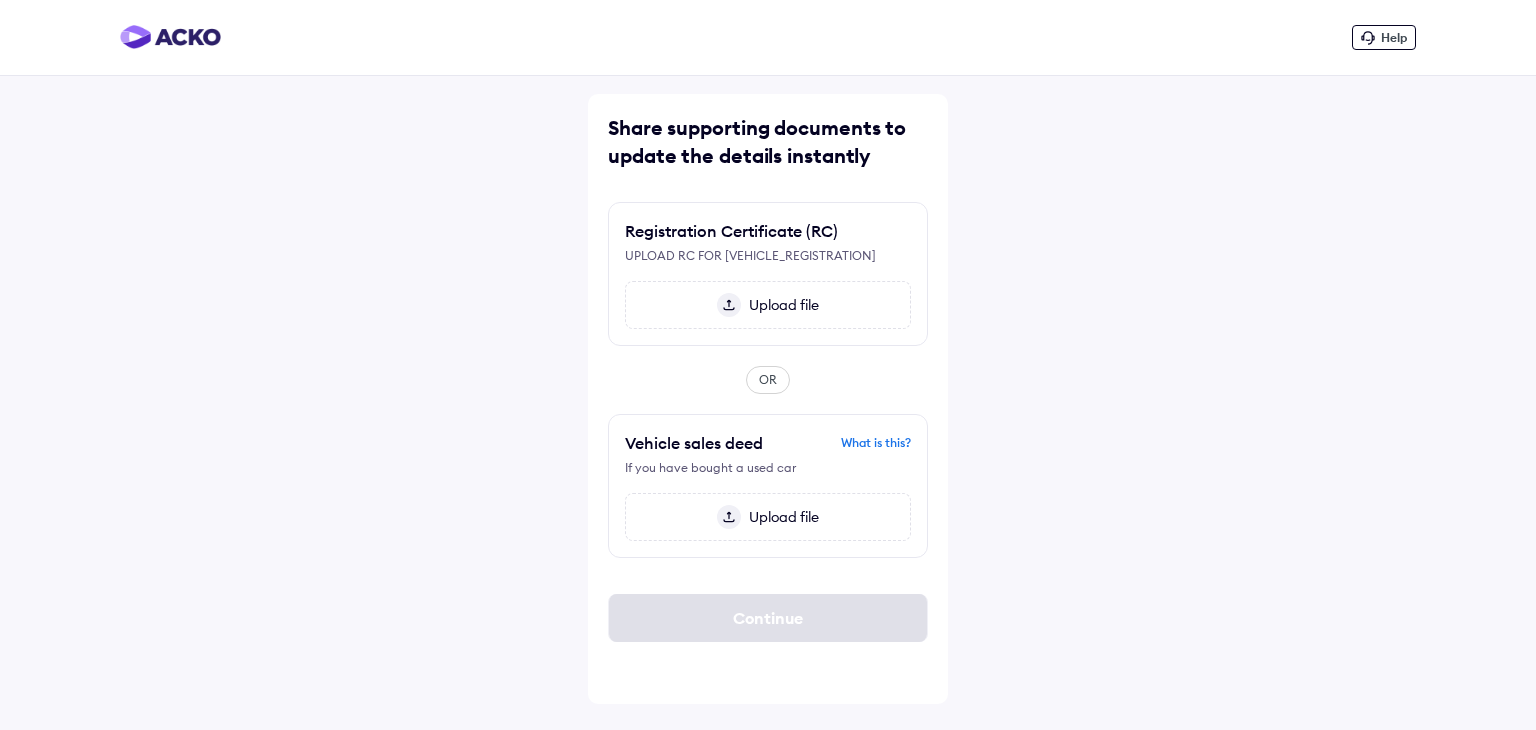click on "Upload file" at bounding box center [780, 305] 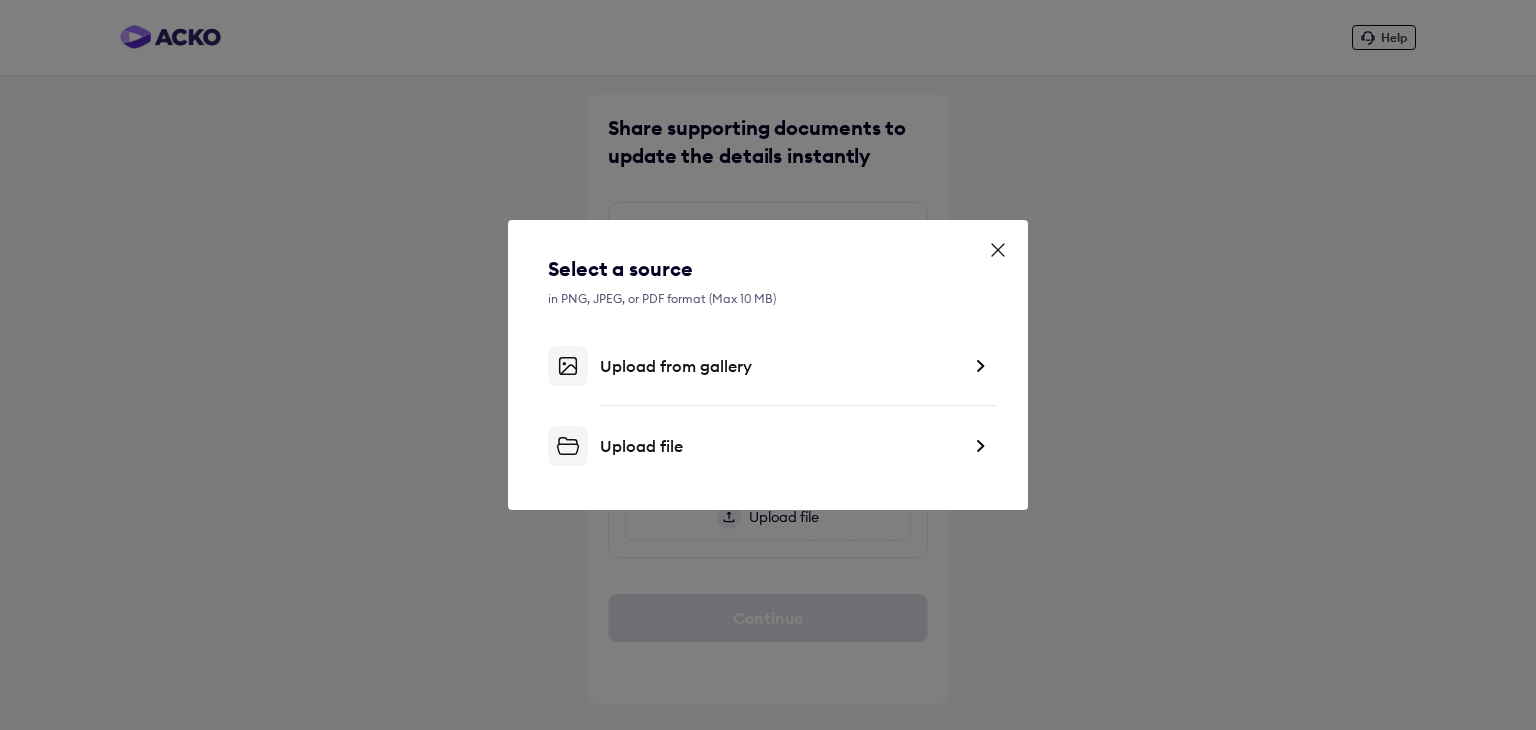 click on "Upload from gallery" at bounding box center [780, 366] 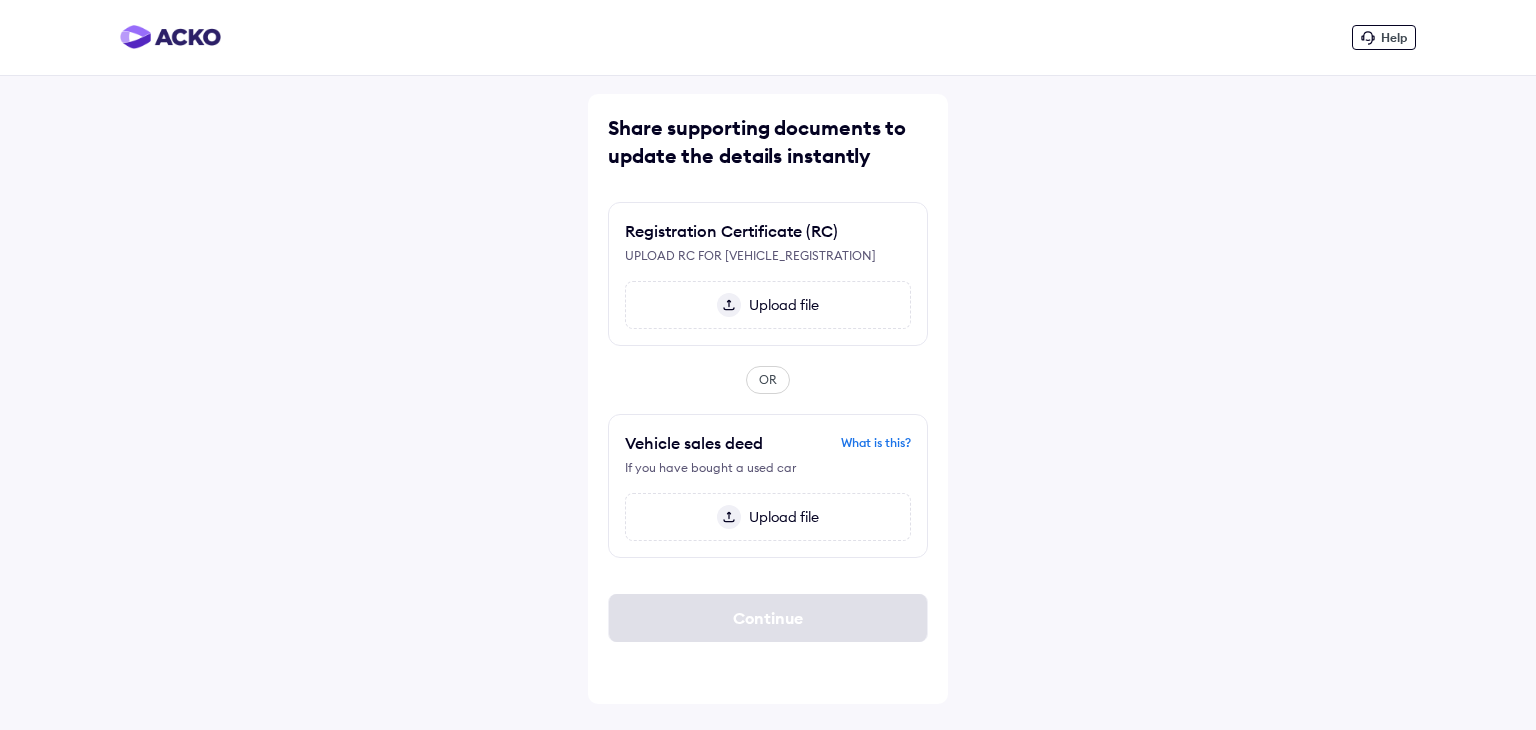 click at bounding box center [729, 305] 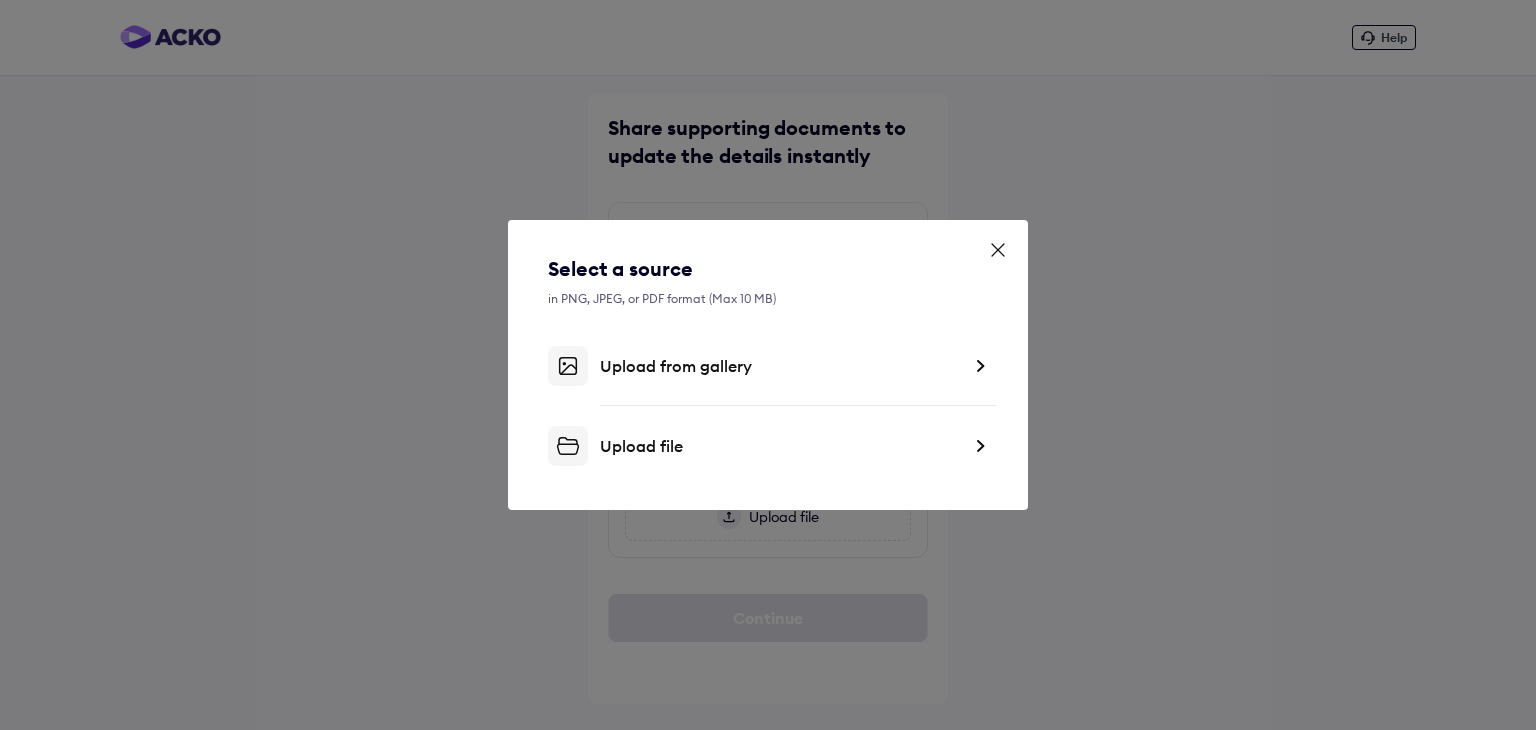 click on "Upload from gallery" at bounding box center (780, 366) 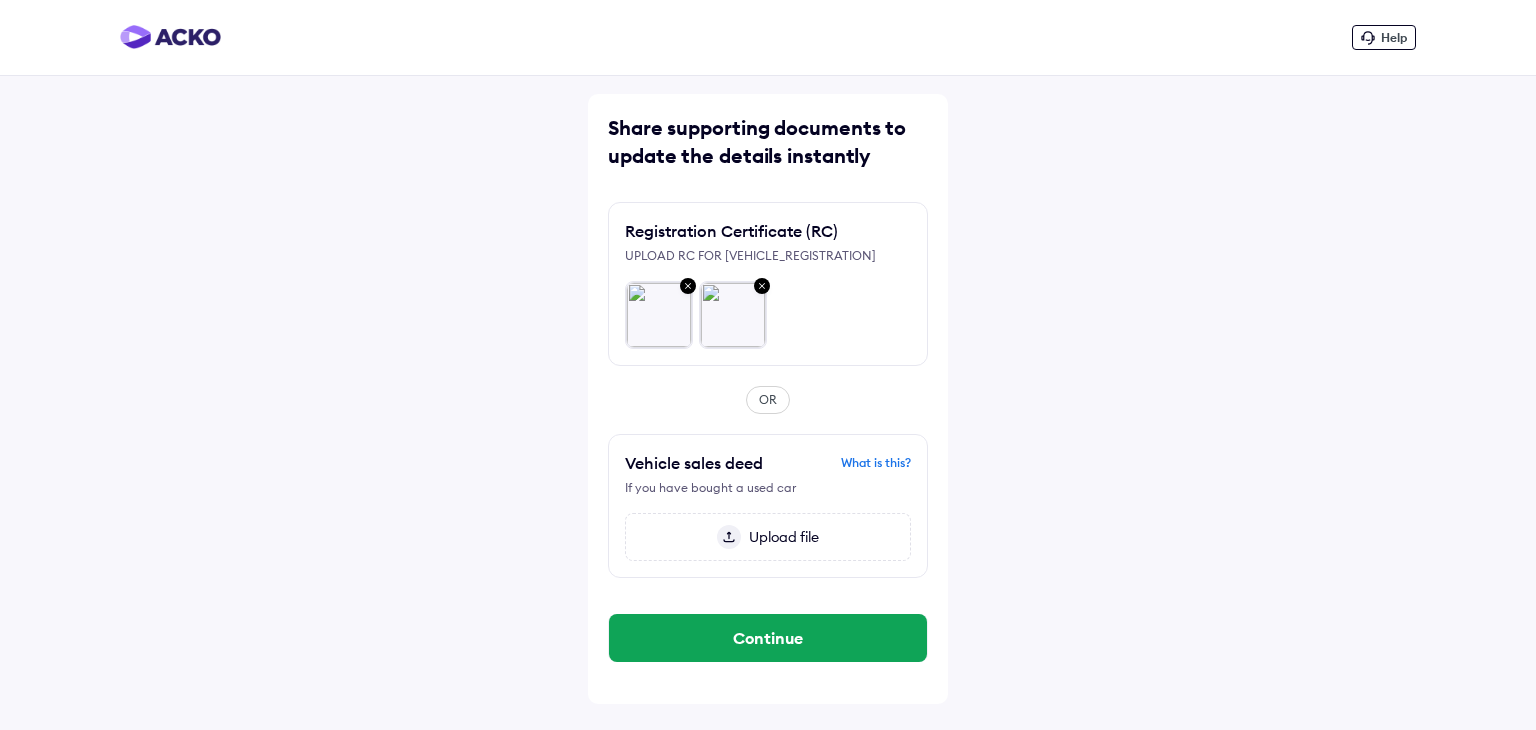 click at bounding box center [729, 537] 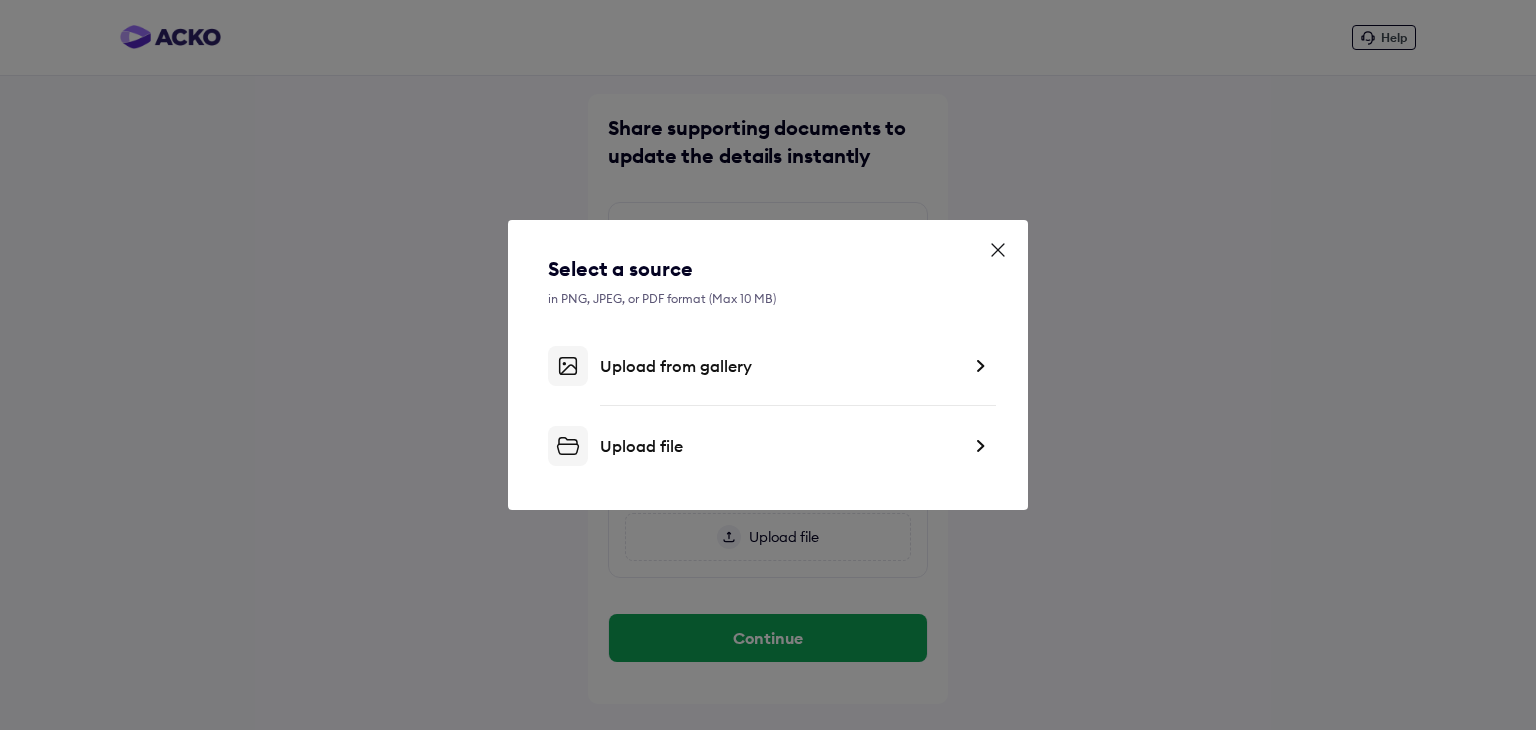 click on "Upload from gallery" at bounding box center [768, 366] 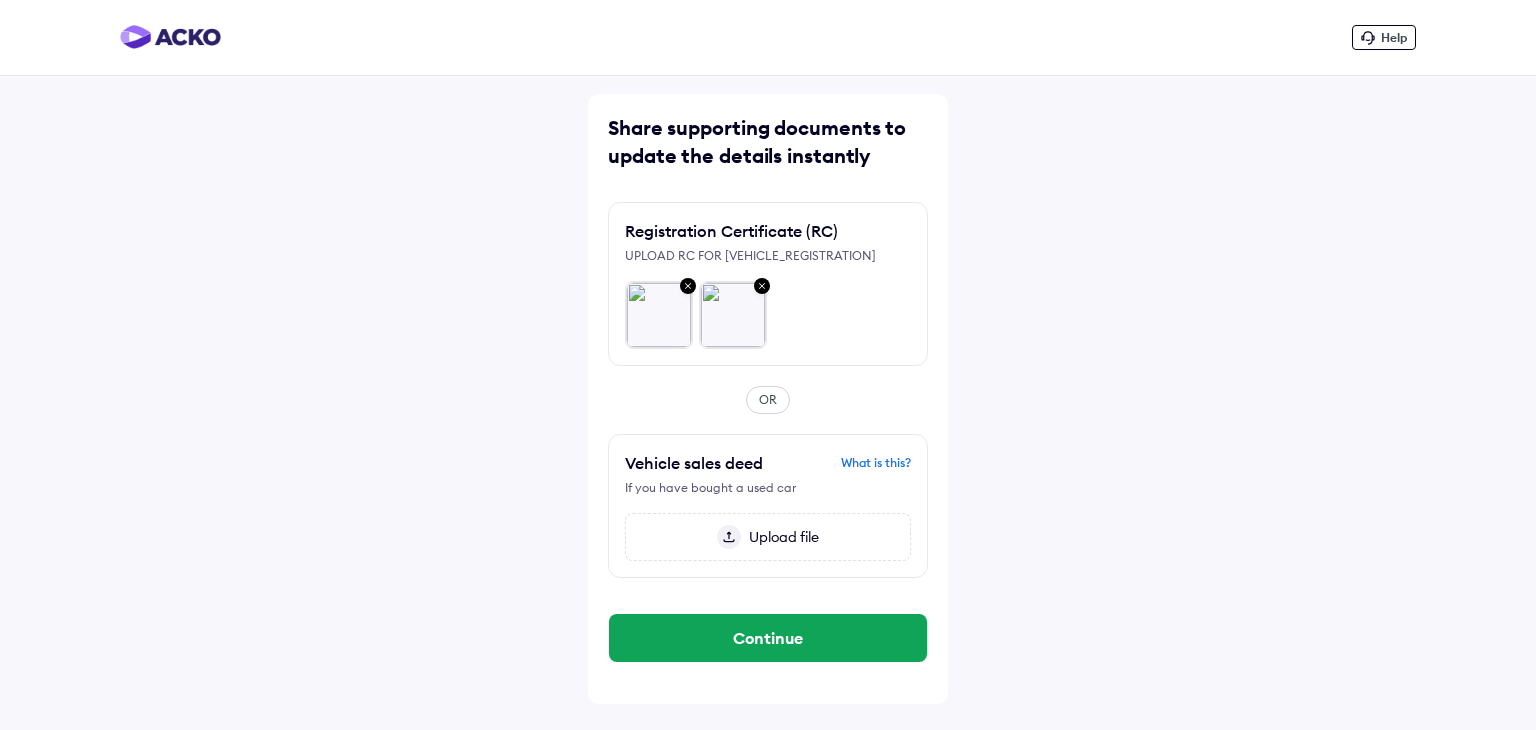 click on "Upload file" at bounding box center [768, 537] 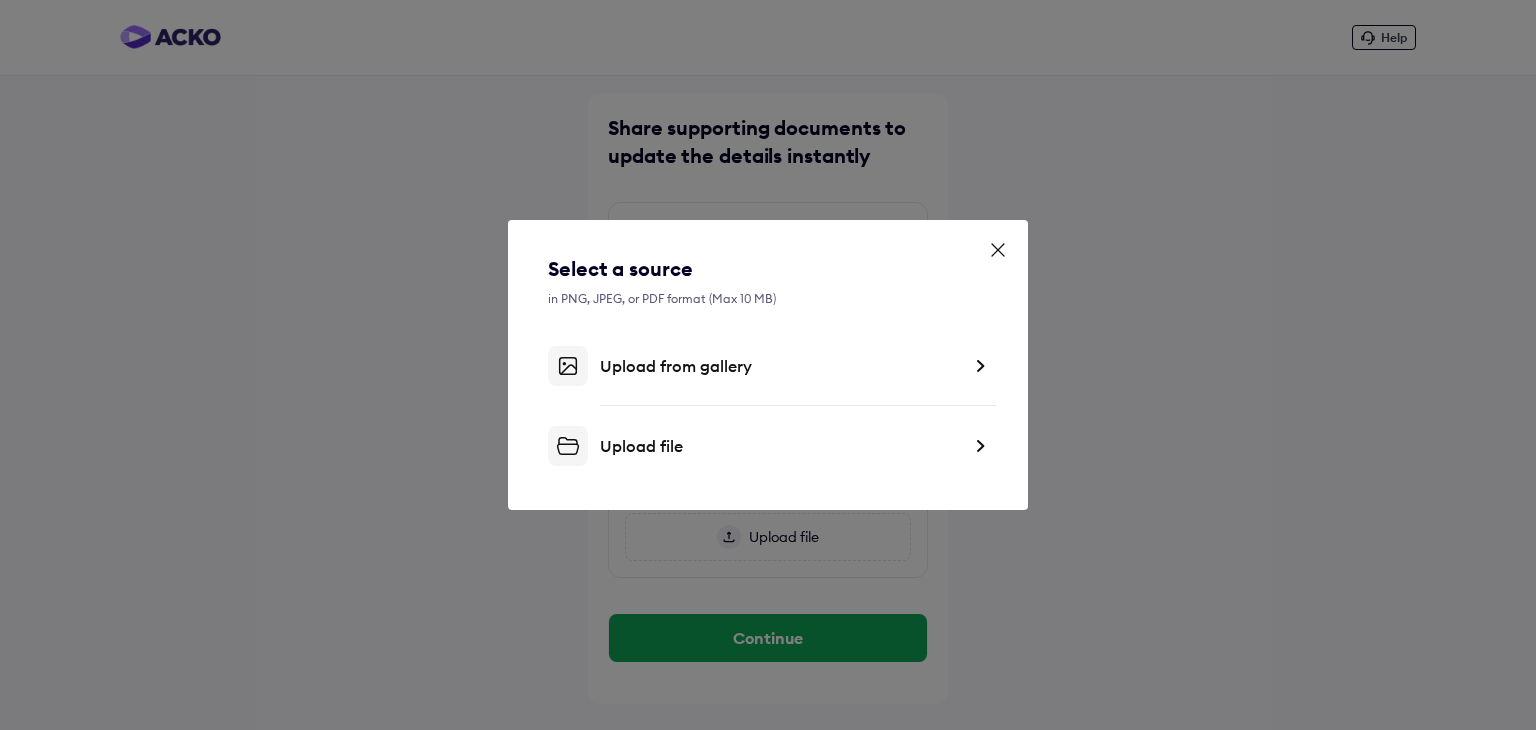 click on "Upload from gallery" at bounding box center [780, 366] 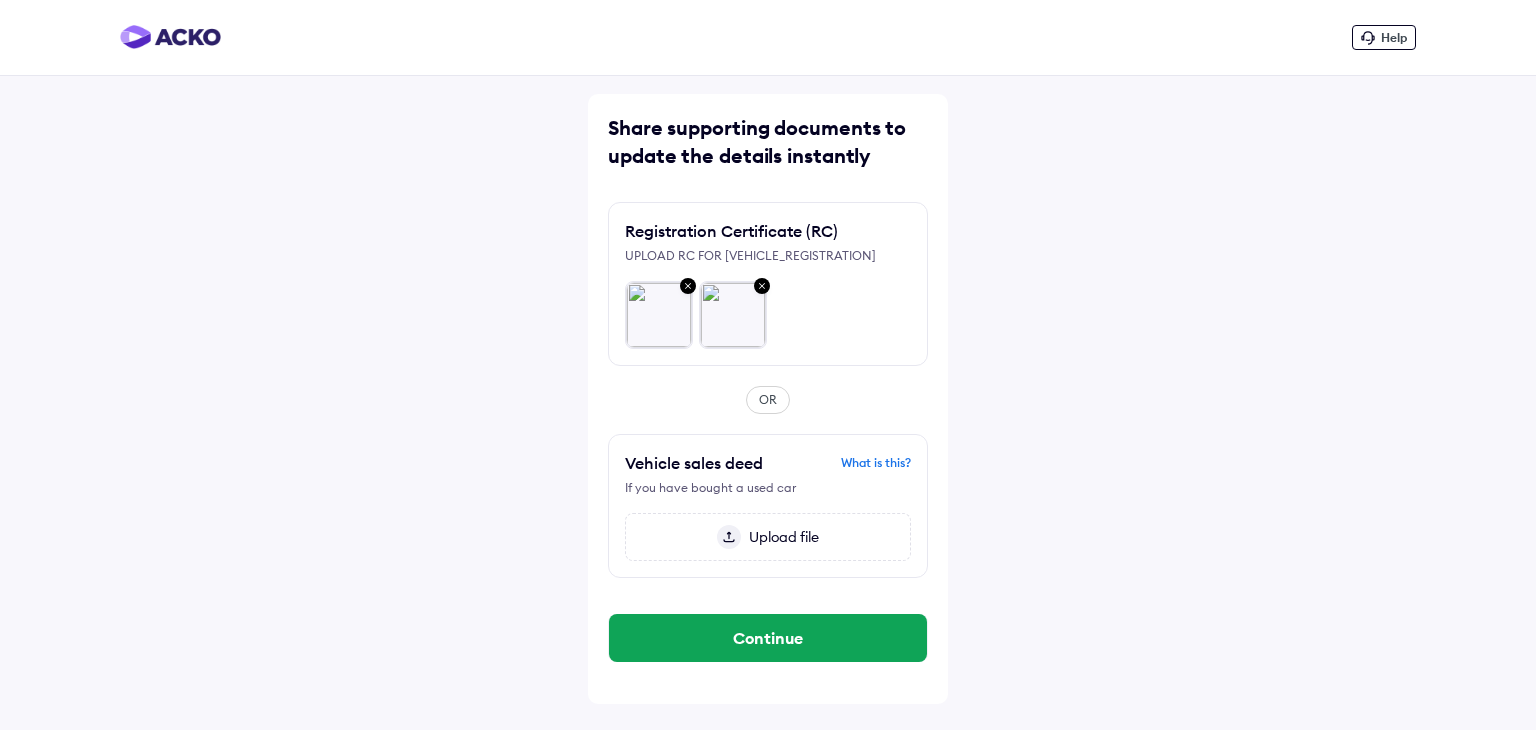 click on "Upload file" at bounding box center (780, 537) 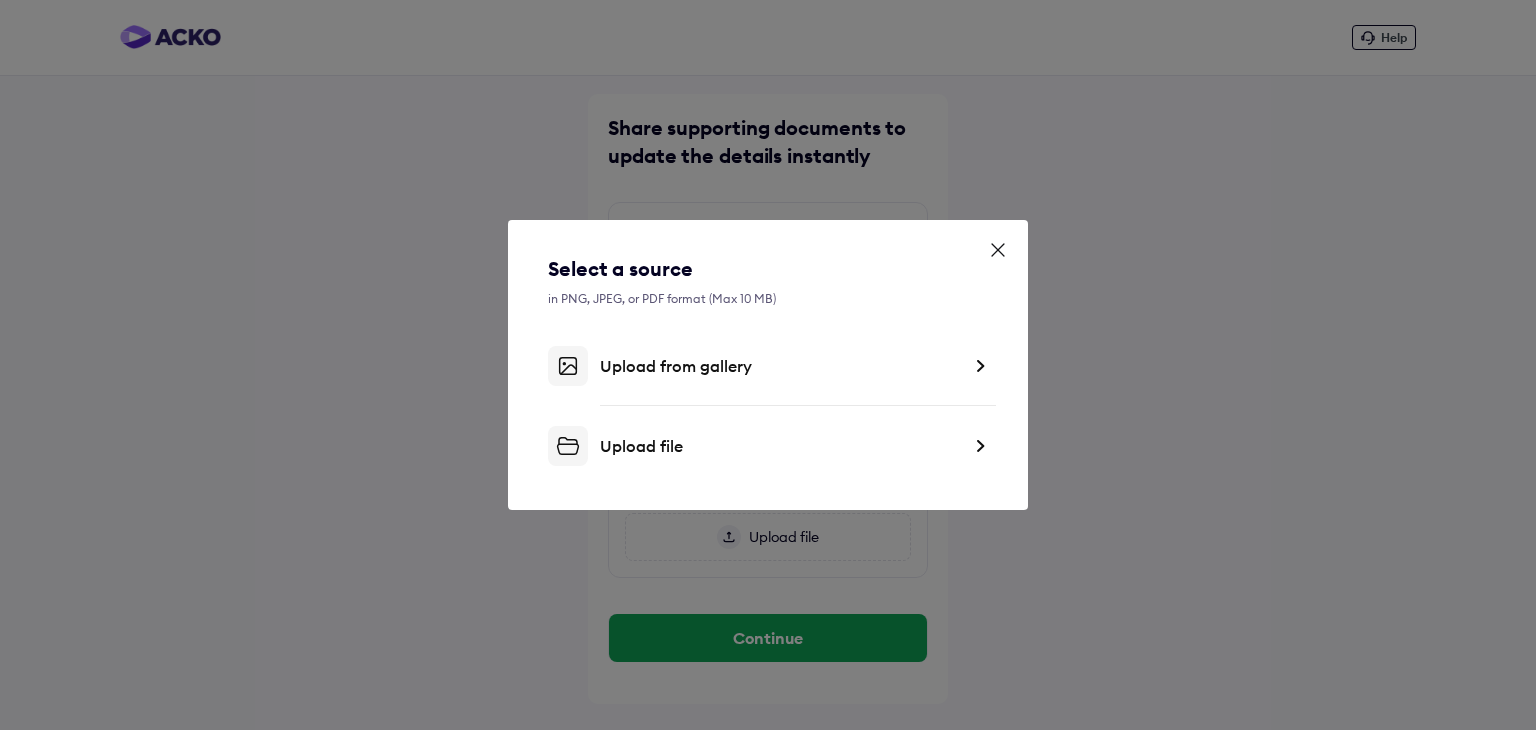 click on "Upload from gallery" at bounding box center (780, 366) 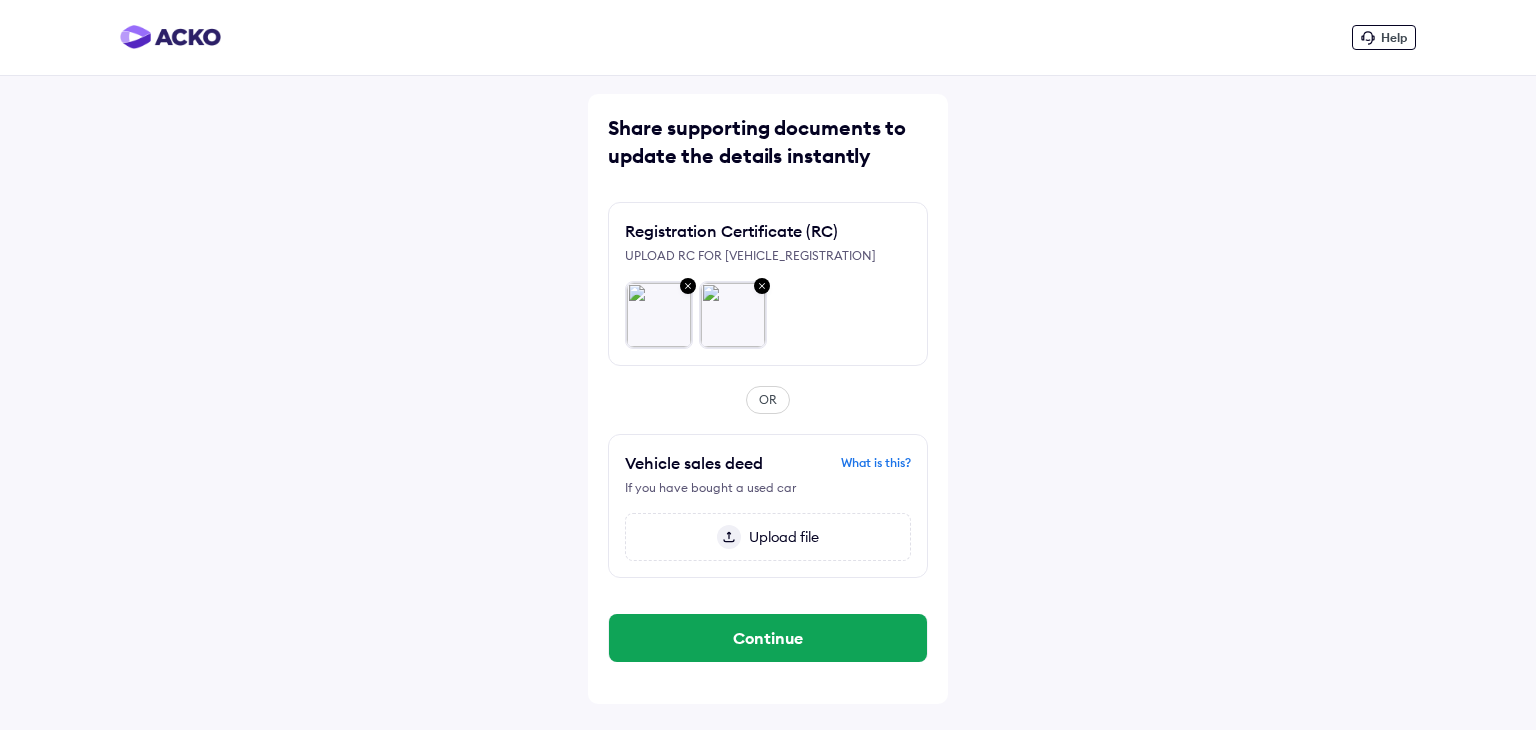 click on "Upload file" at bounding box center (780, 537) 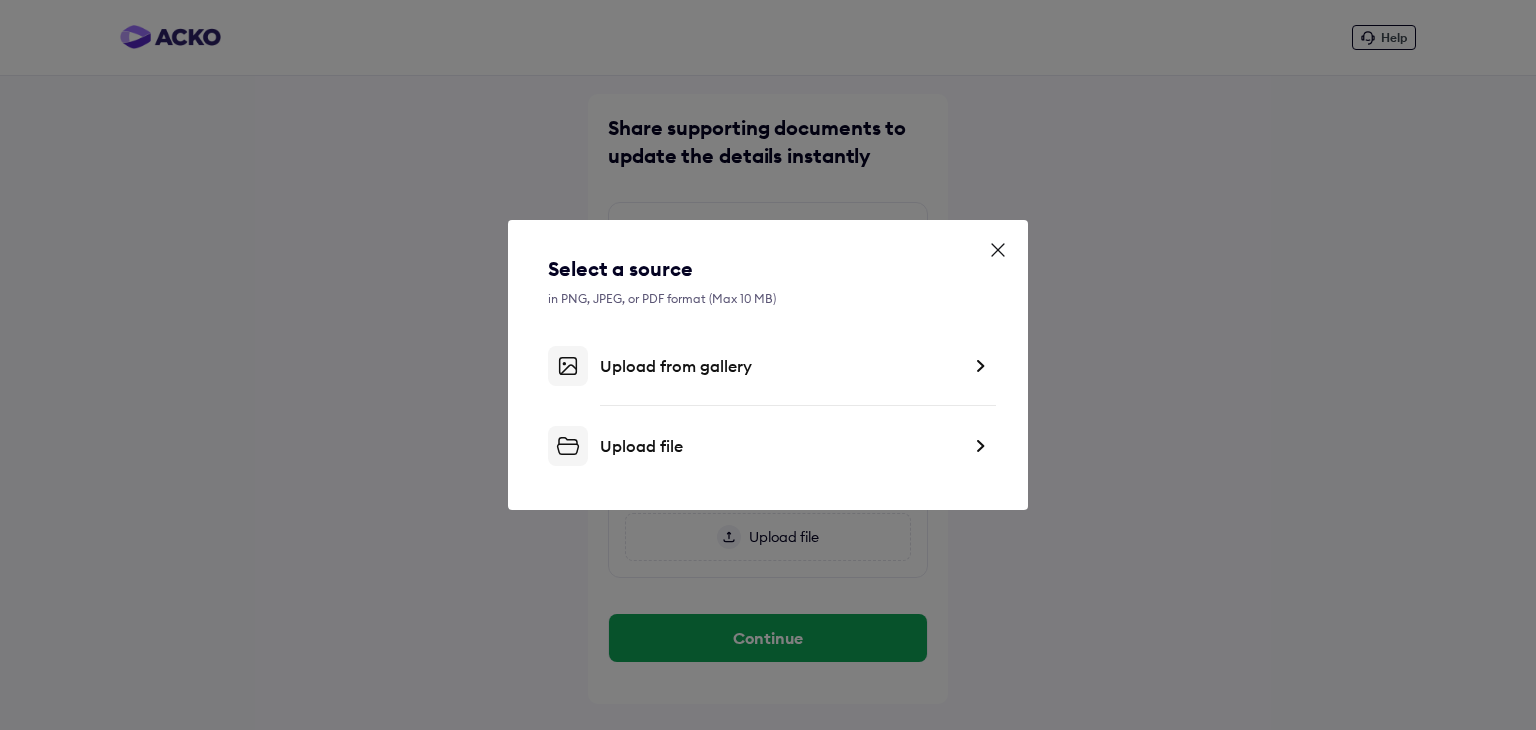 click on "Upload file" at bounding box center (780, 446) 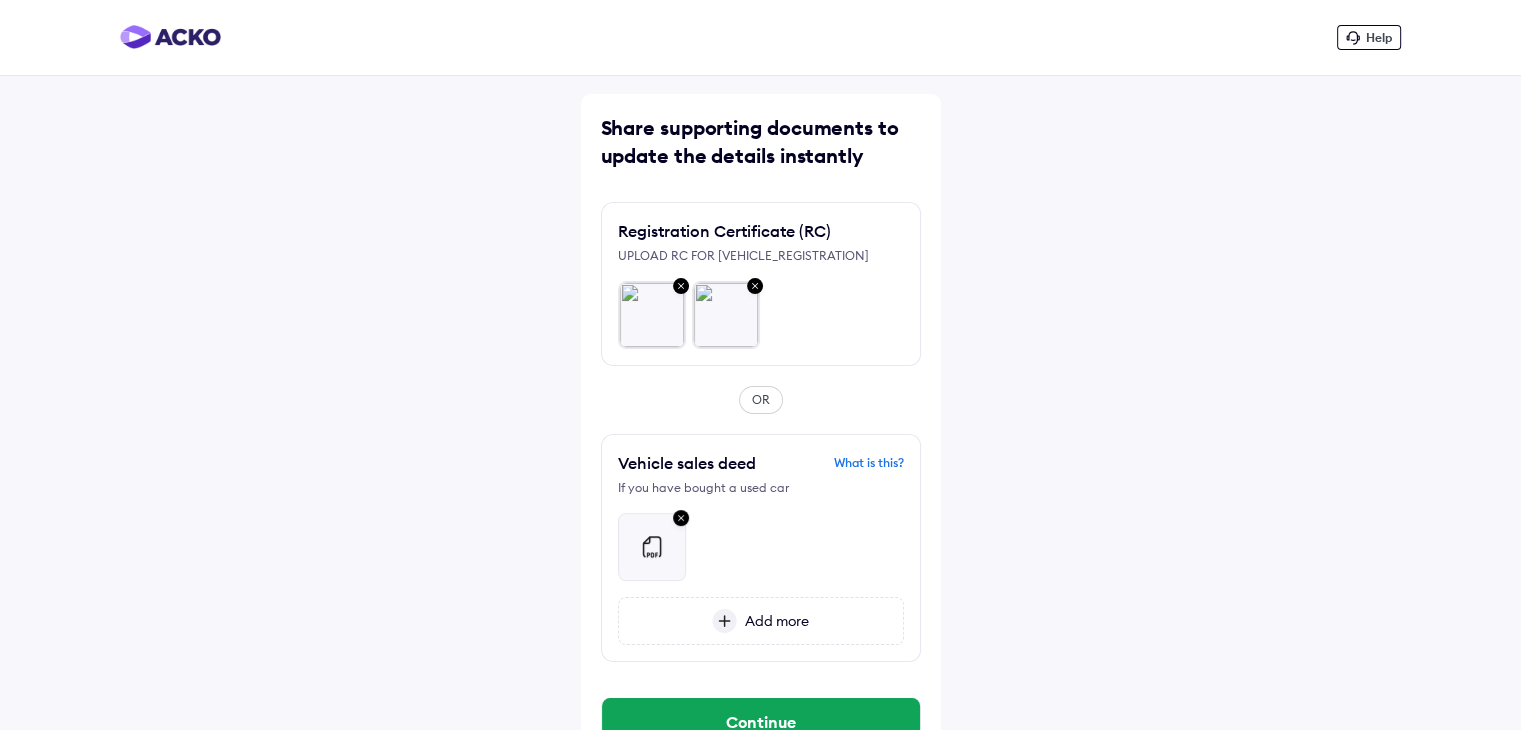 click at bounding box center (652, 547) 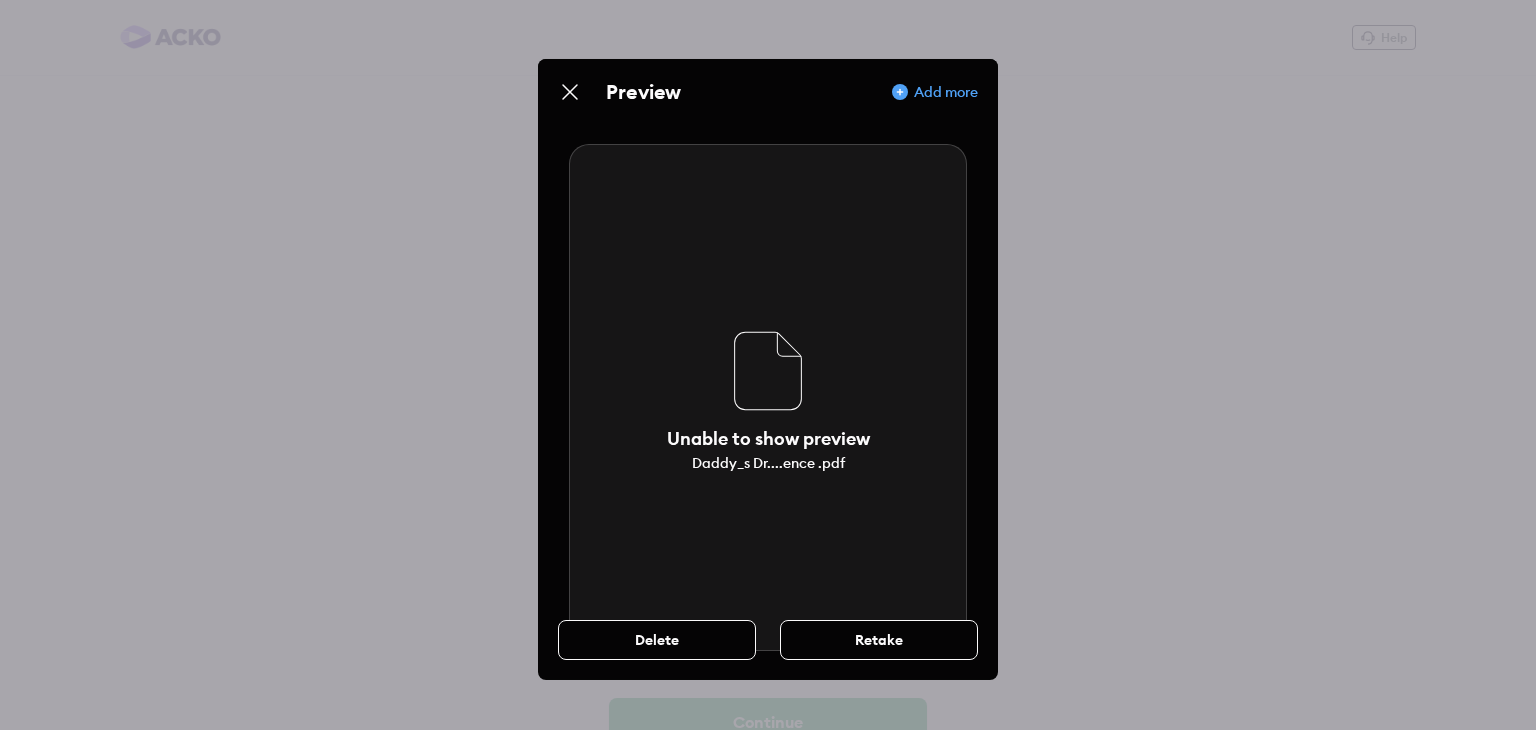 click on "Retake" at bounding box center [879, 621] 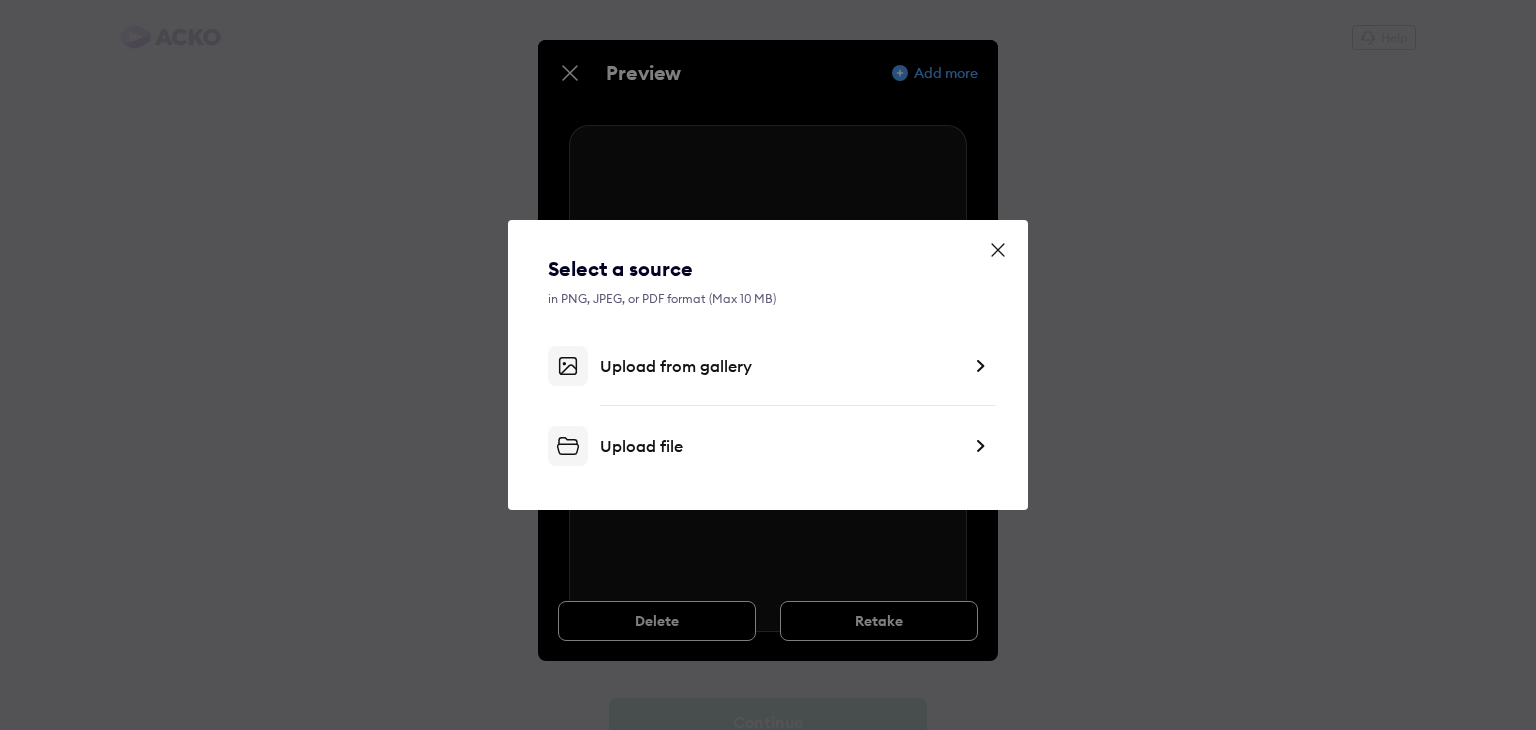 drag, startPoint x: 855, startPoint y: 635, endPoint x: 758, endPoint y: 501, distance: 165.42369 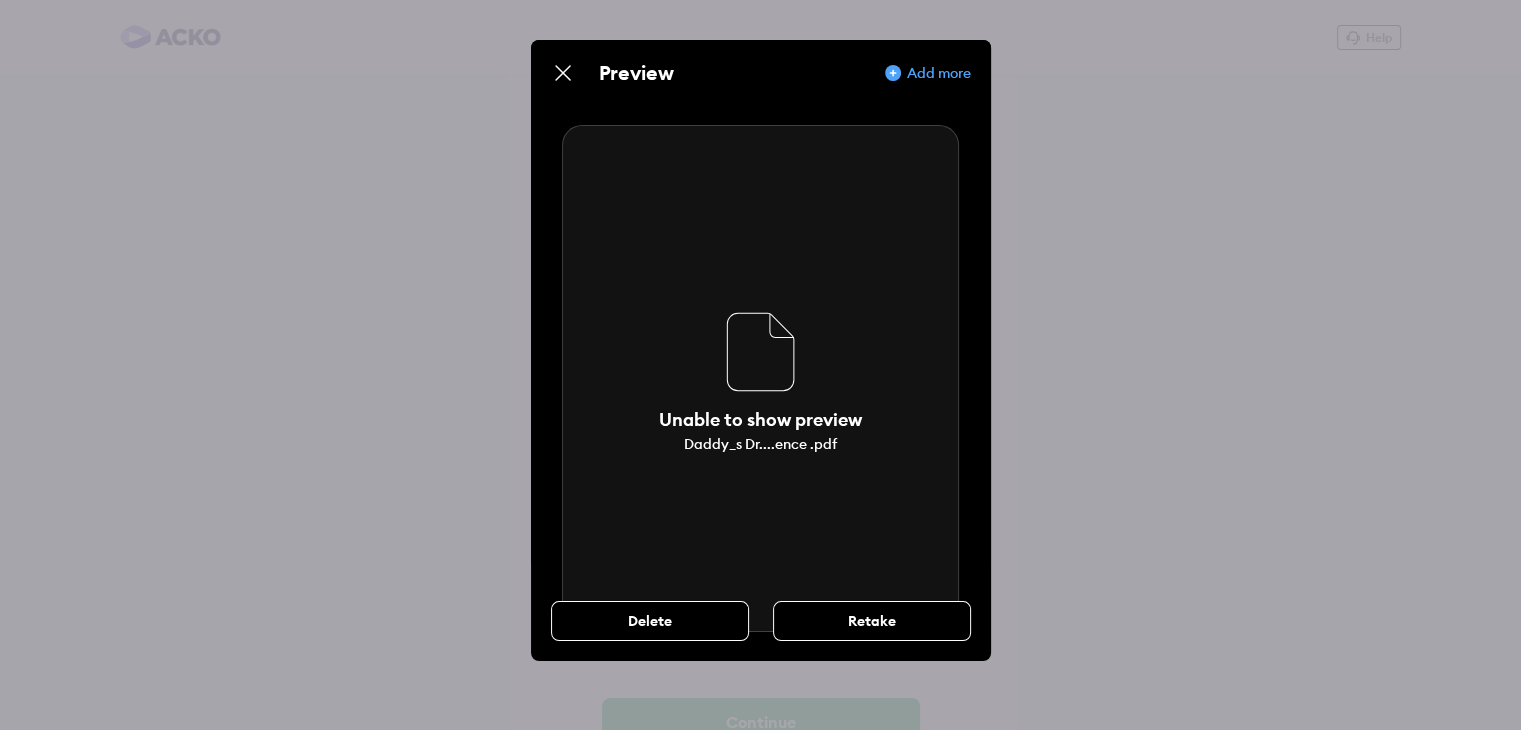 click at bounding box center (563, 73) 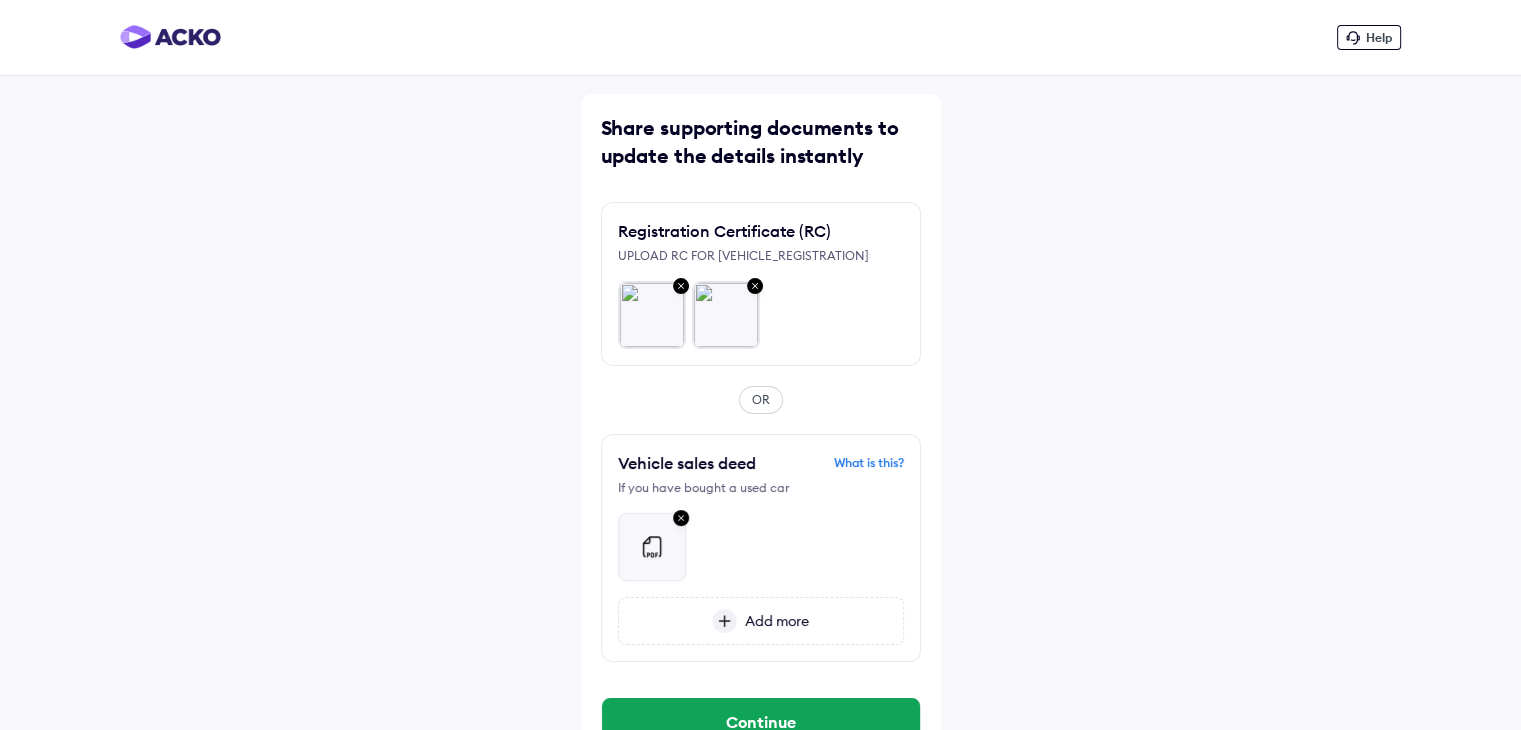 click at bounding box center [681, 287] 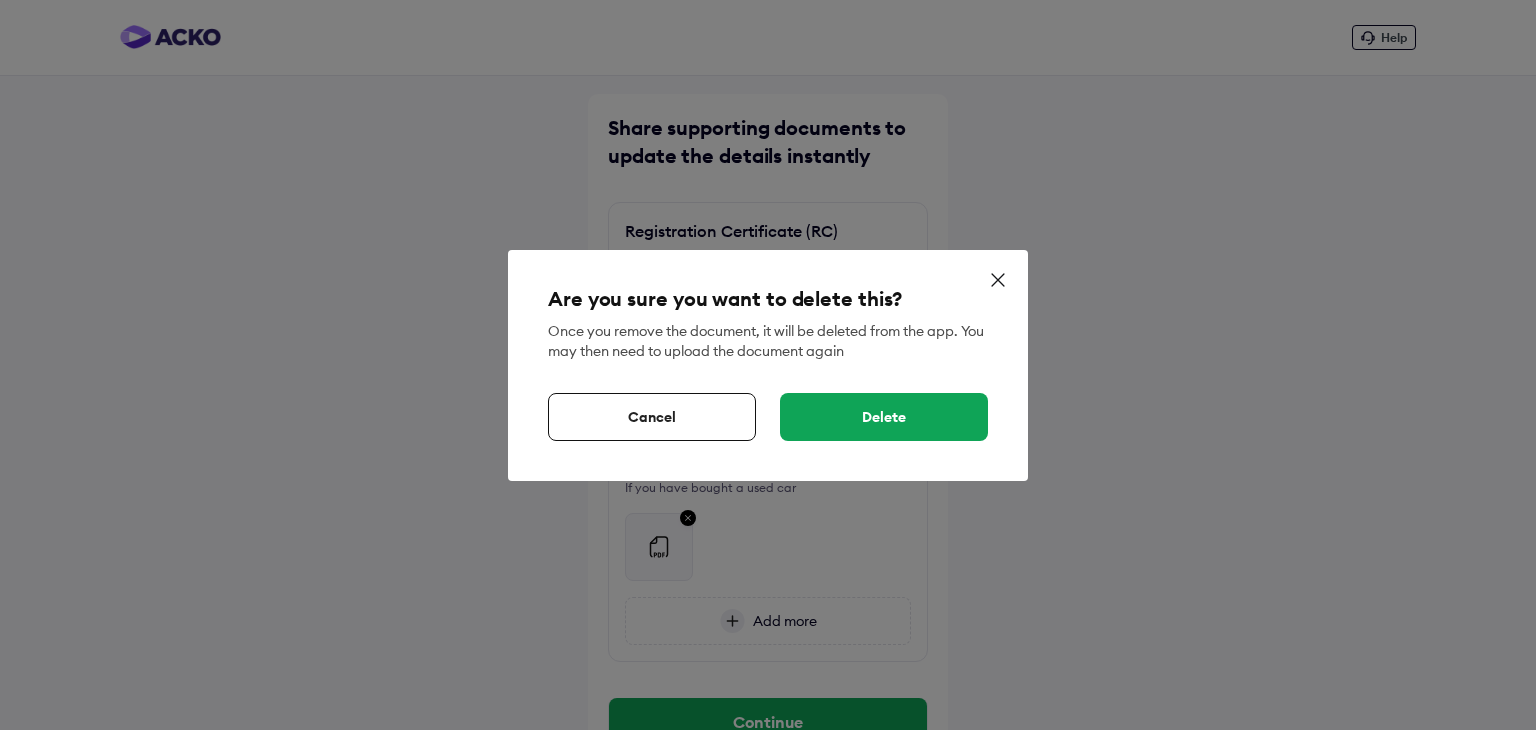click on "Delete" at bounding box center [884, 417] 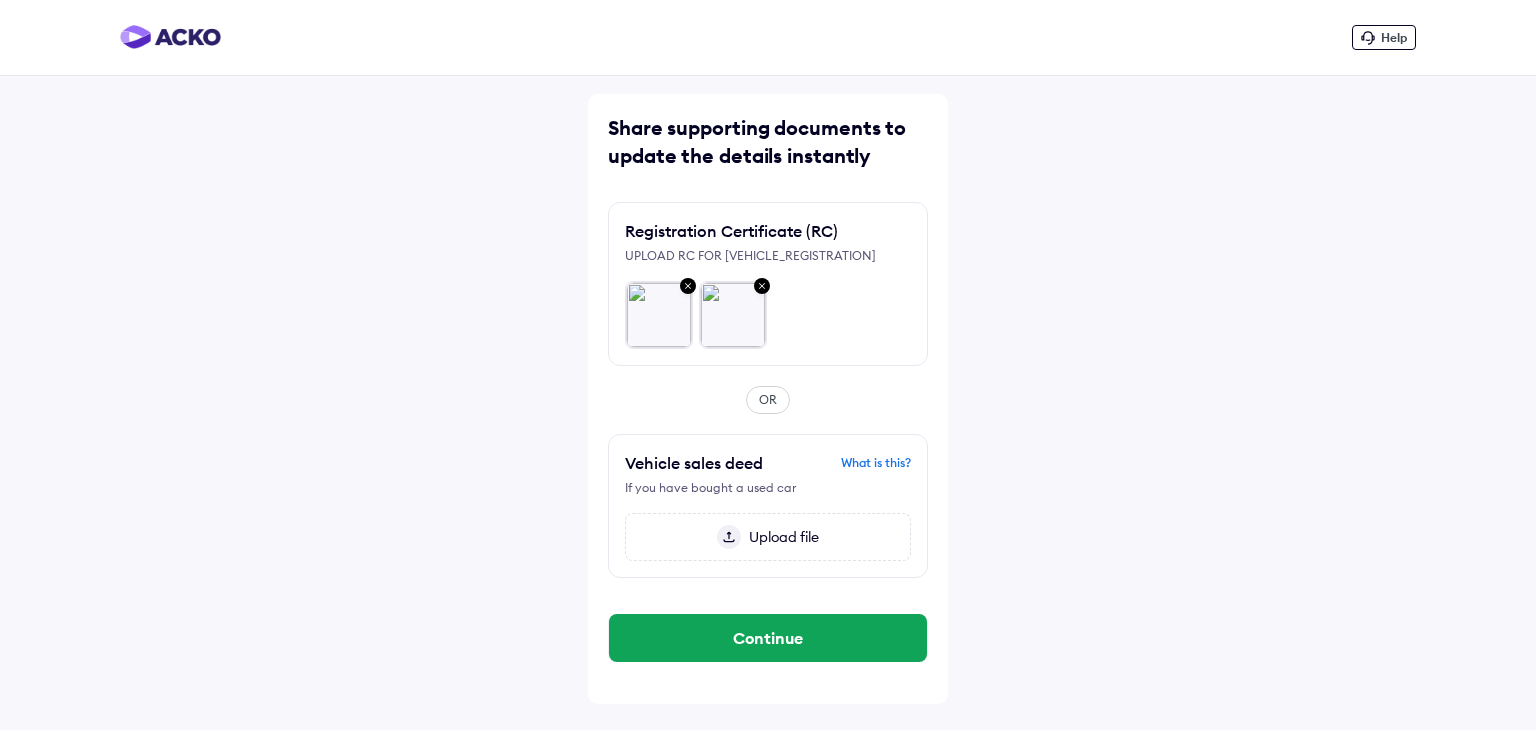 click at bounding box center (659, 315) 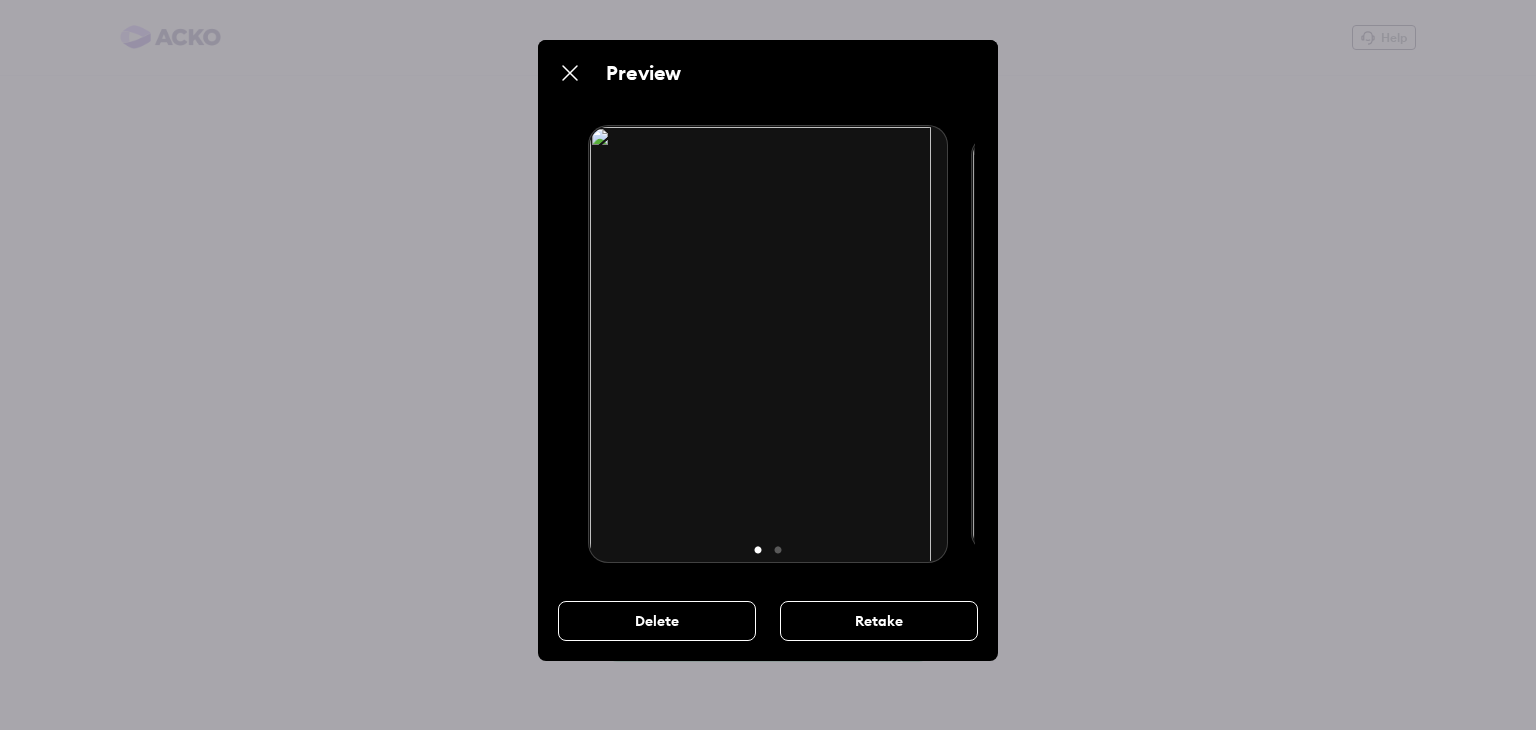 click at bounding box center (570, 73) 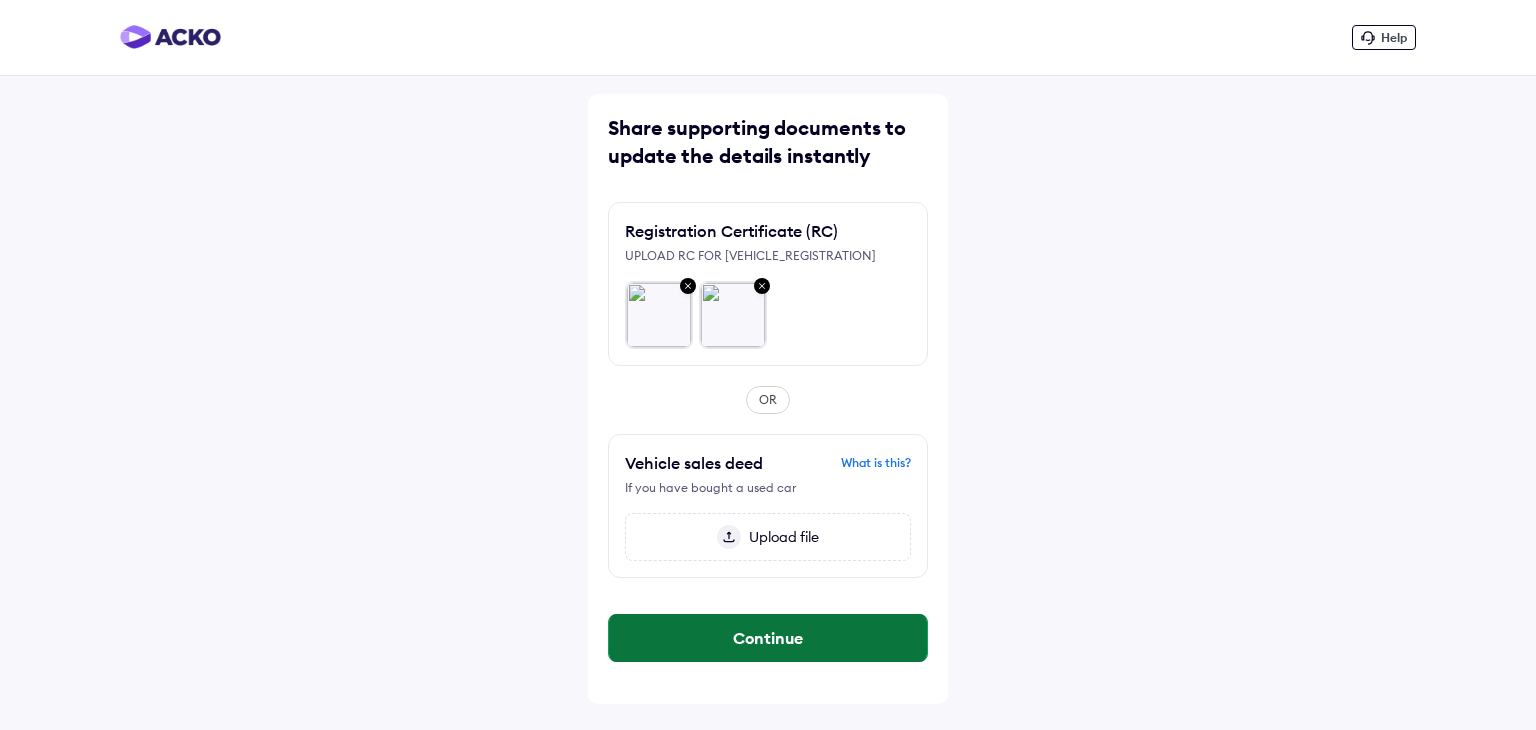 click on "Continue" at bounding box center [768, 638] 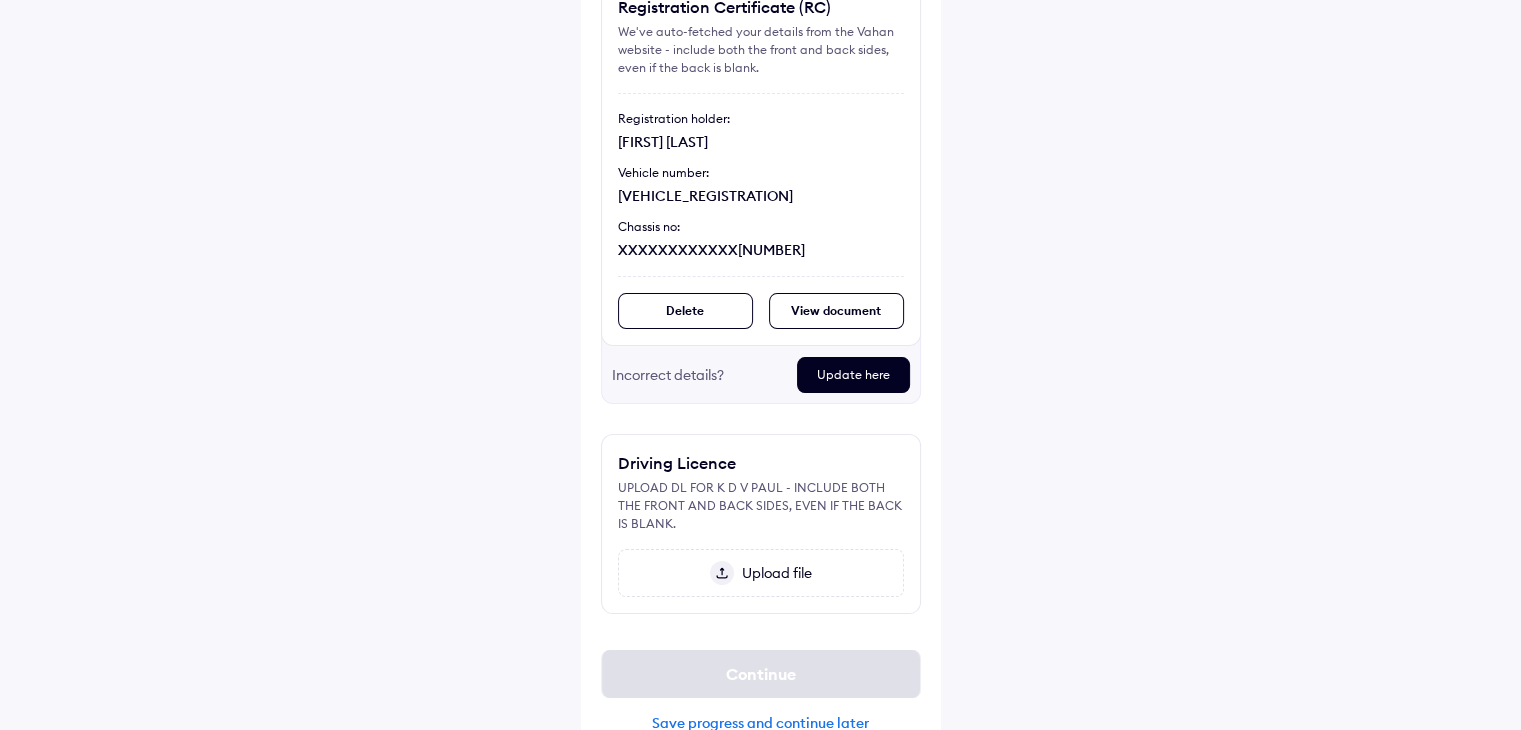 scroll, scrollTop: 215, scrollLeft: 0, axis: vertical 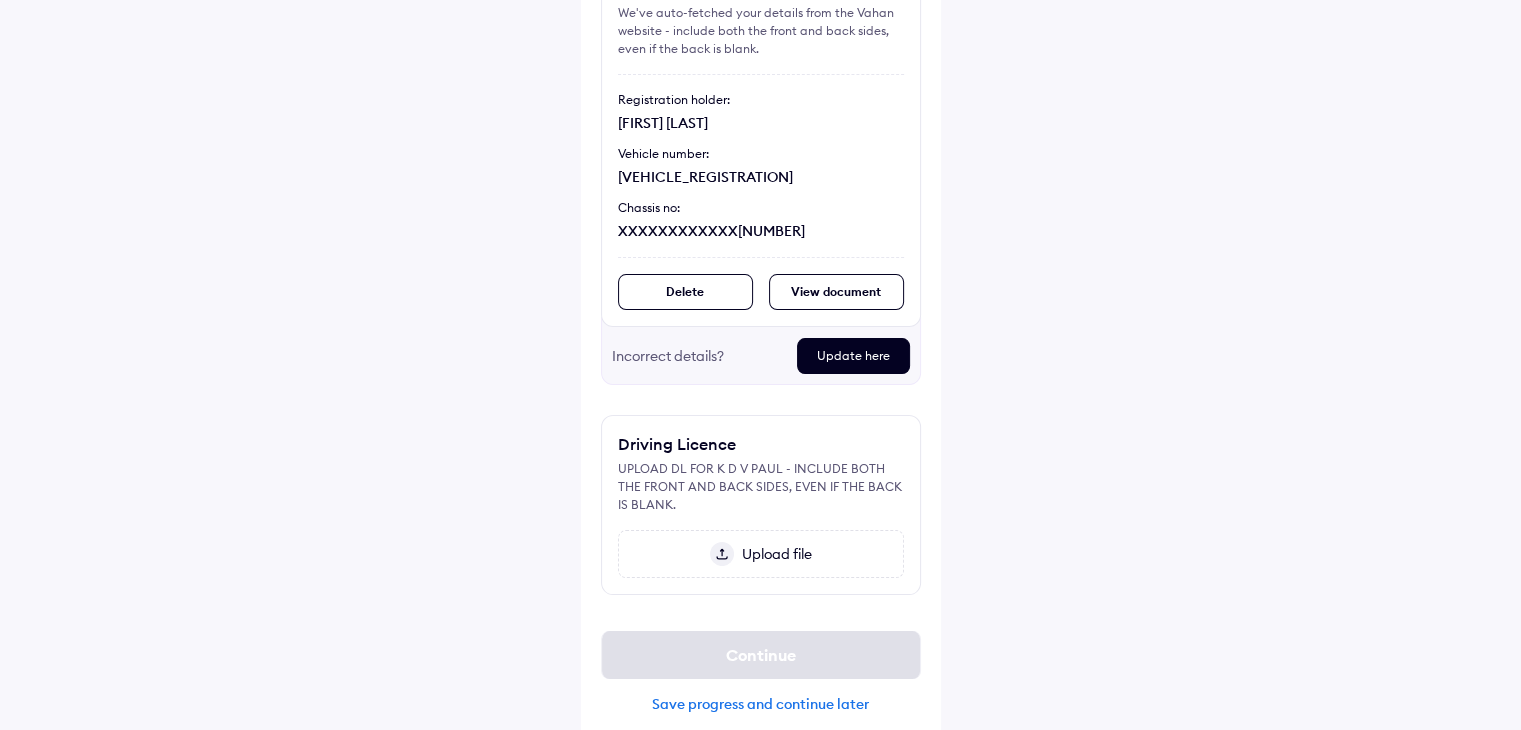 click on "HELP UPLOAD IMPORTANT DOCUMENTS REGISTRATION CERTIFICATE (RC) WE'VE AUTO-FETCHED YOUR DETAILS FROM THE VAHAN WEBSITE - INCLUDE BOTH THE FRONT AND BACK SIDES, EVEN IF THE BACK IS BLANK. REGISTRATION HOLDER: [FIRST] [LAST] VEHICLE NUMBER: [VEHICLE_REGISTRATION] CHASSIS NO: XXXXXXXXXXXX[NUMBER] DELETE VIEW DOCUMENT INCORRECT DETAILS? UPDATE HERE PREVIEW 1 2 DELETE RETAKE DRIVING LICENCE UPLOAD DL FOR K D V PAUL - INCLUDE BOTH THE FRONT AND BACK SIDES, EVEN IF THE BACK IS BLANK. UPLOAD FILE PREVIEW DELETE RETAKE CONTINUE SAVE PROGRESS AND CONTINUE LATER" at bounding box center (760, 267) 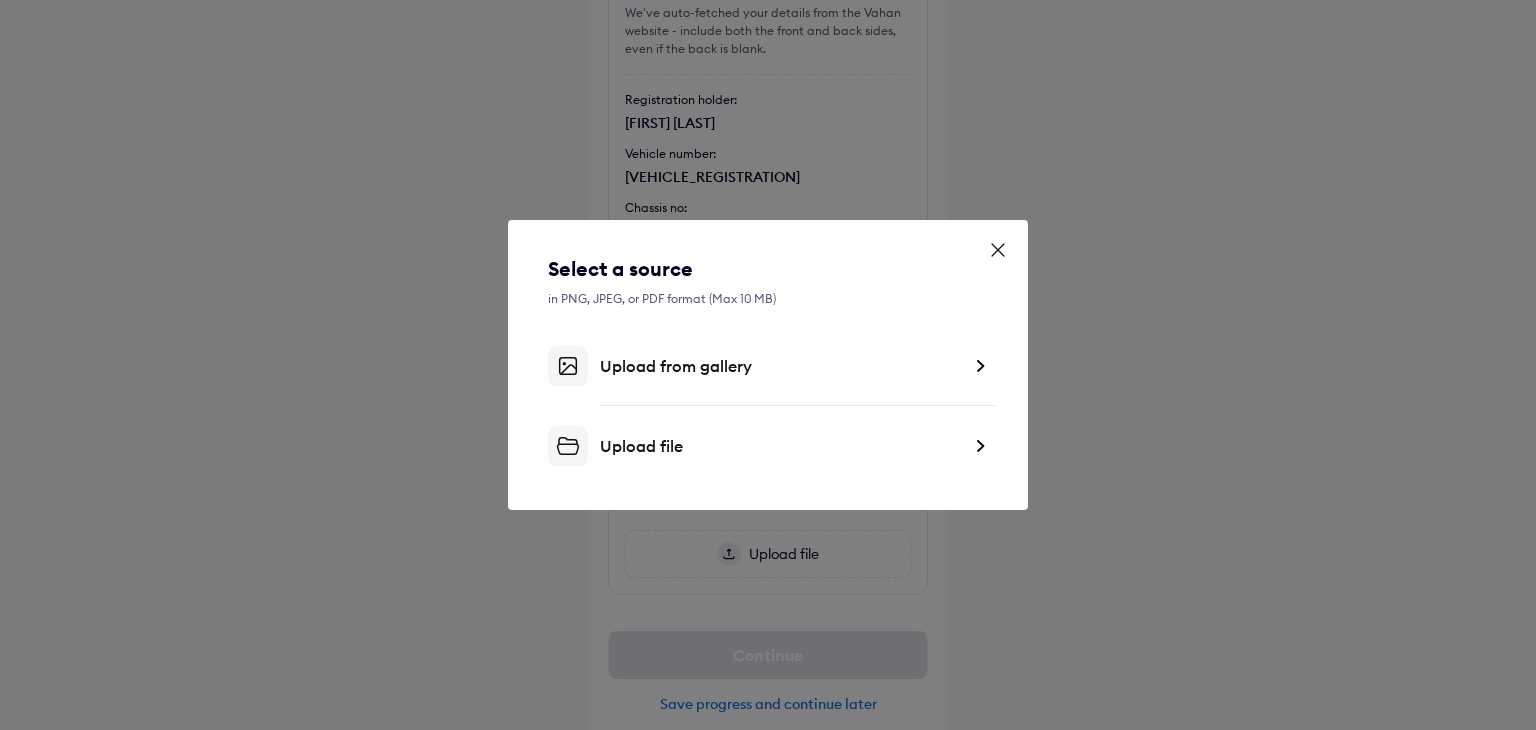click on "Upload file" at bounding box center (780, 446) 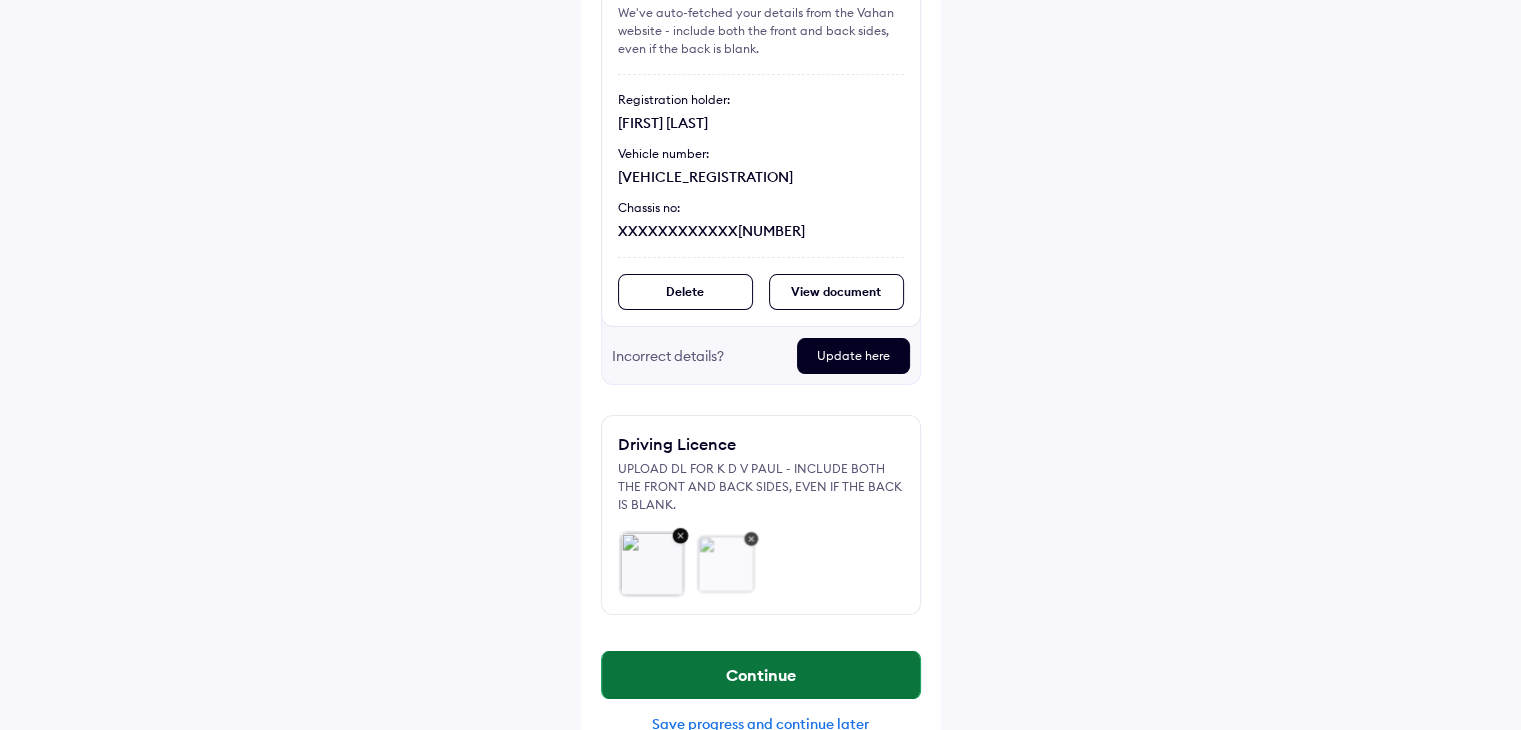 click on "Continue" at bounding box center (761, 675) 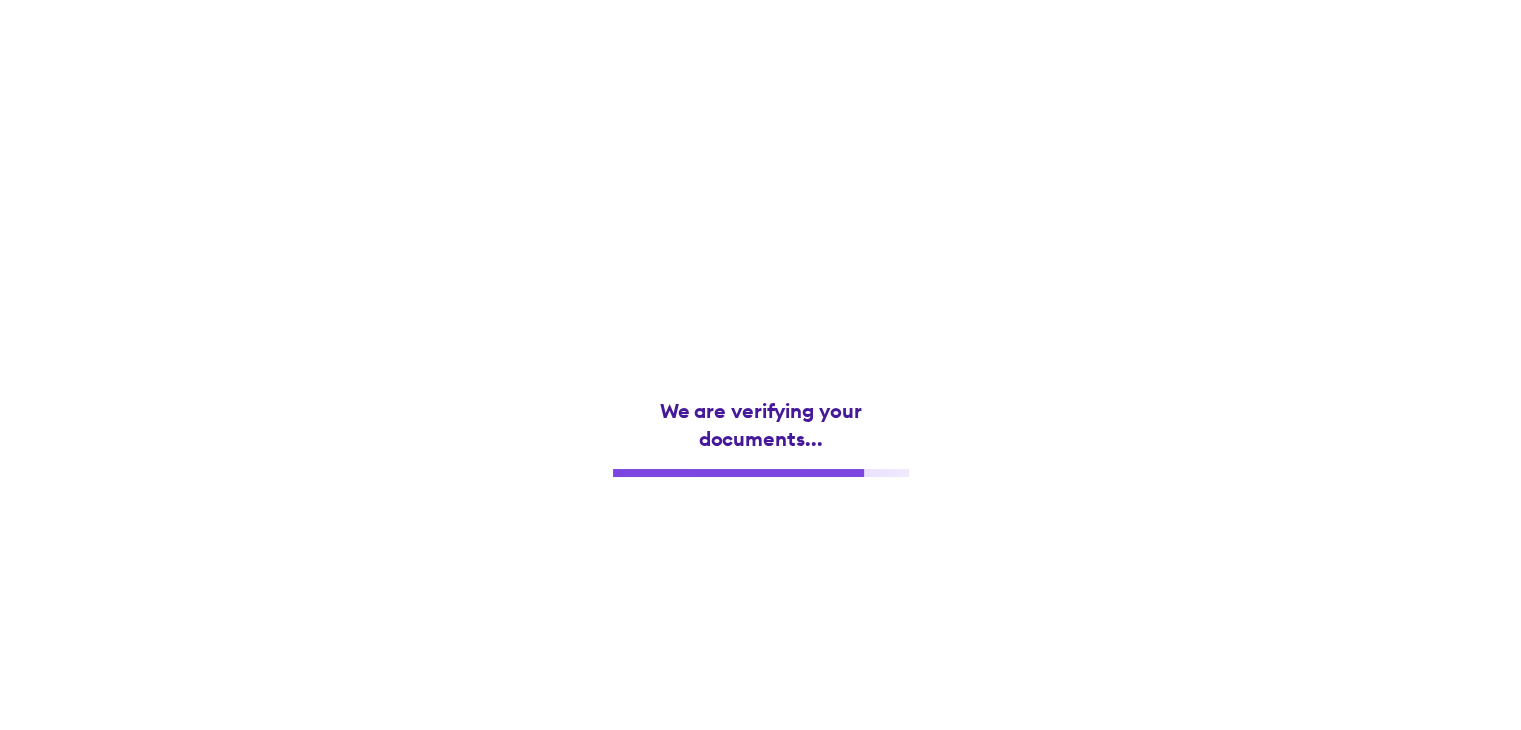 scroll, scrollTop: 0, scrollLeft: 0, axis: both 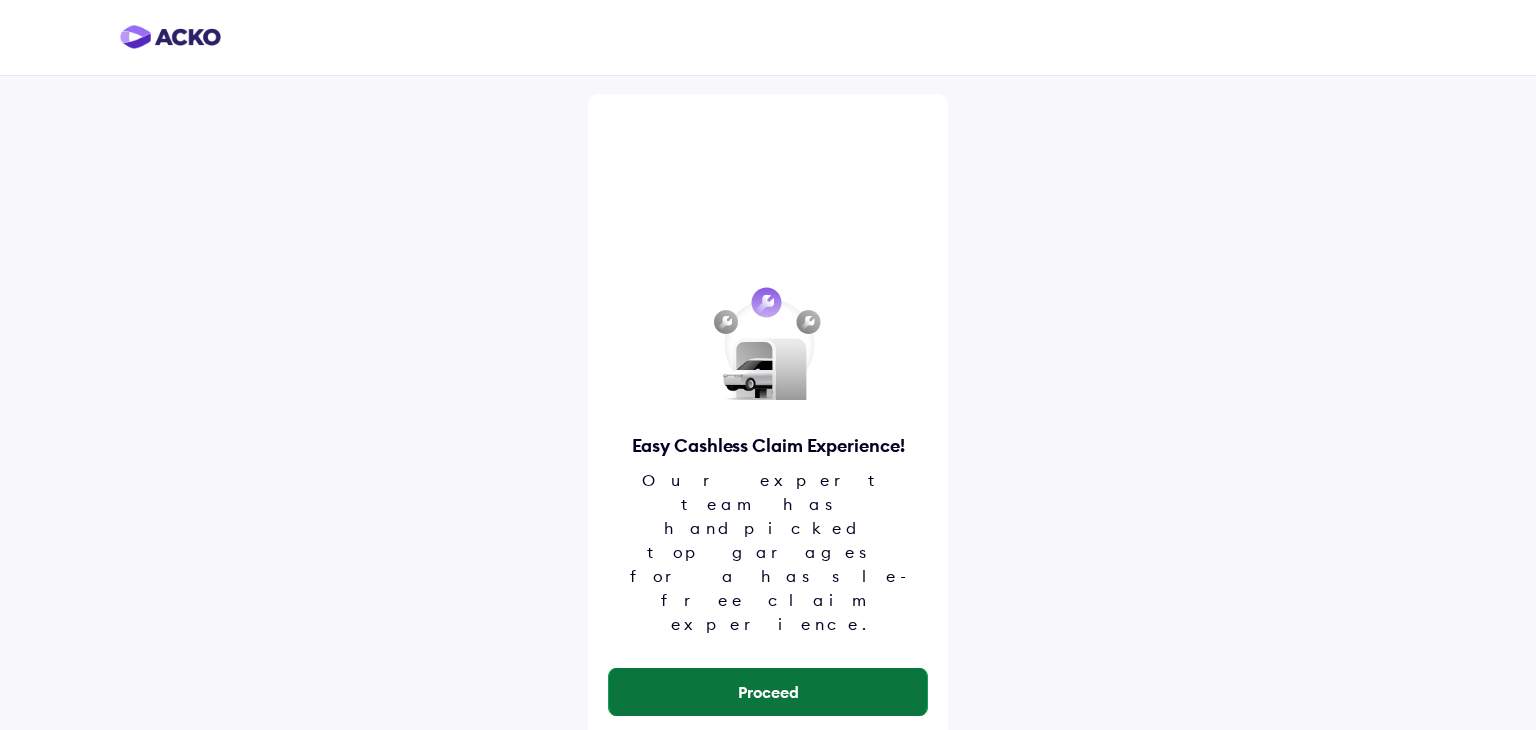 click on "Proceed" at bounding box center [768, 692] 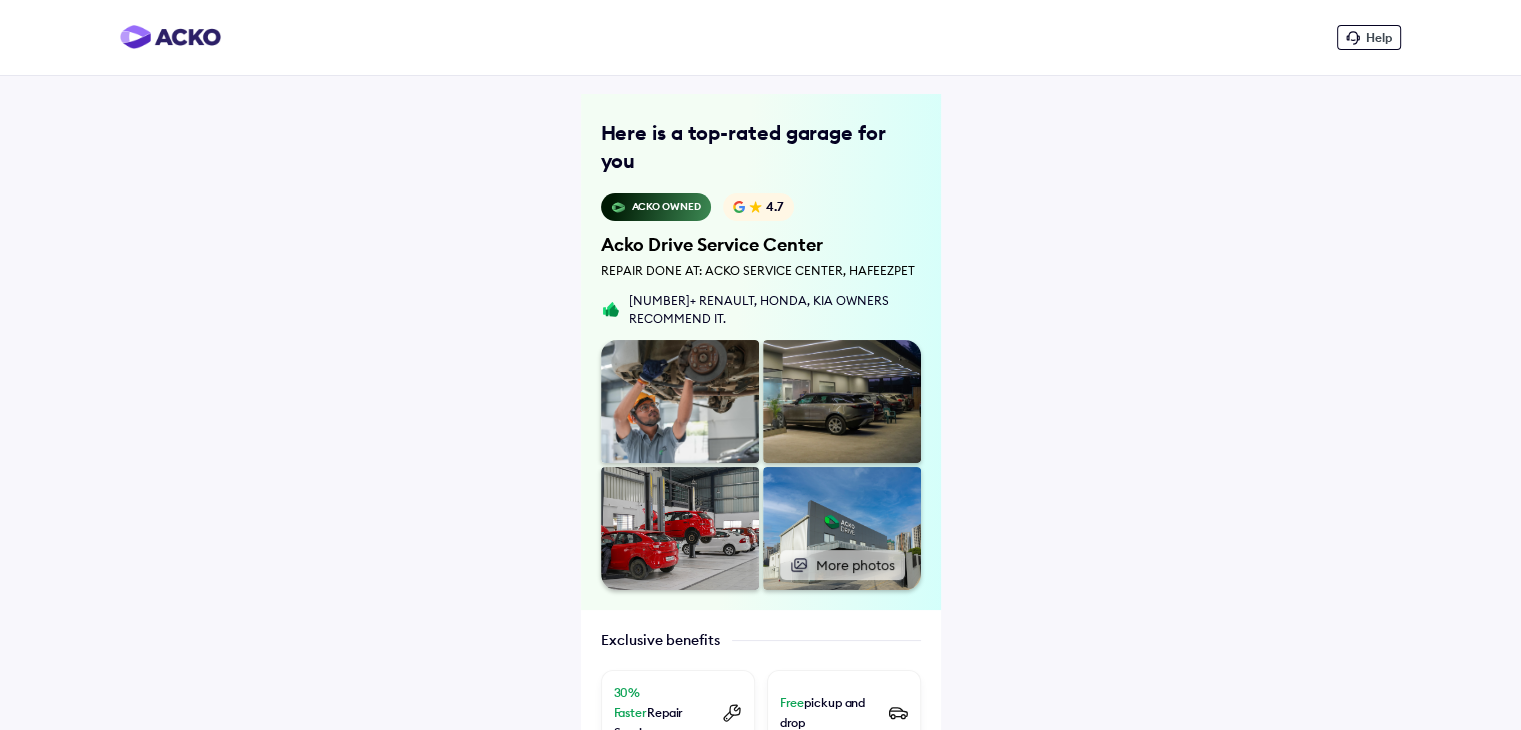 scroll, scrollTop: 638, scrollLeft: 0, axis: vertical 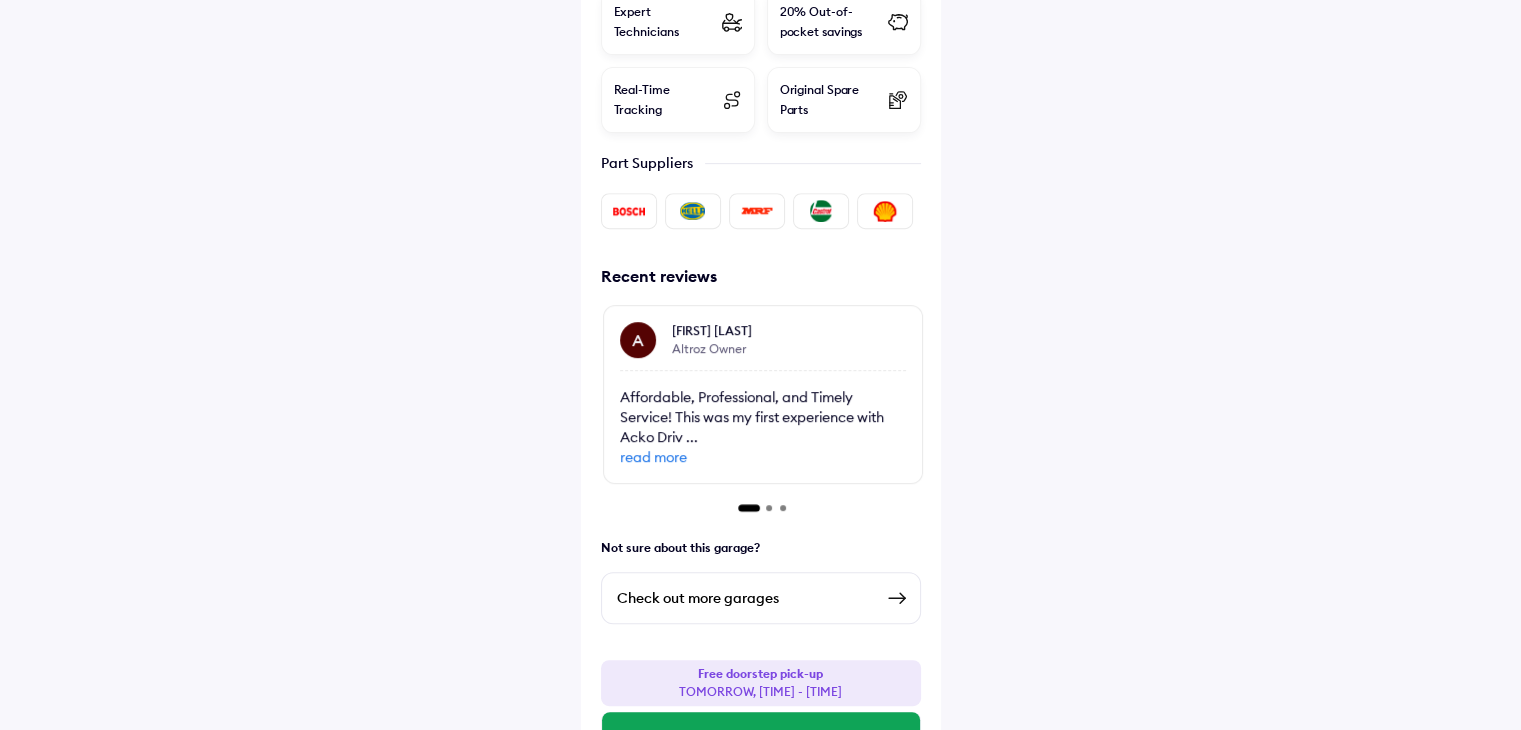 click on "Check out more garages" at bounding box center [745, 598] 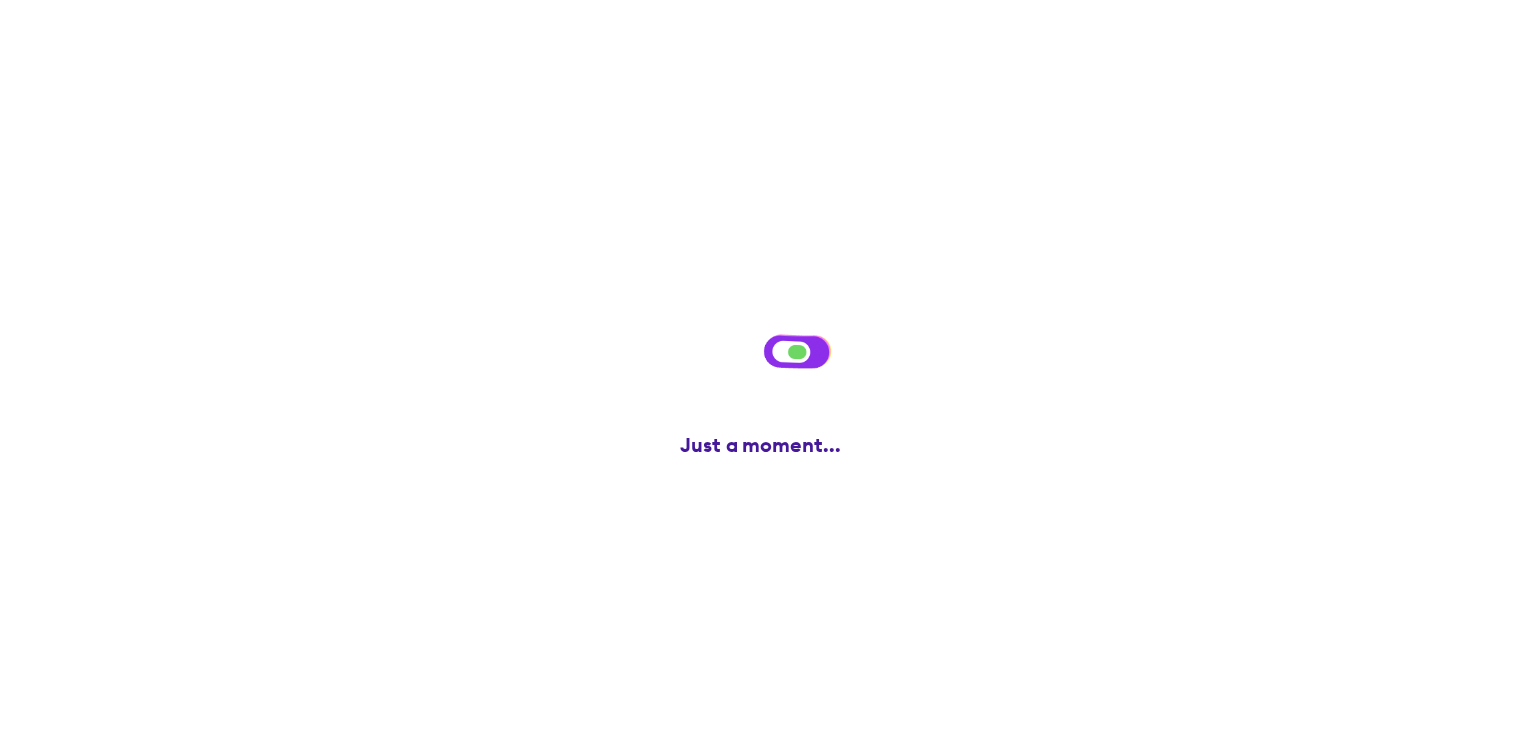 scroll, scrollTop: 0, scrollLeft: 0, axis: both 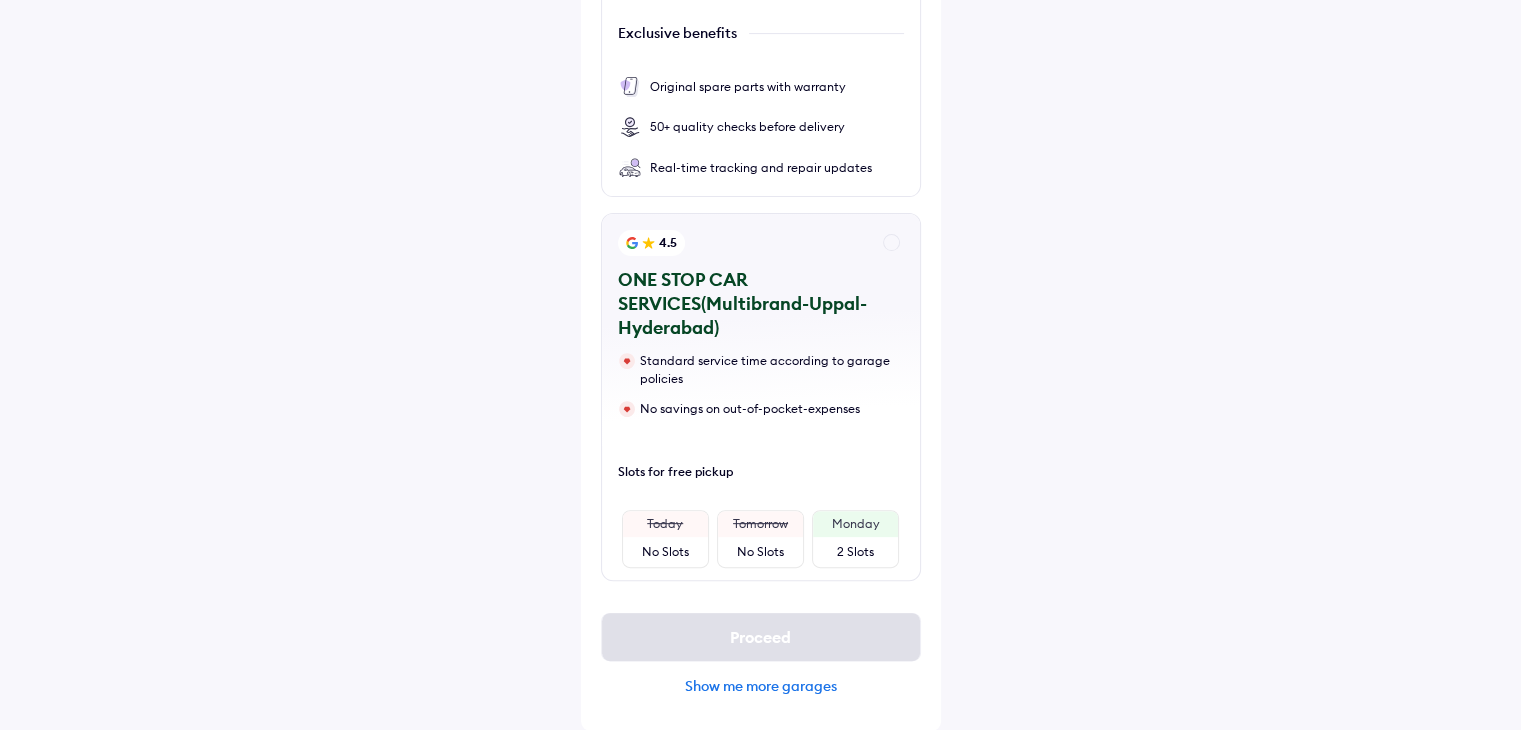 click on "Show me more garages" at bounding box center [761, 686] 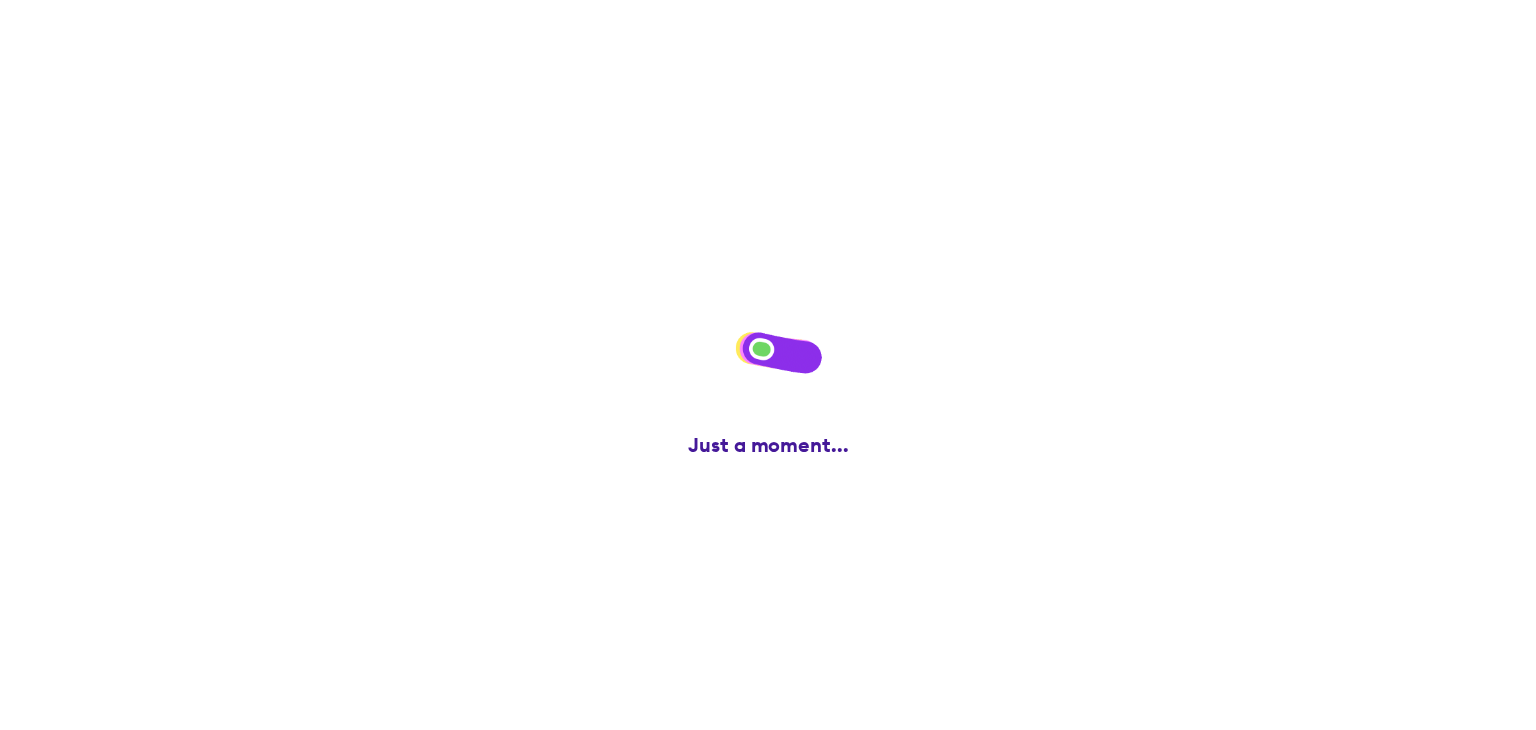 scroll, scrollTop: 0, scrollLeft: 0, axis: both 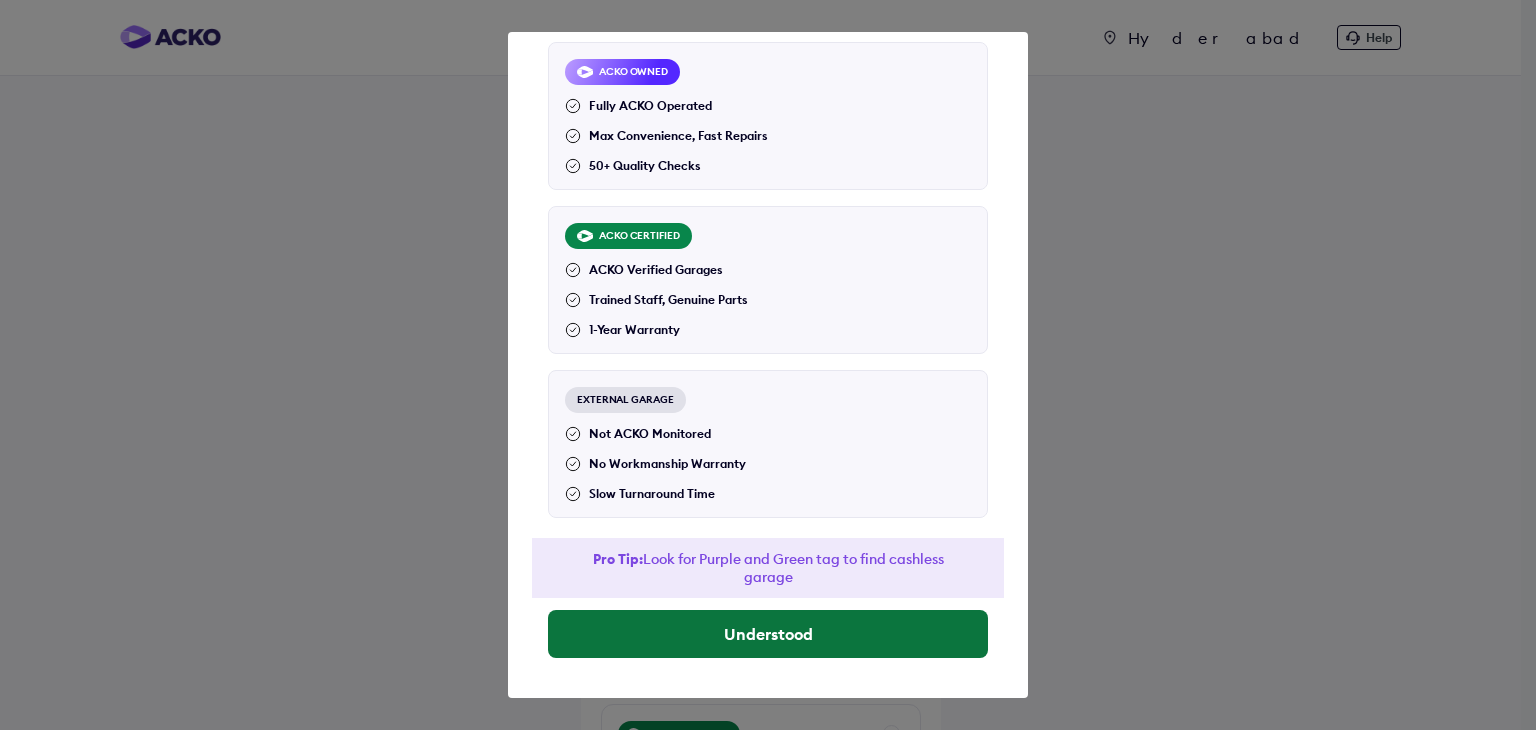 click on "Understood" at bounding box center (768, 634) 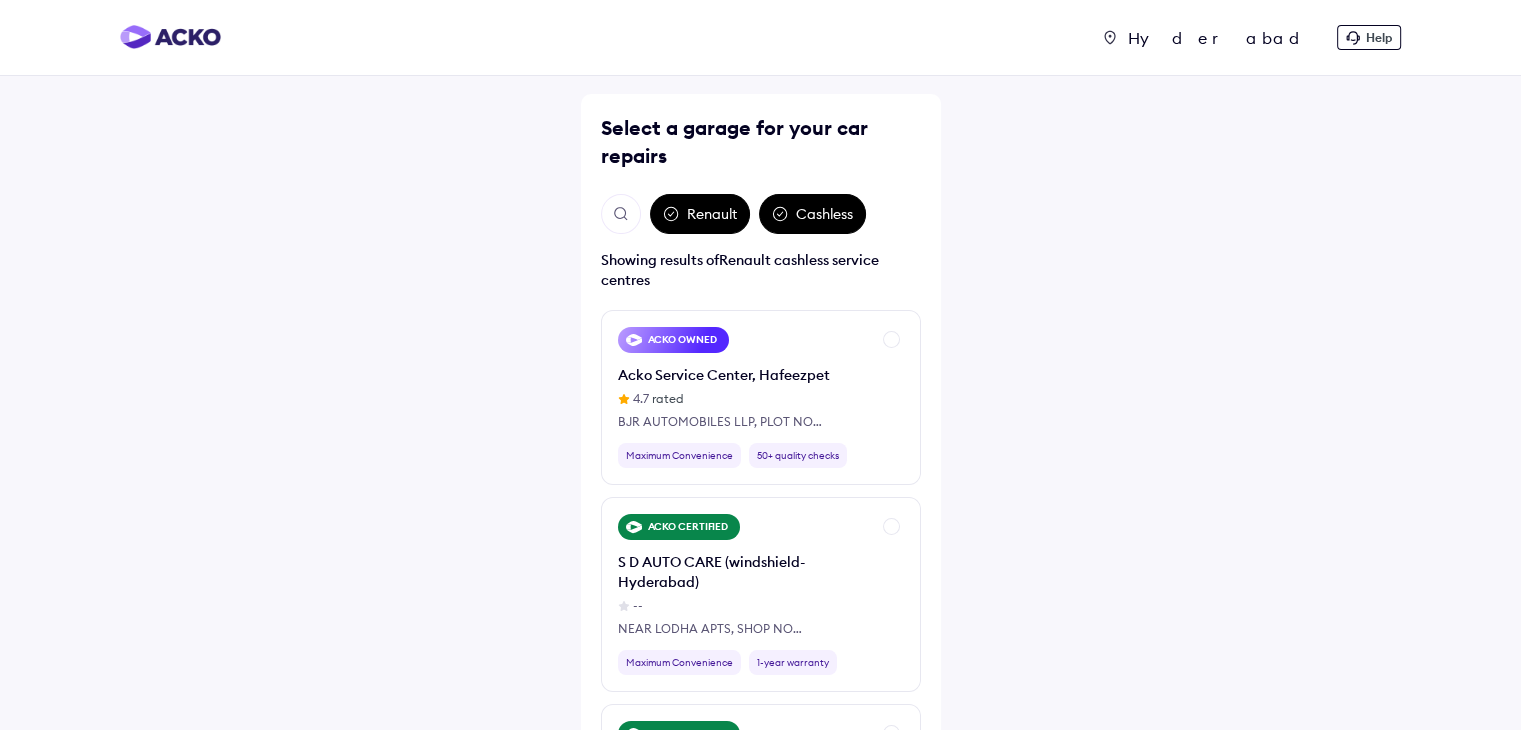 click on "Cashless" at bounding box center (812, 214) 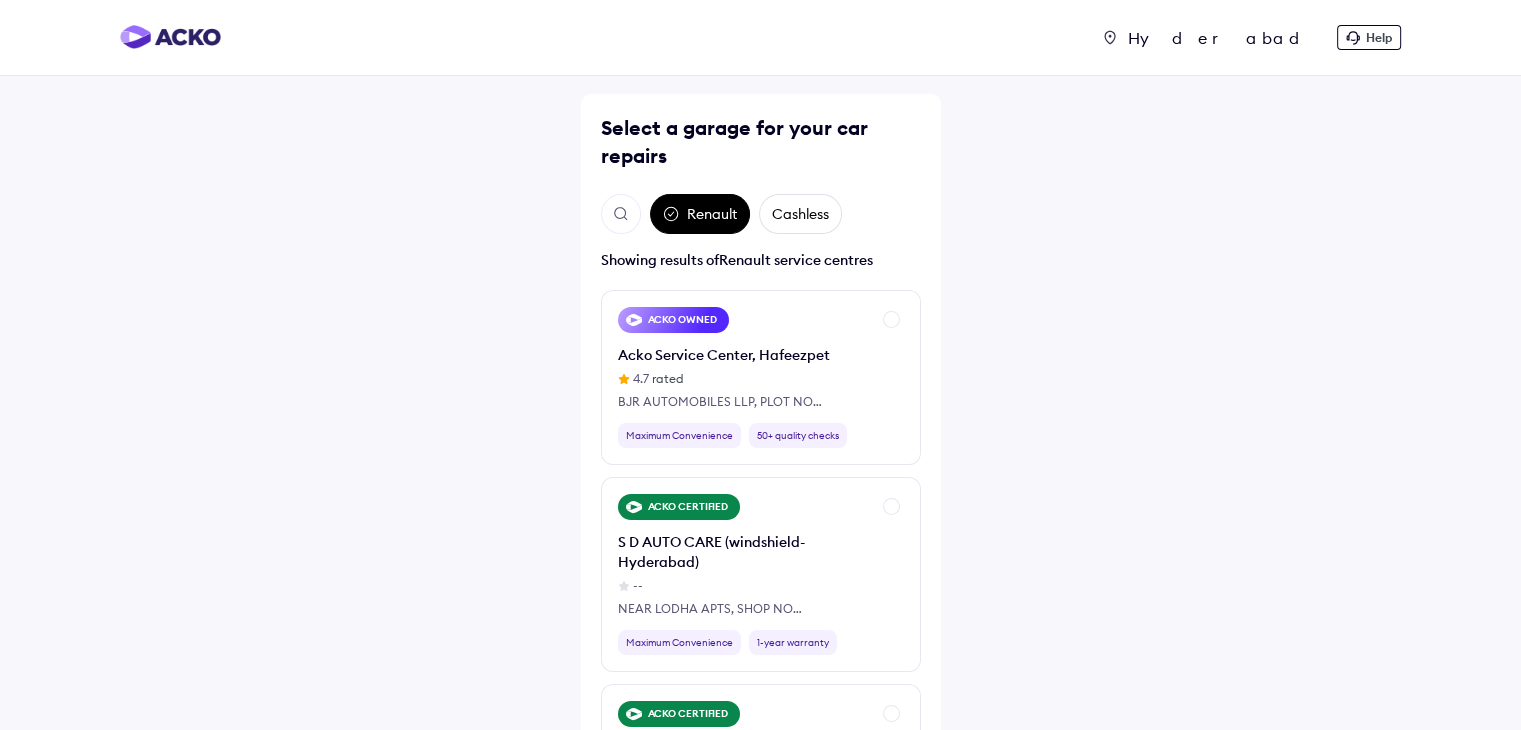 scroll, scrollTop: 143, scrollLeft: 0, axis: vertical 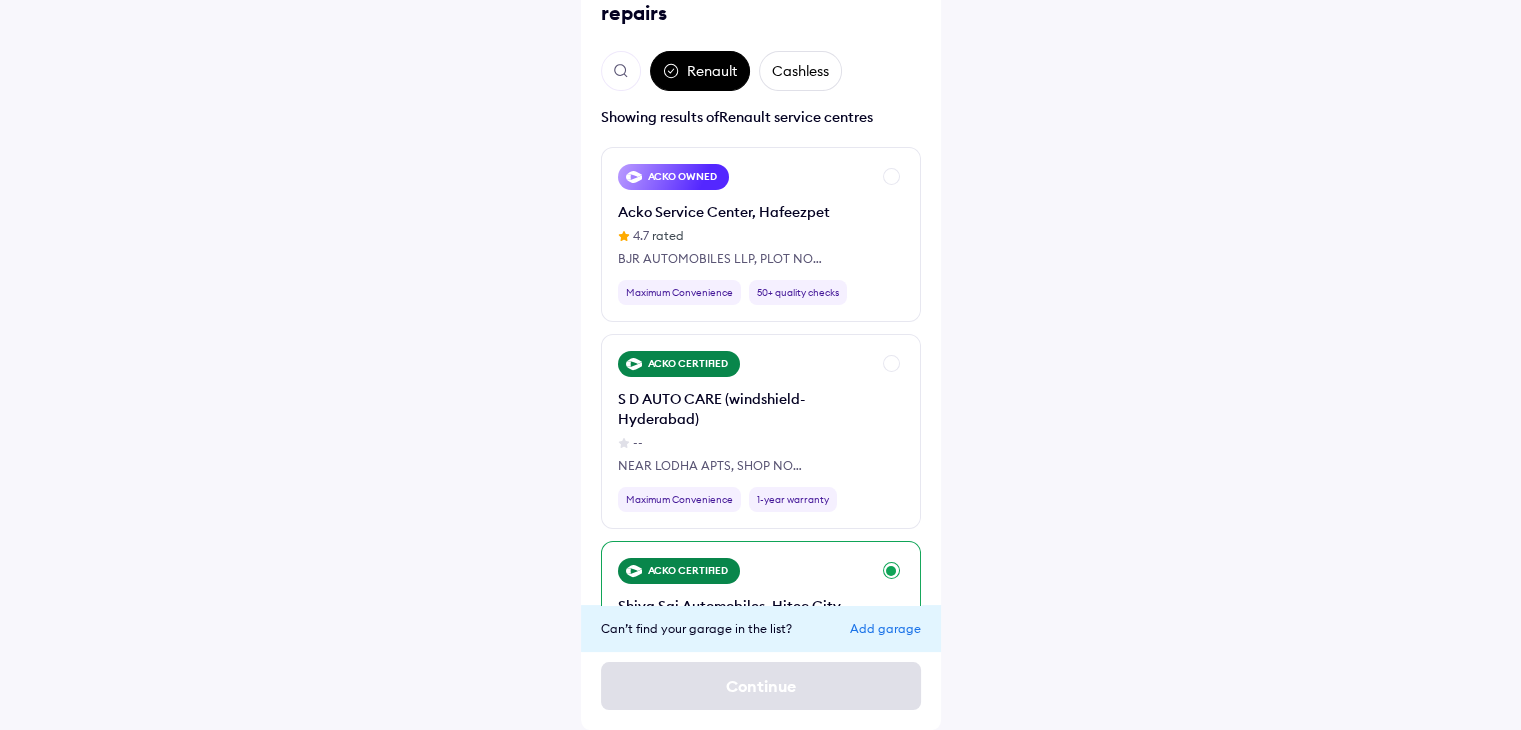 click on "Shiva Sai Automobiles, Hitec City" at bounding box center (744, 606) 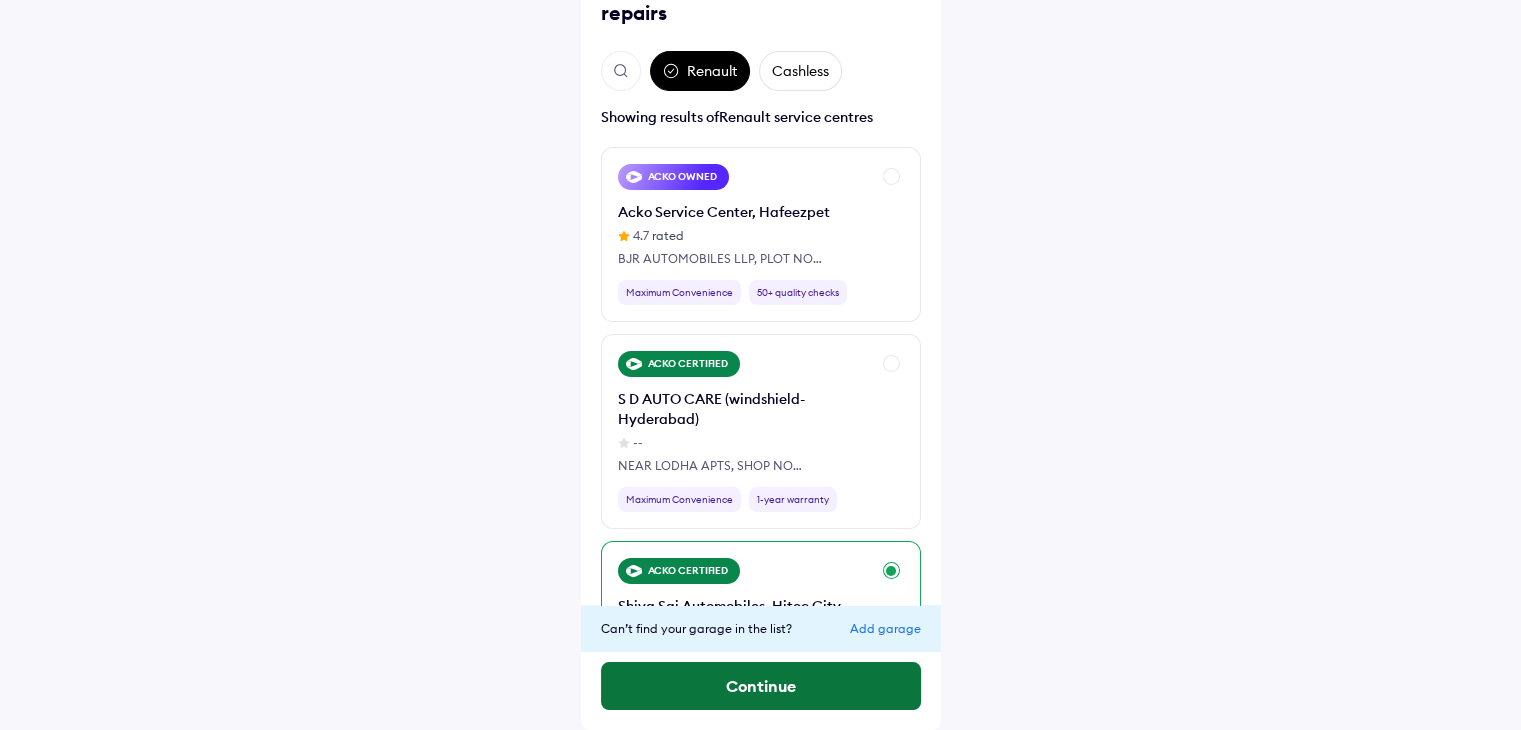 click on "Continue" at bounding box center (761, 686) 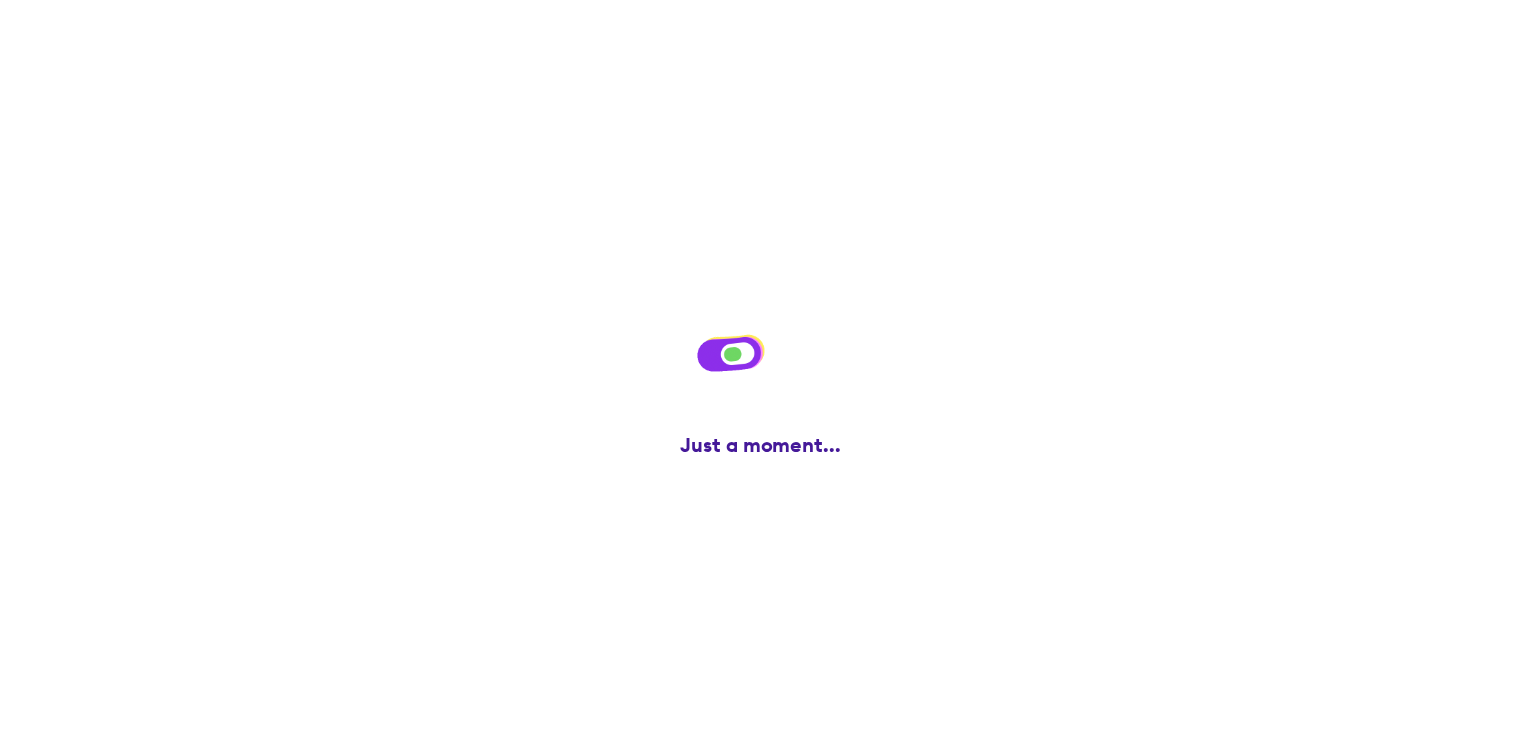 scroll, scrollTop: 0, scrollLeft: 0, axis: both 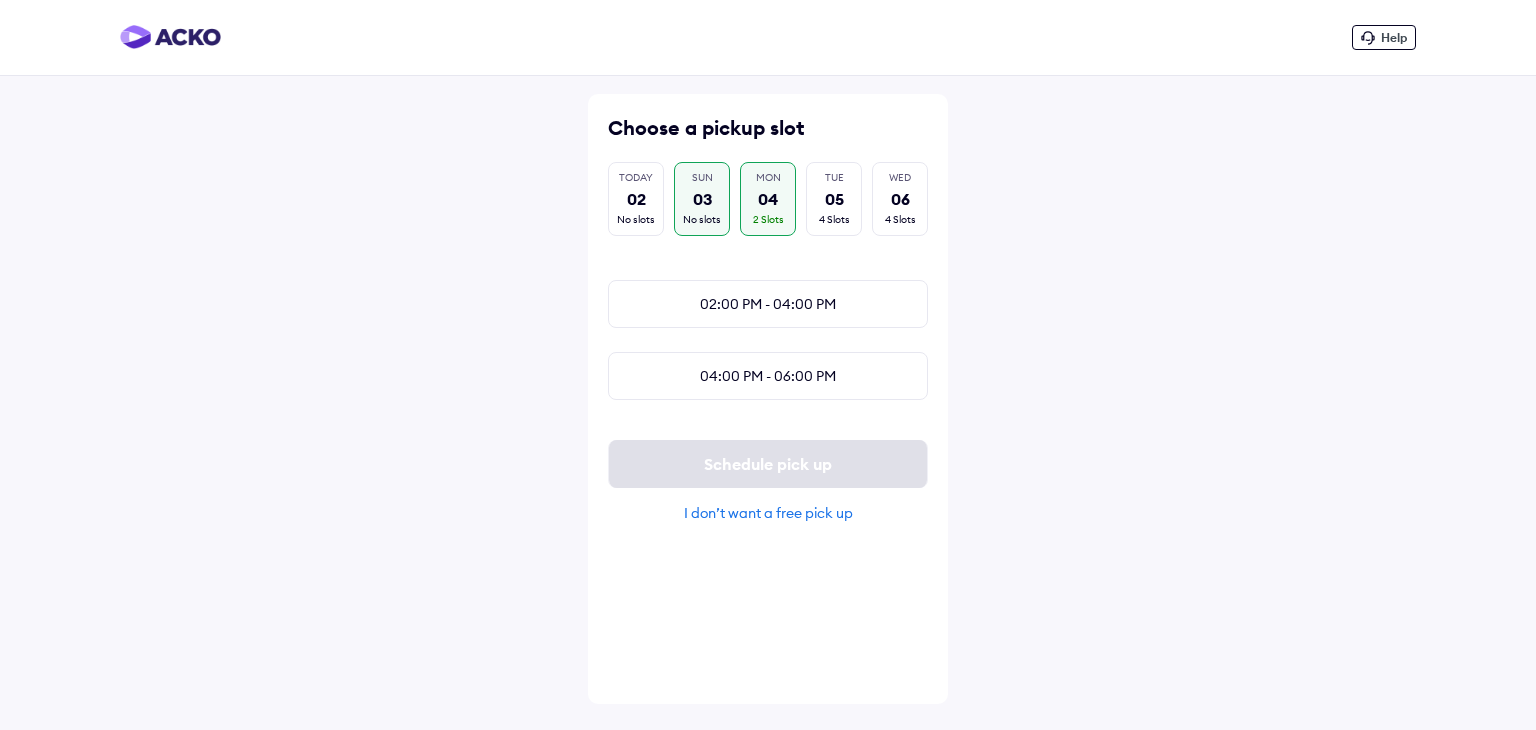 click on "SUN 03 No slots" at bounding box center [702, 199] 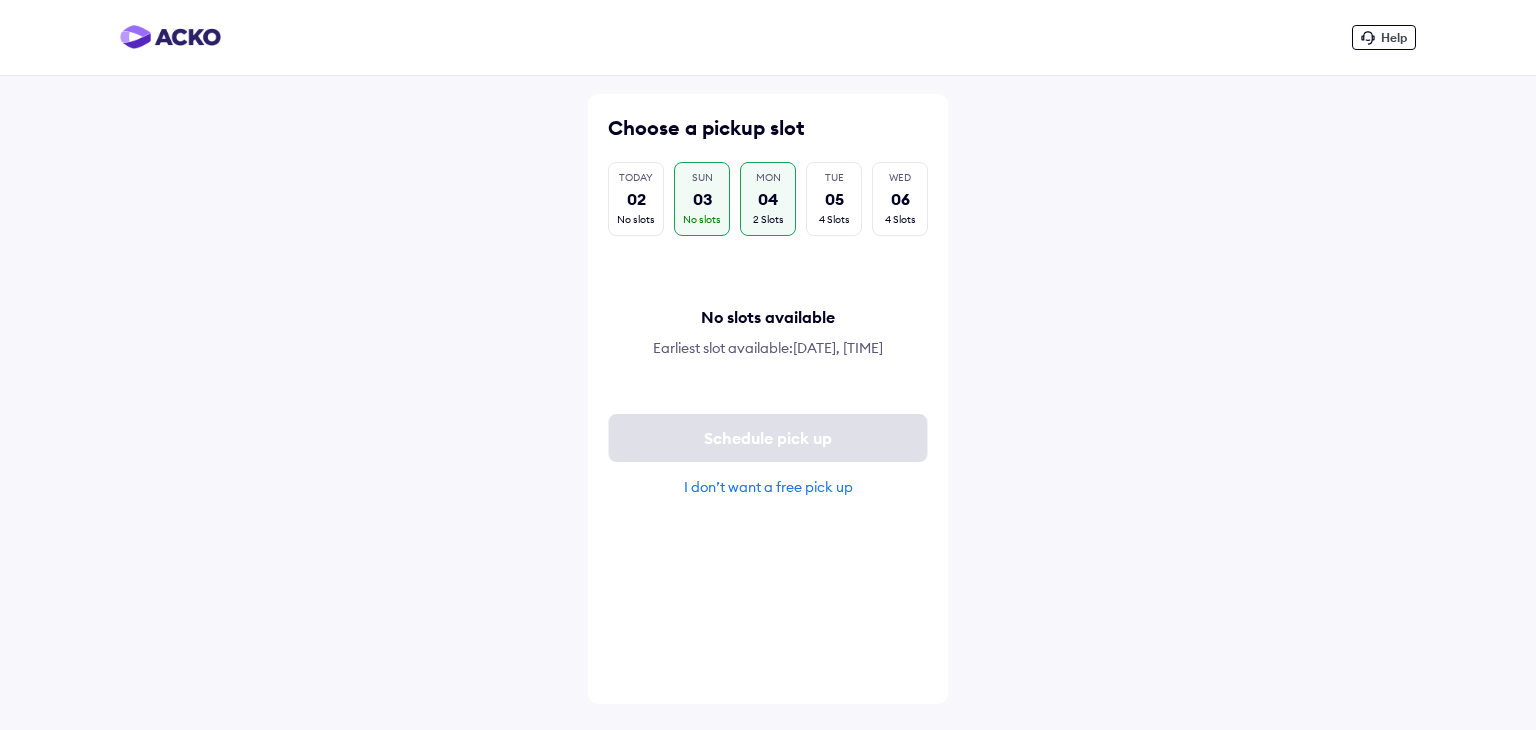 click on "04" at bounding box center (768, 199) 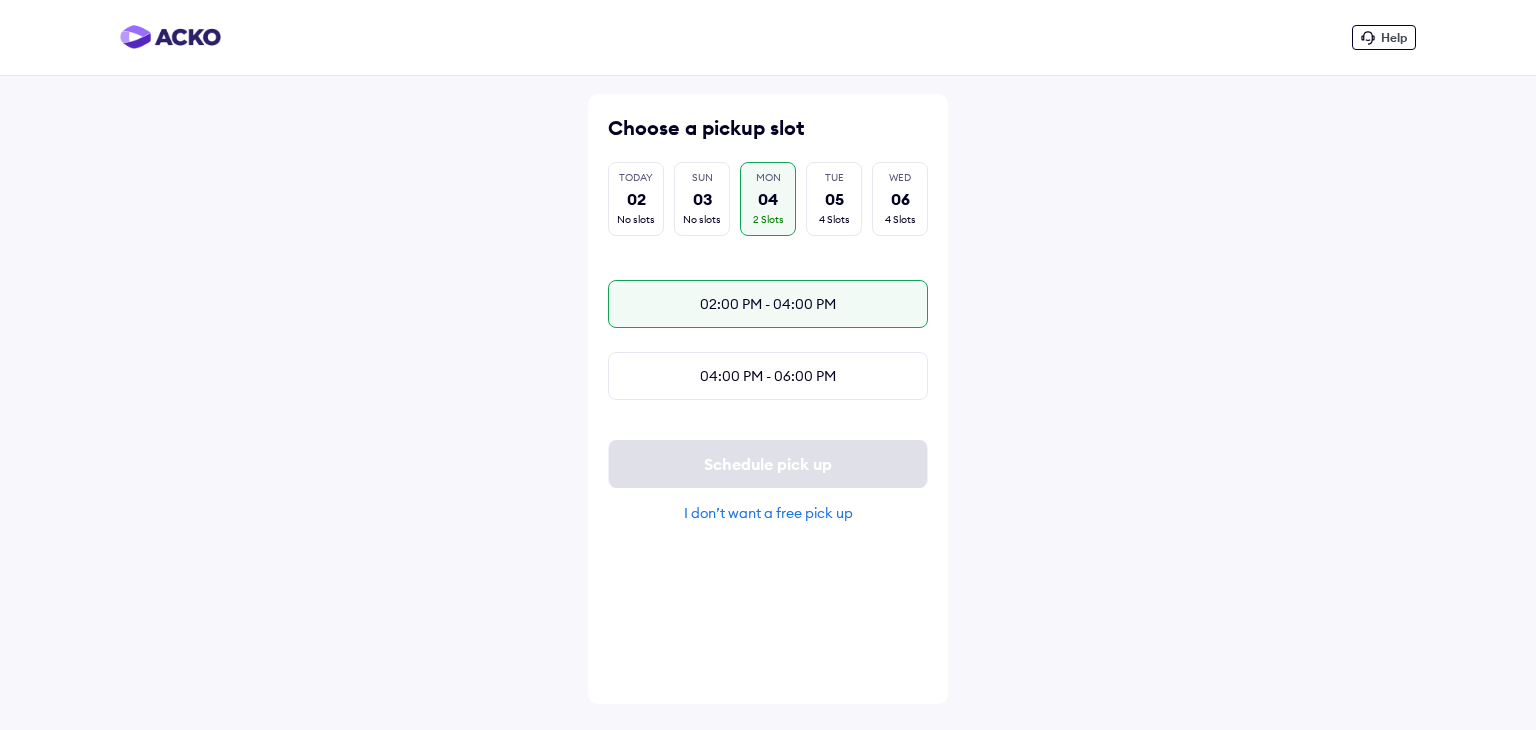 click on "02:00 PM - 04:00 PM" at bounding box center (768, 304) 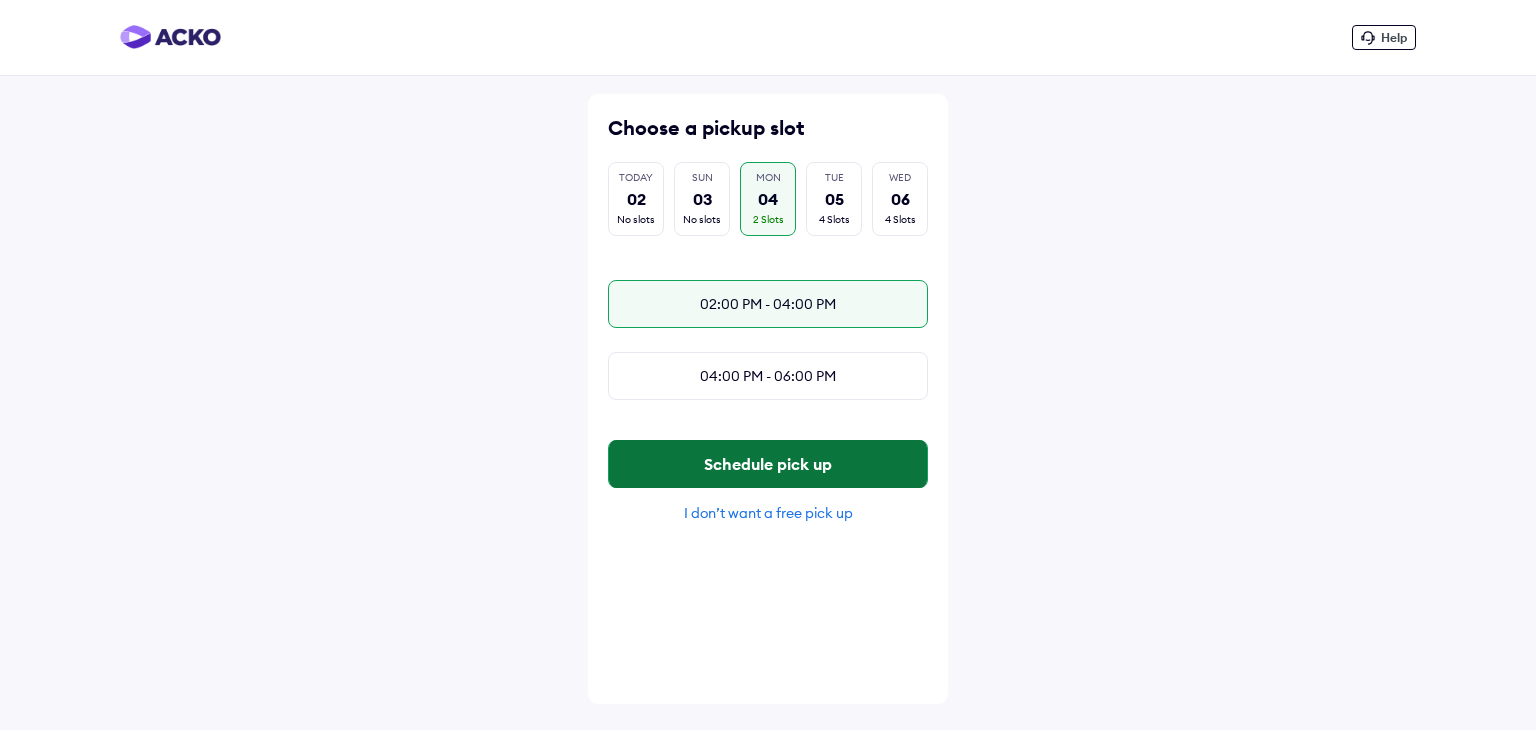 click on "Schedule pick up" at bounding box center [768, 464] 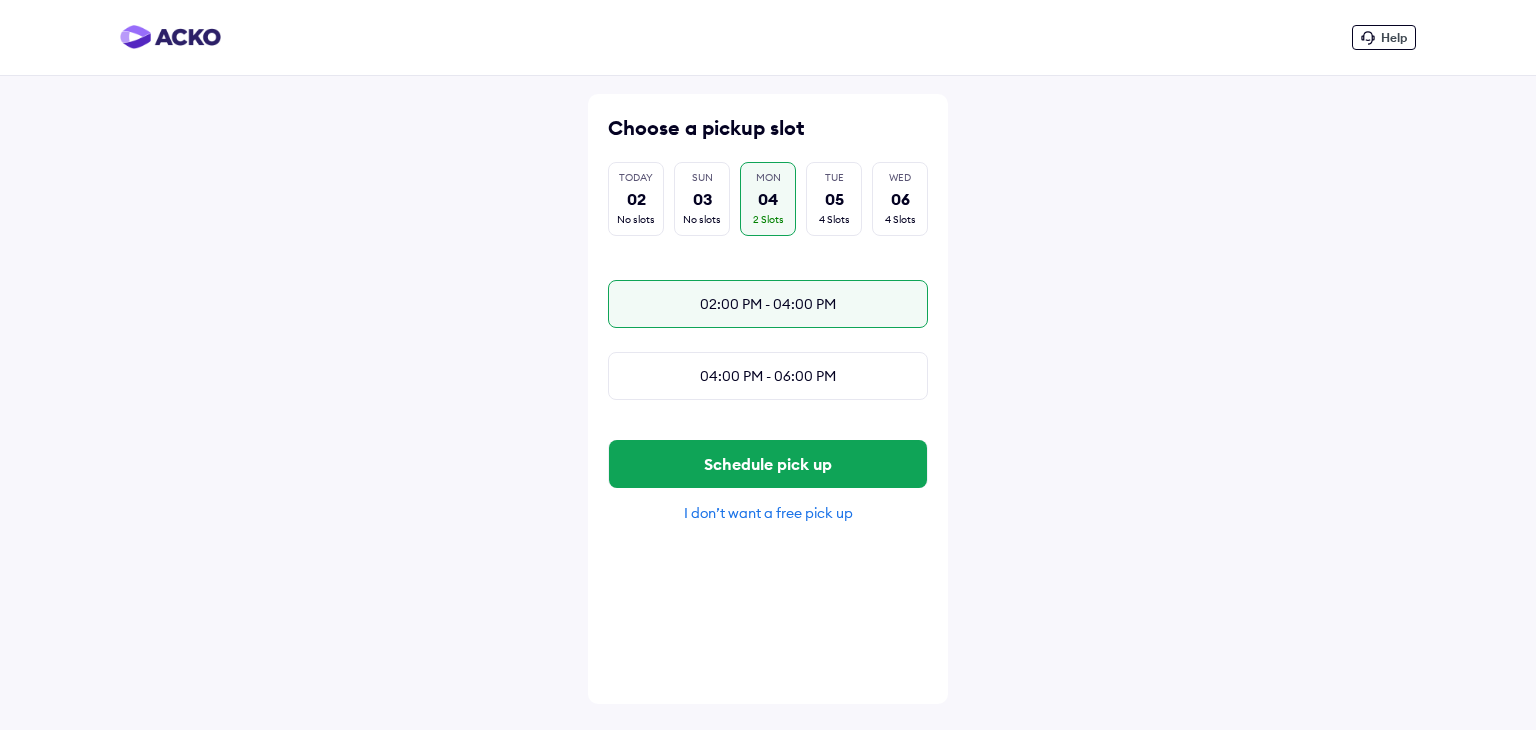 click on "02:00 PM - 04:00 PM" at bounding box center (768, 304) 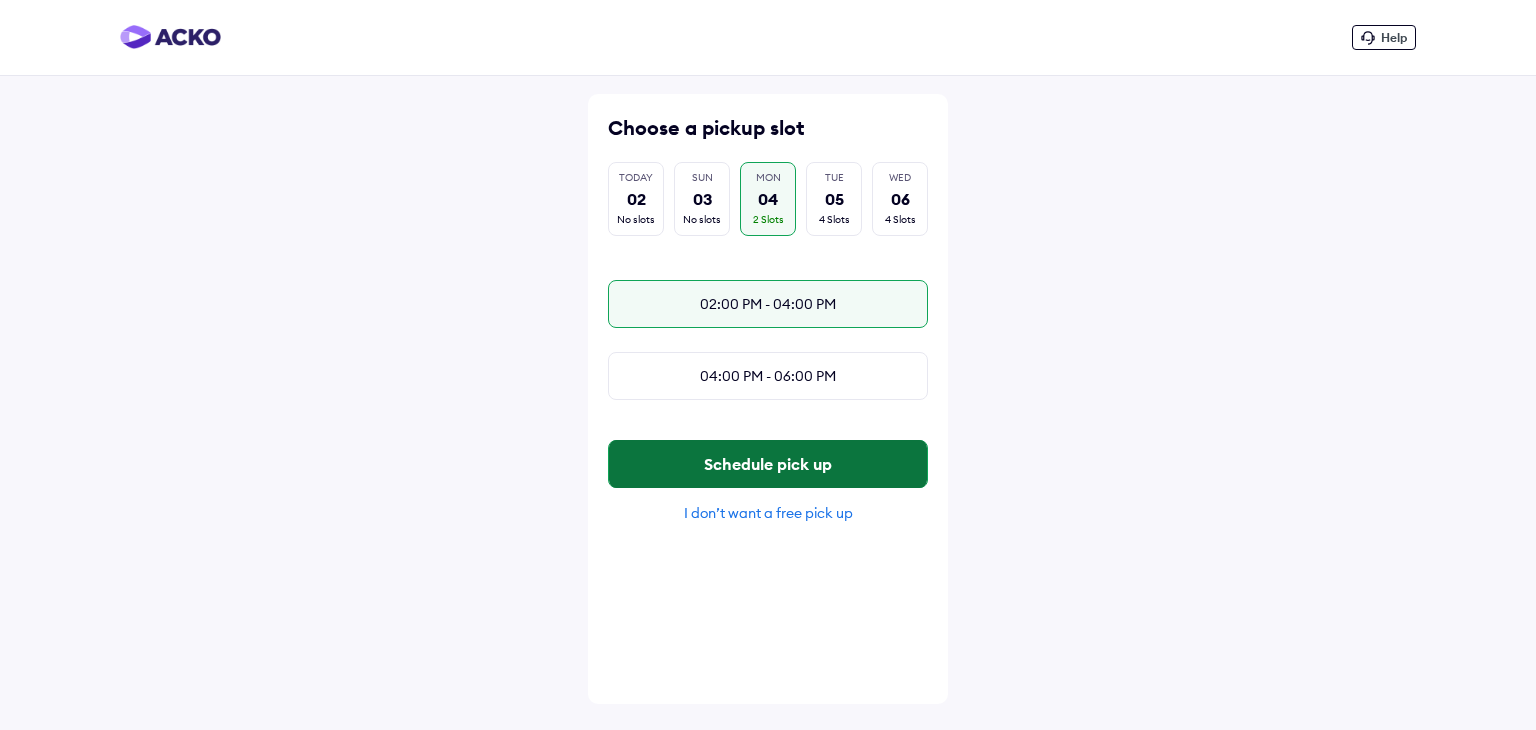 click on "Schedule pick up" at bounding box center (768, 464) 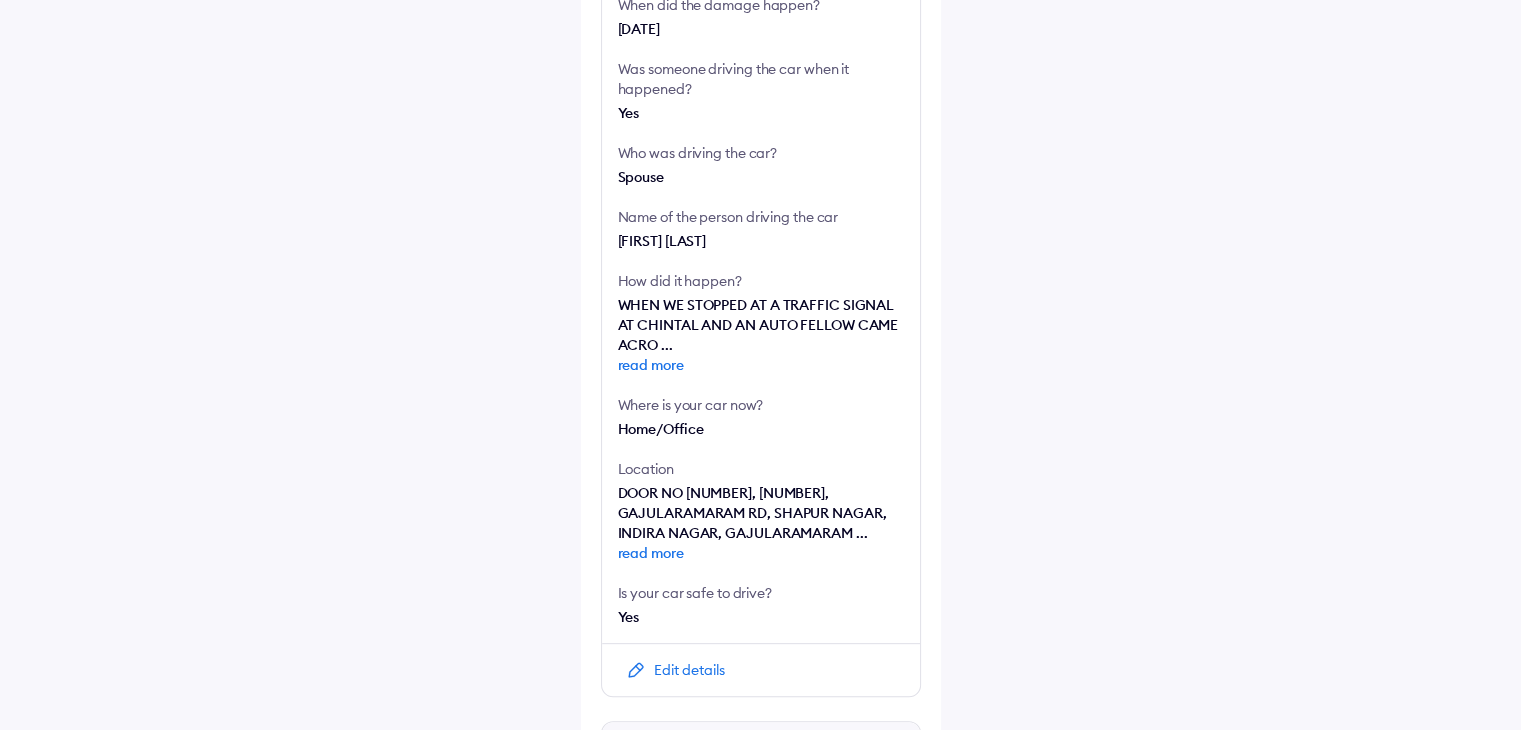 scroll, scrollTop: 572, scrollLeft: 0, axis: vertical 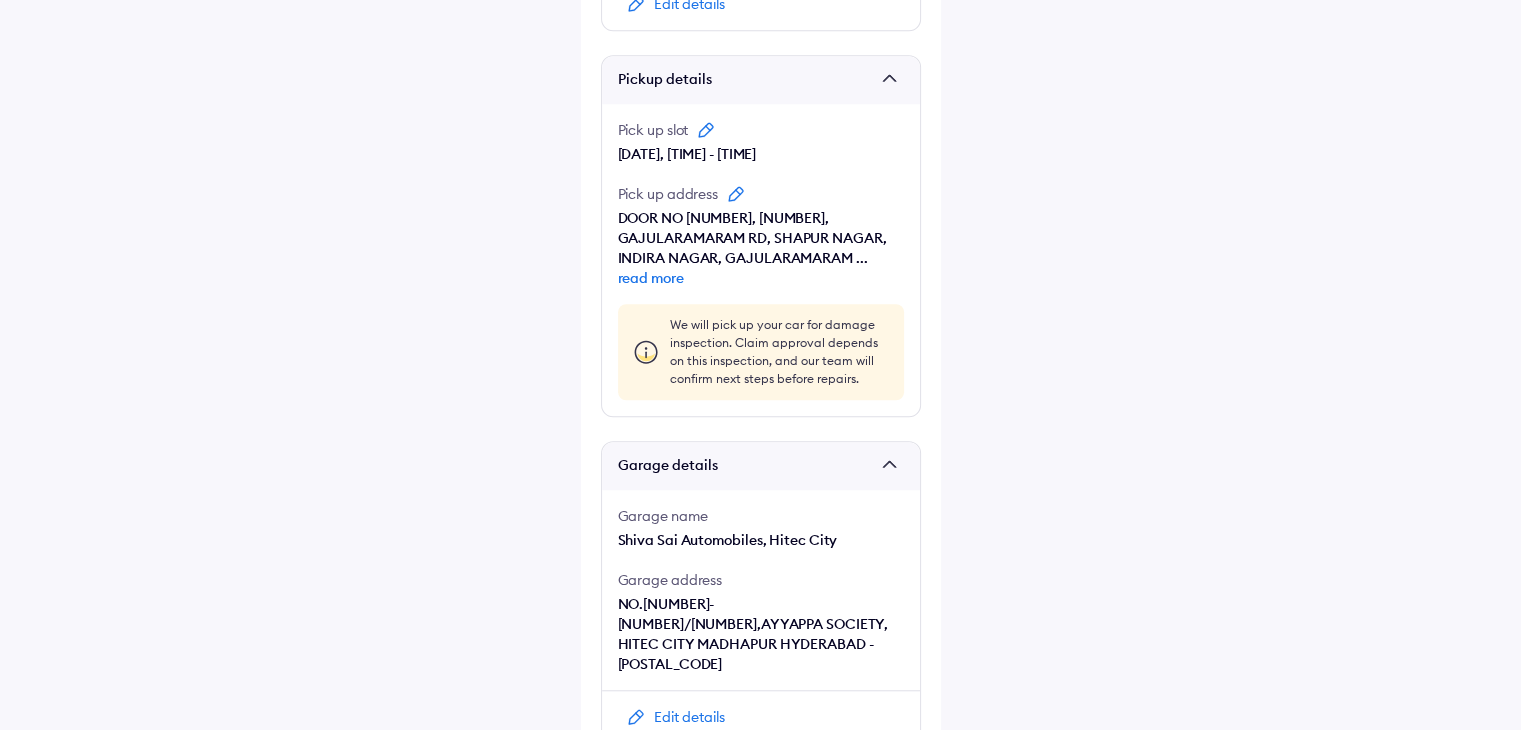 click on "Continue" at bounding box center [761, 808] 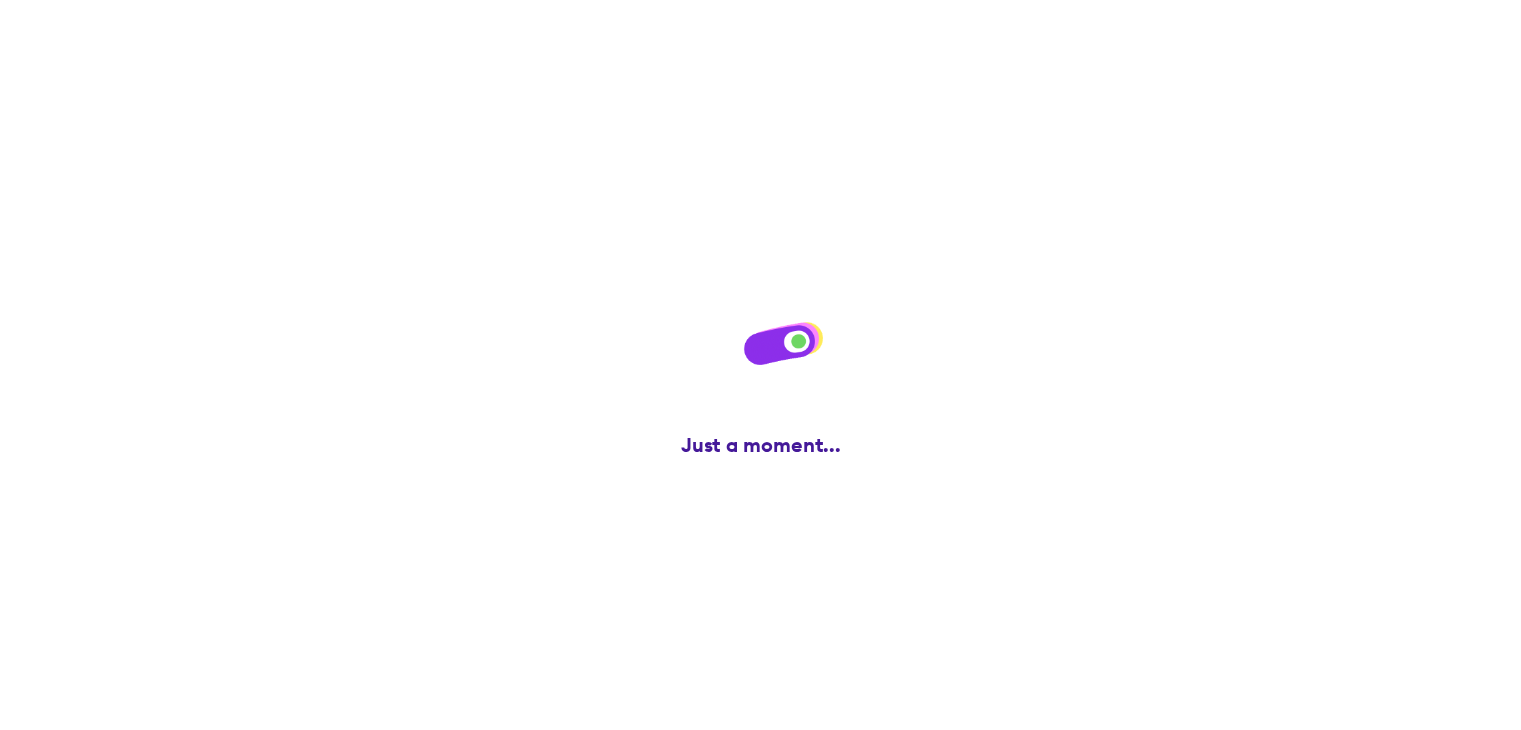 scroll, scrollTop: 0, scrollLeft: 0, axis: both 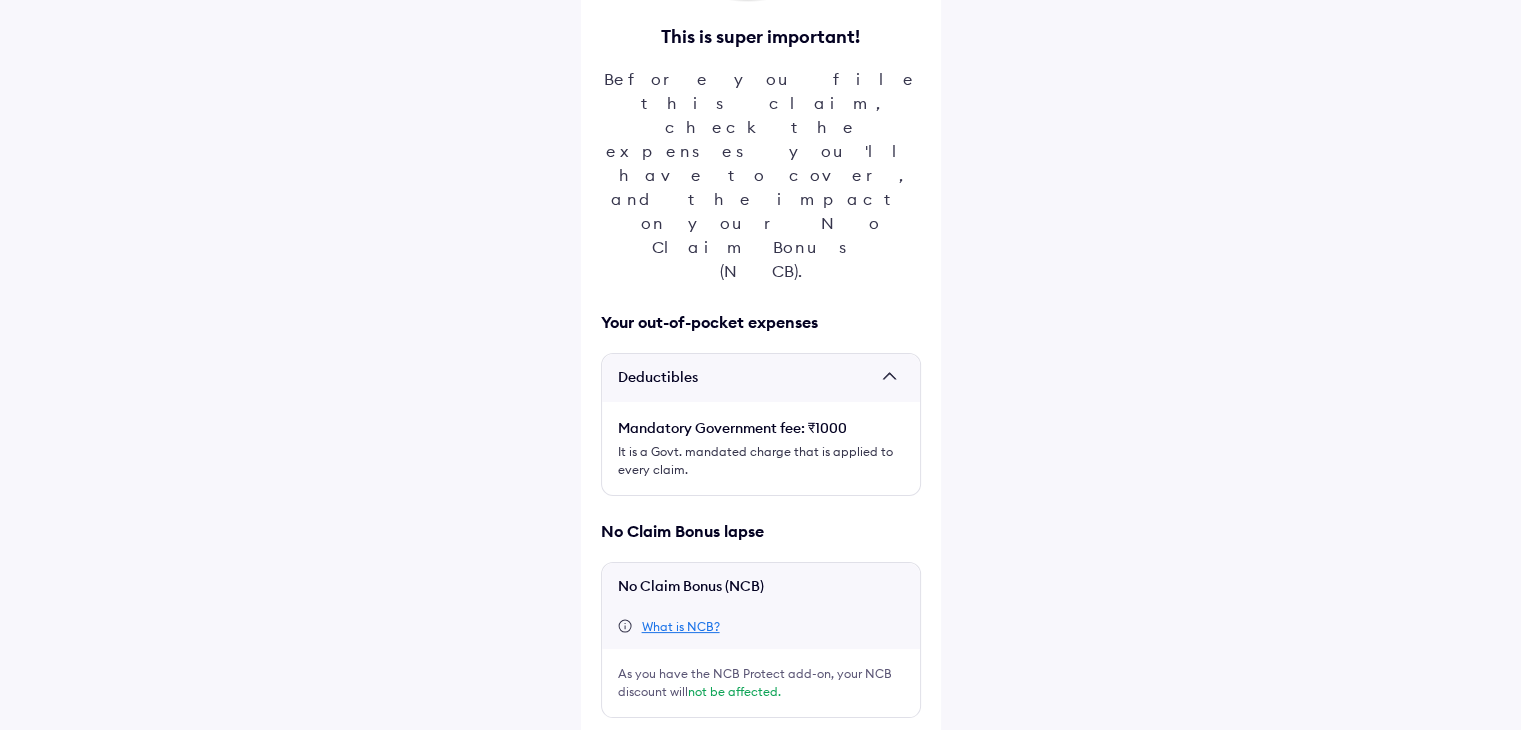 click at bounding box center [609, 750] 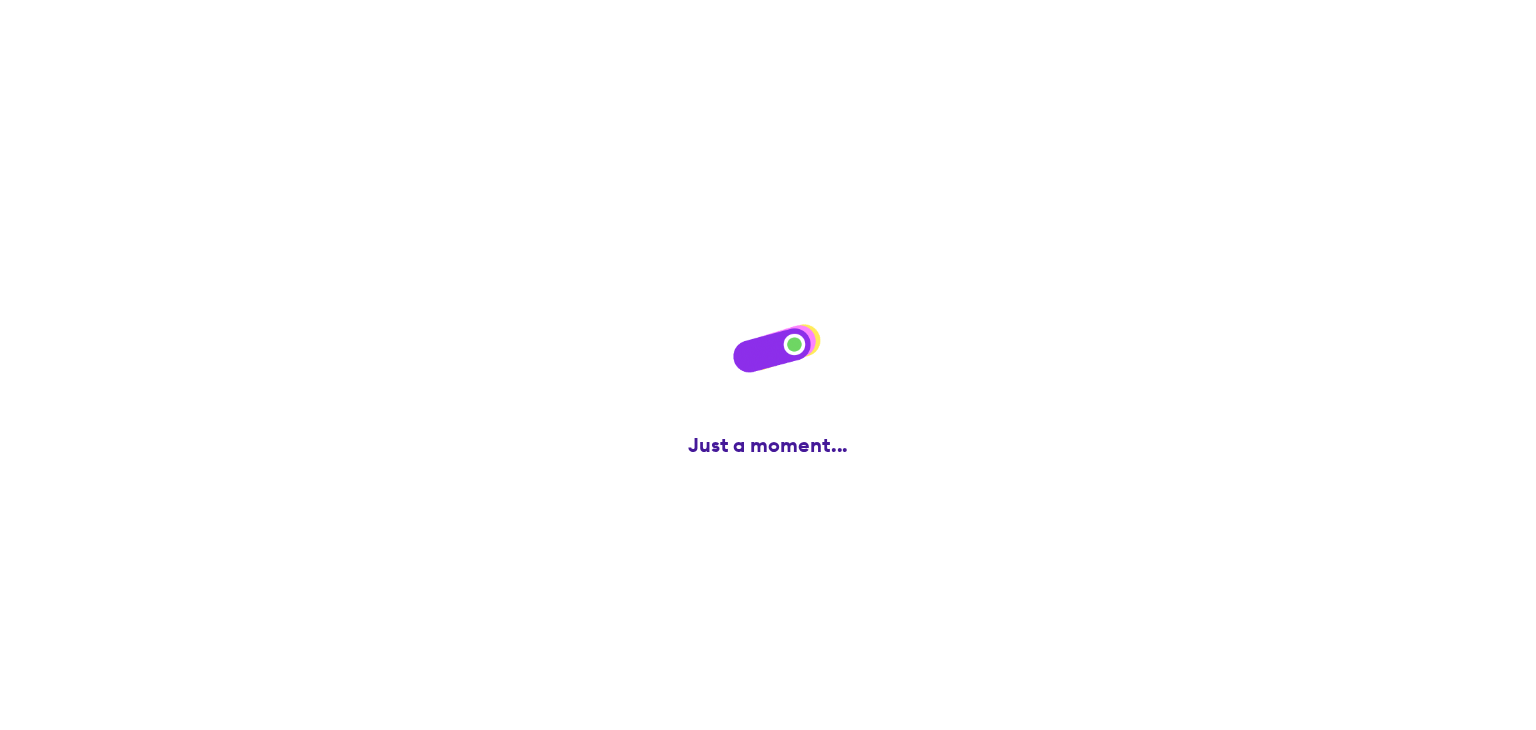 scroll, scrollTop: 0, scrollLeft: 0, axis: both 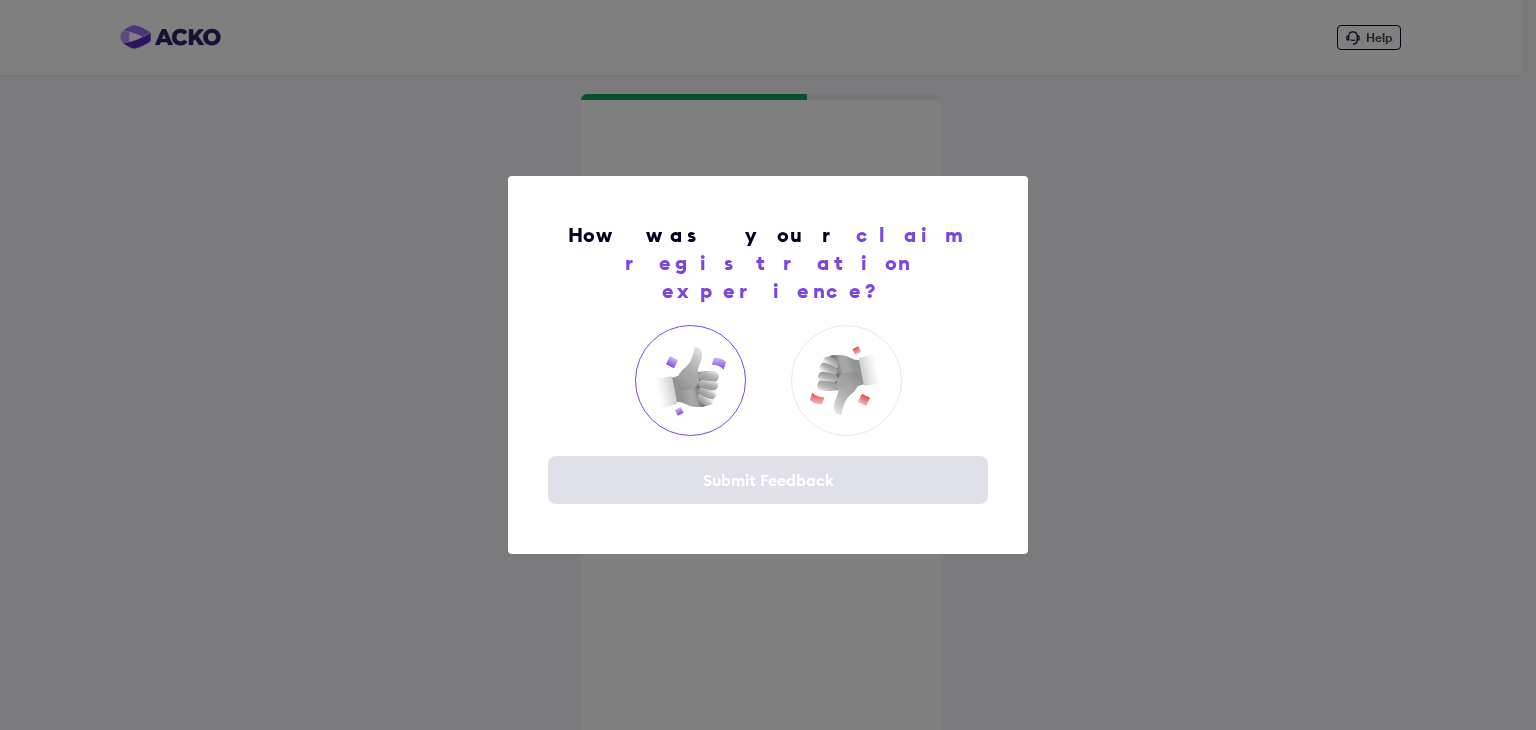 click at bounding box center (690, 381) 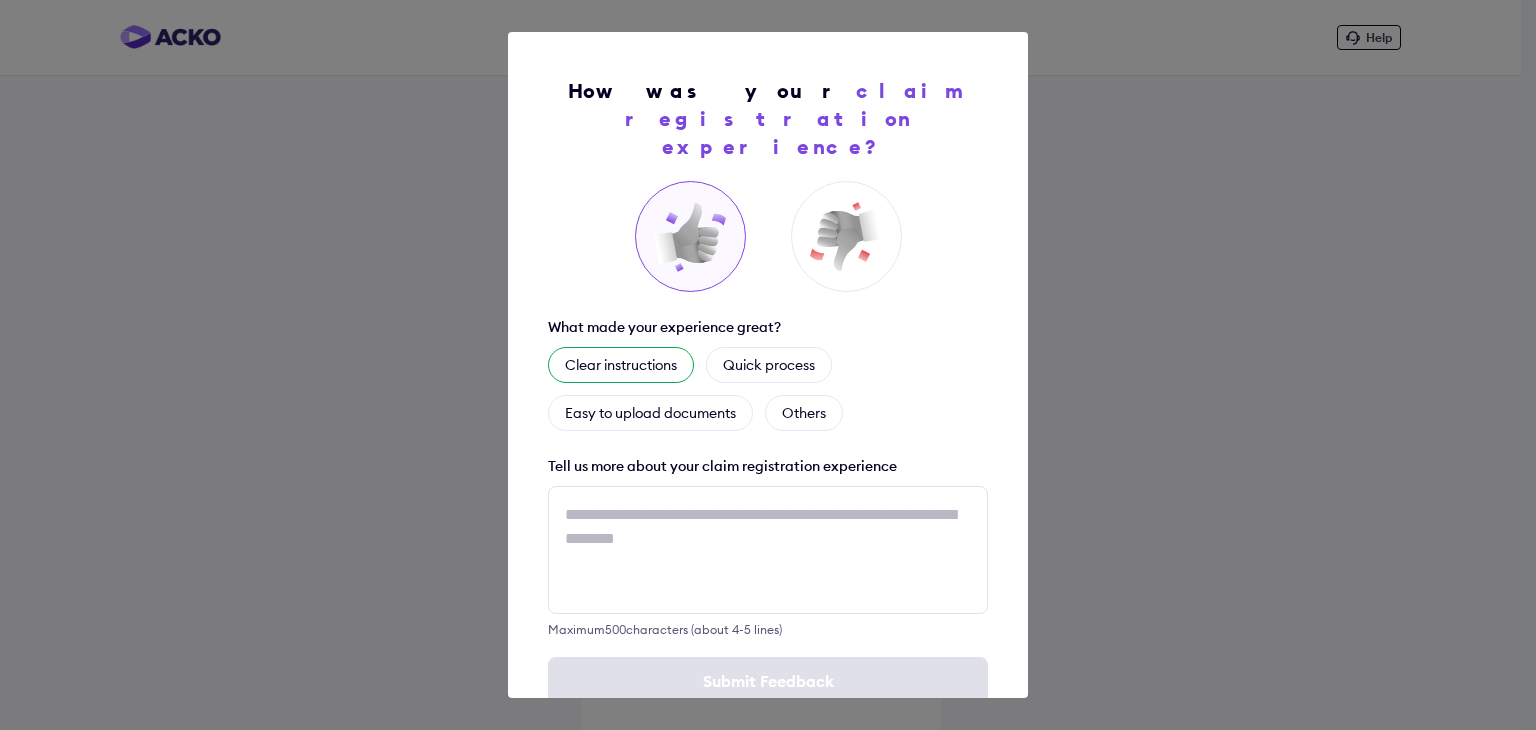 click on "Clear instructions" at bounding box center [621, 365] 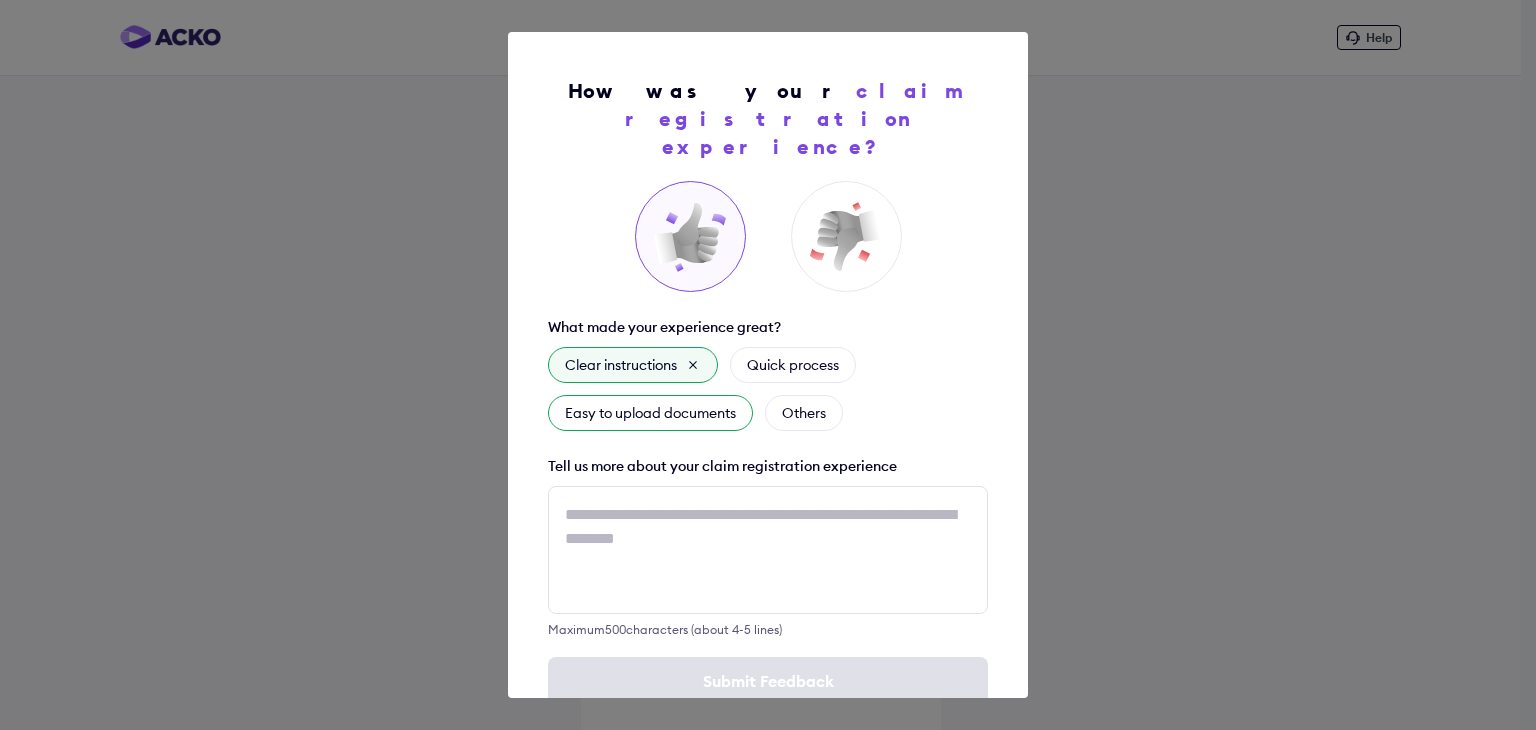 click on "Easy to upload documents" at bounding box center [650, 413] 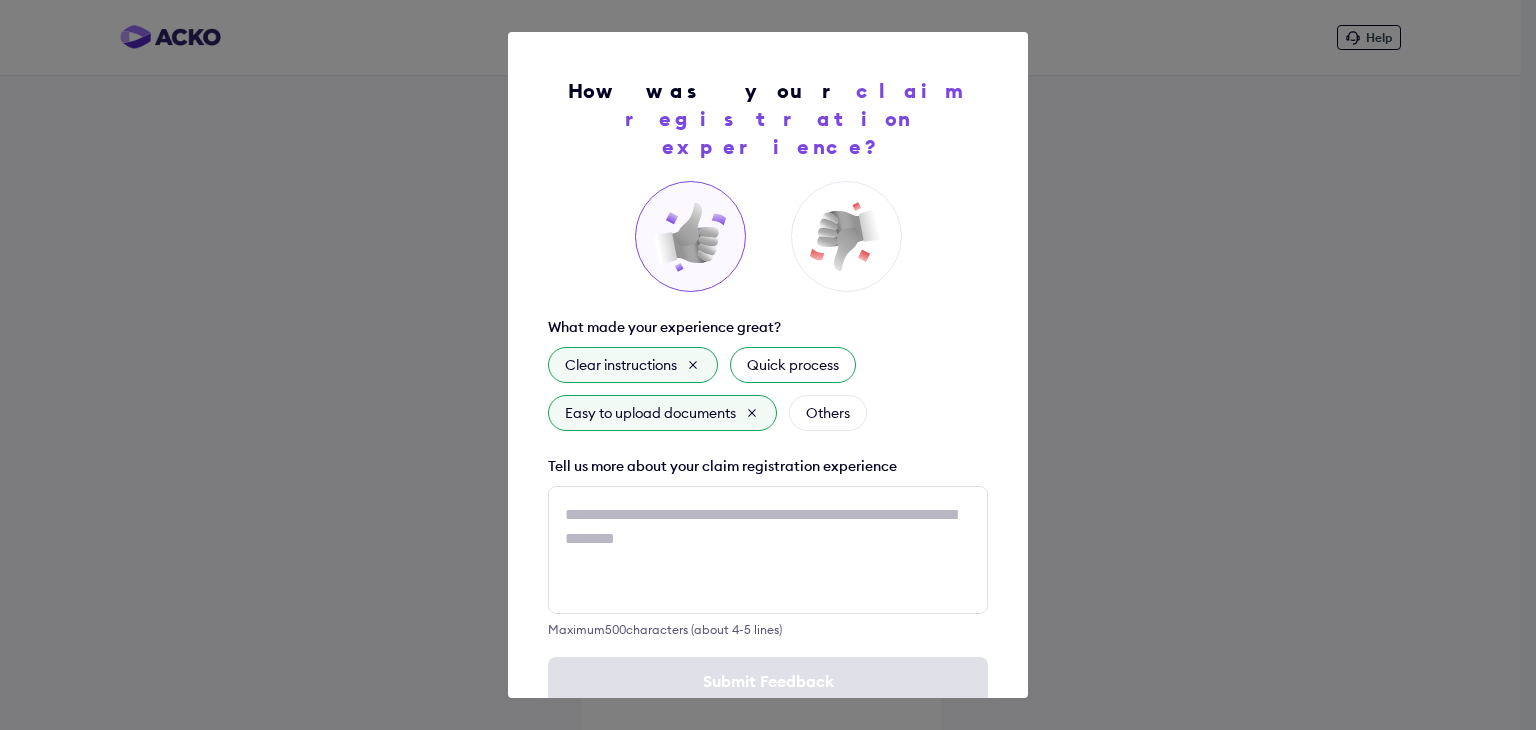 click on "Quick process" at bounding box center (793, 365) 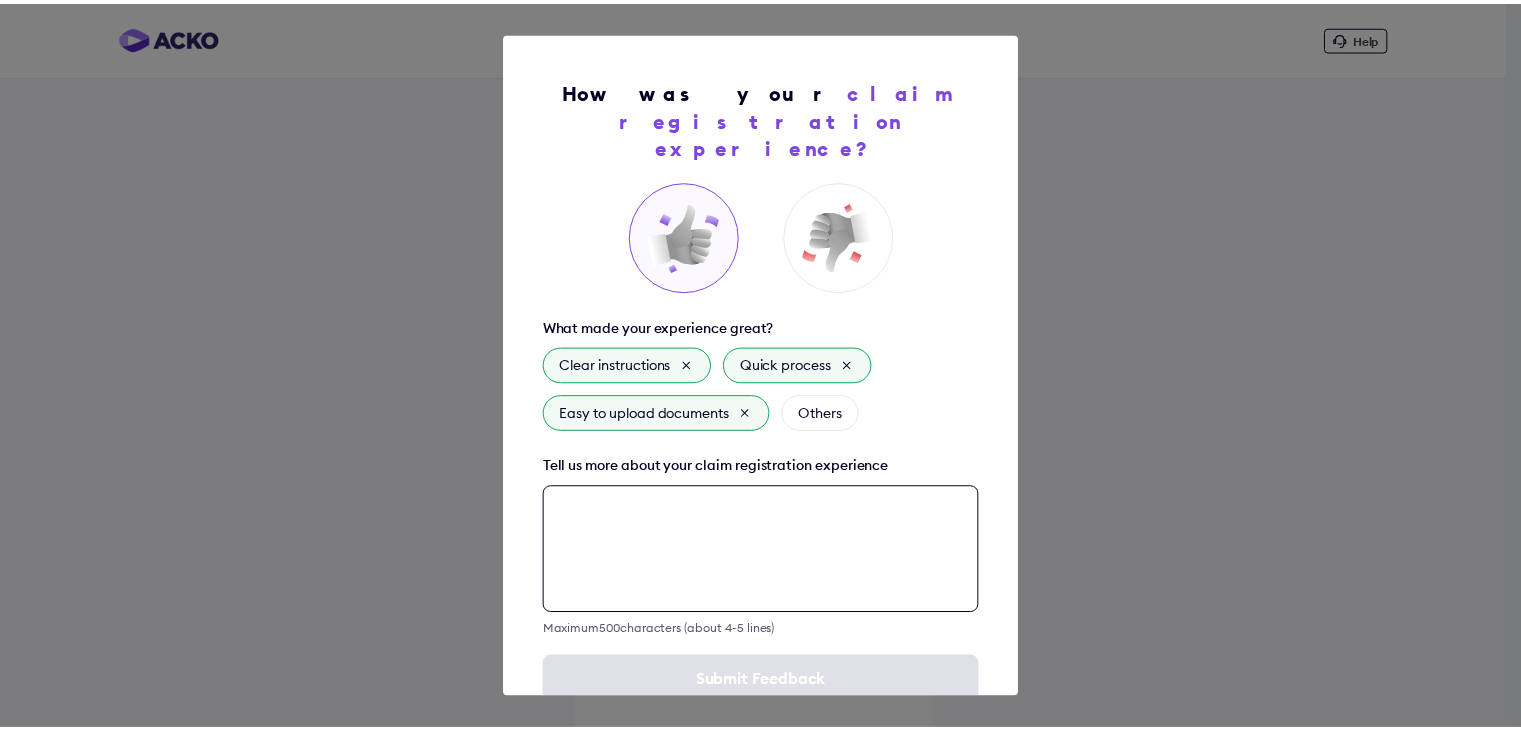scroll, scrollTop: 29, scrollLeft: 0, axis: vertical 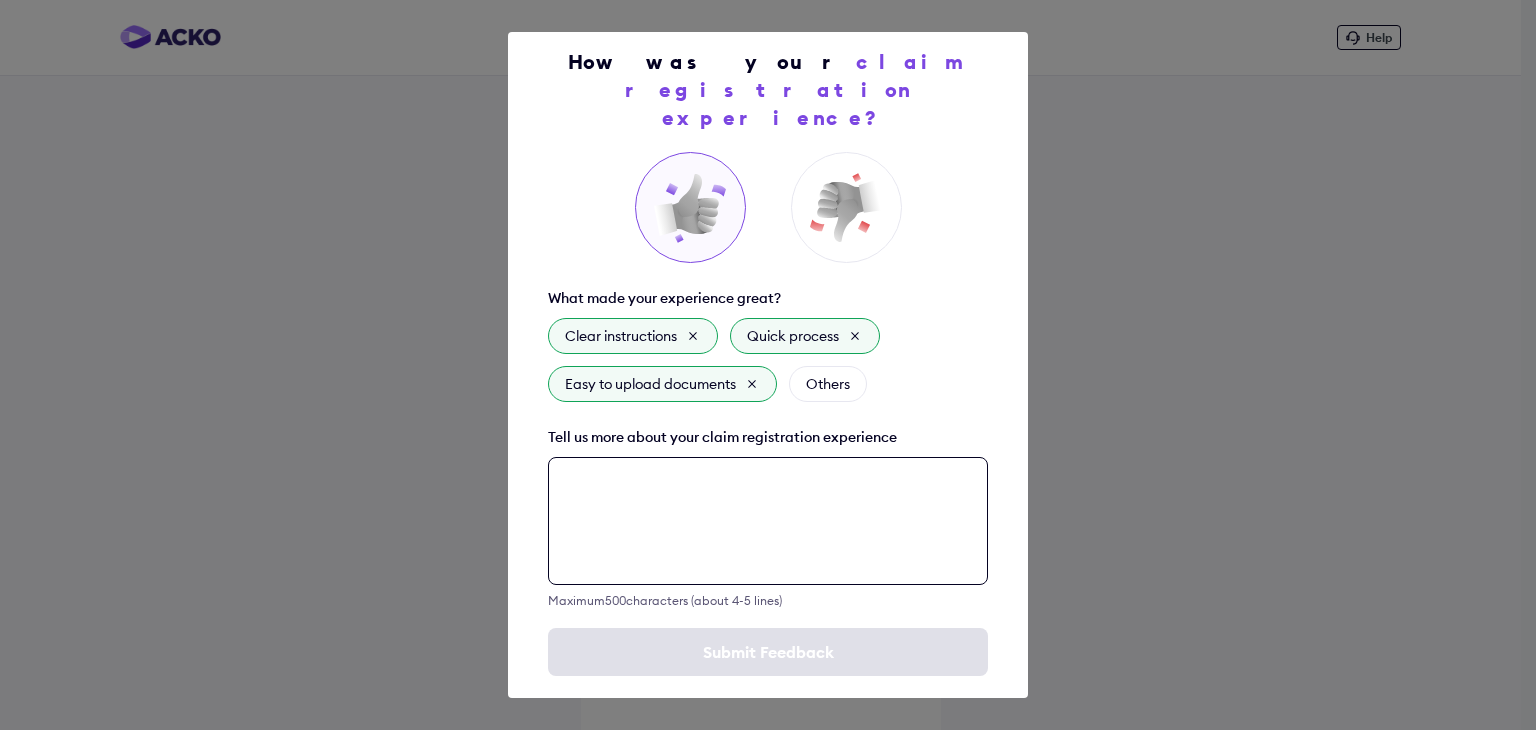 click at bounding box center [768, 521] 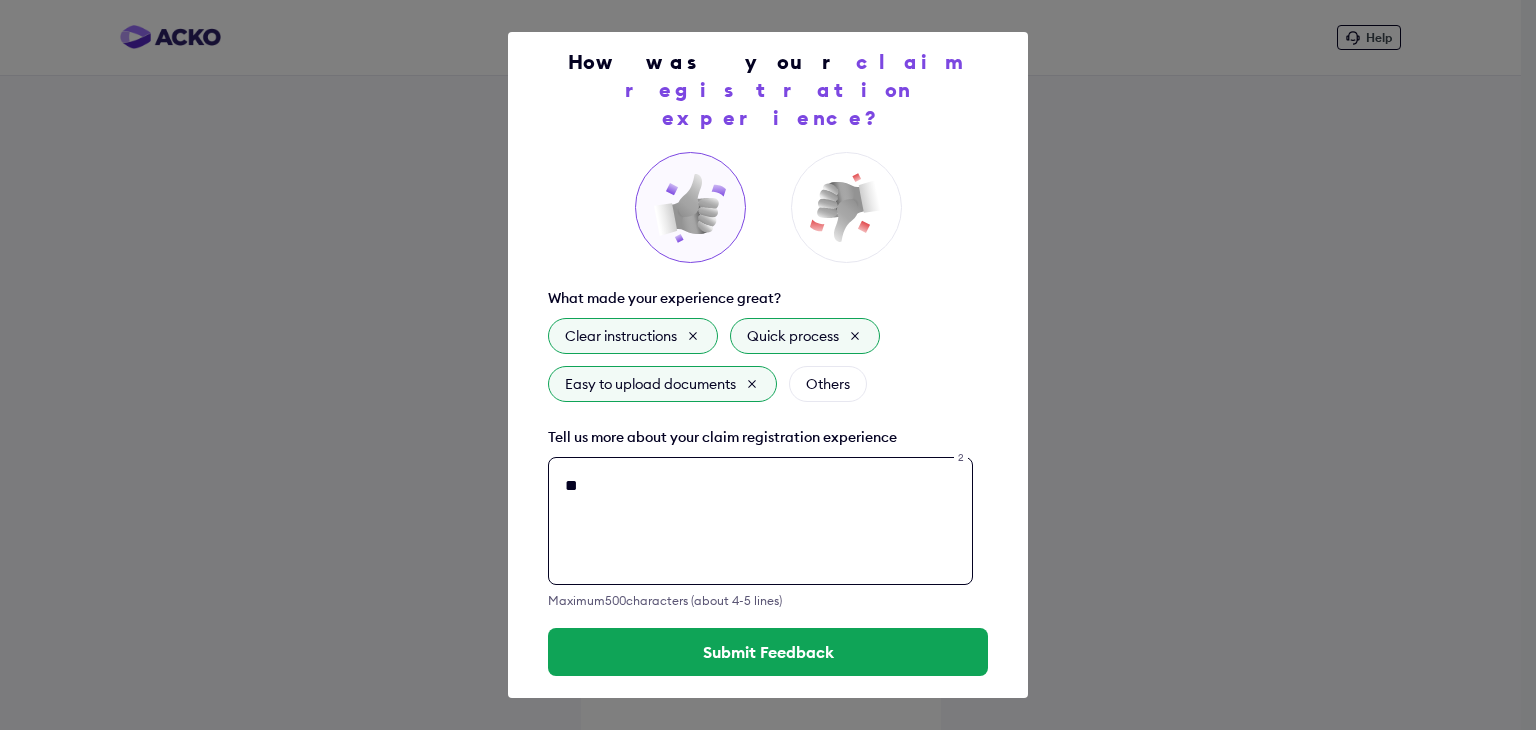 type on "*" 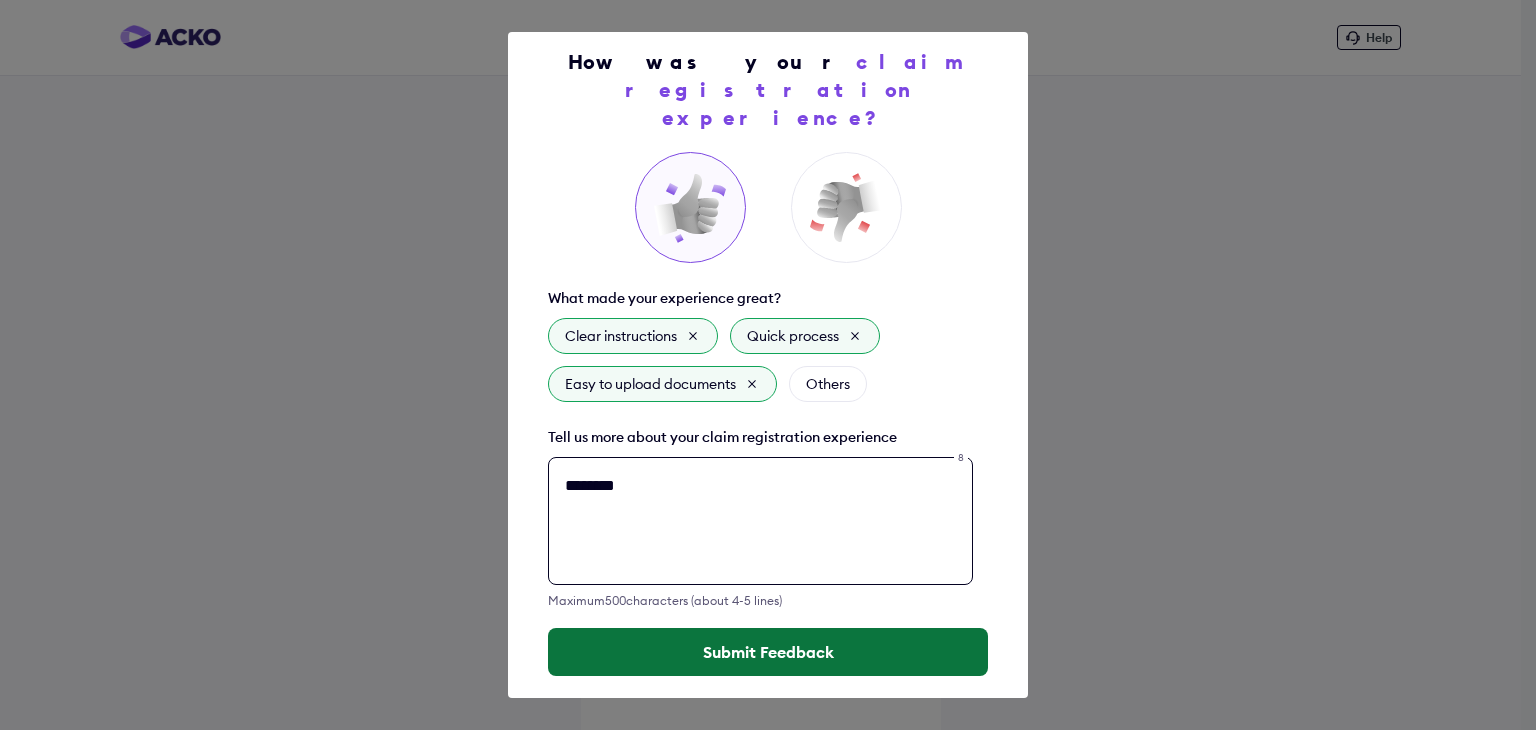 type on "********" 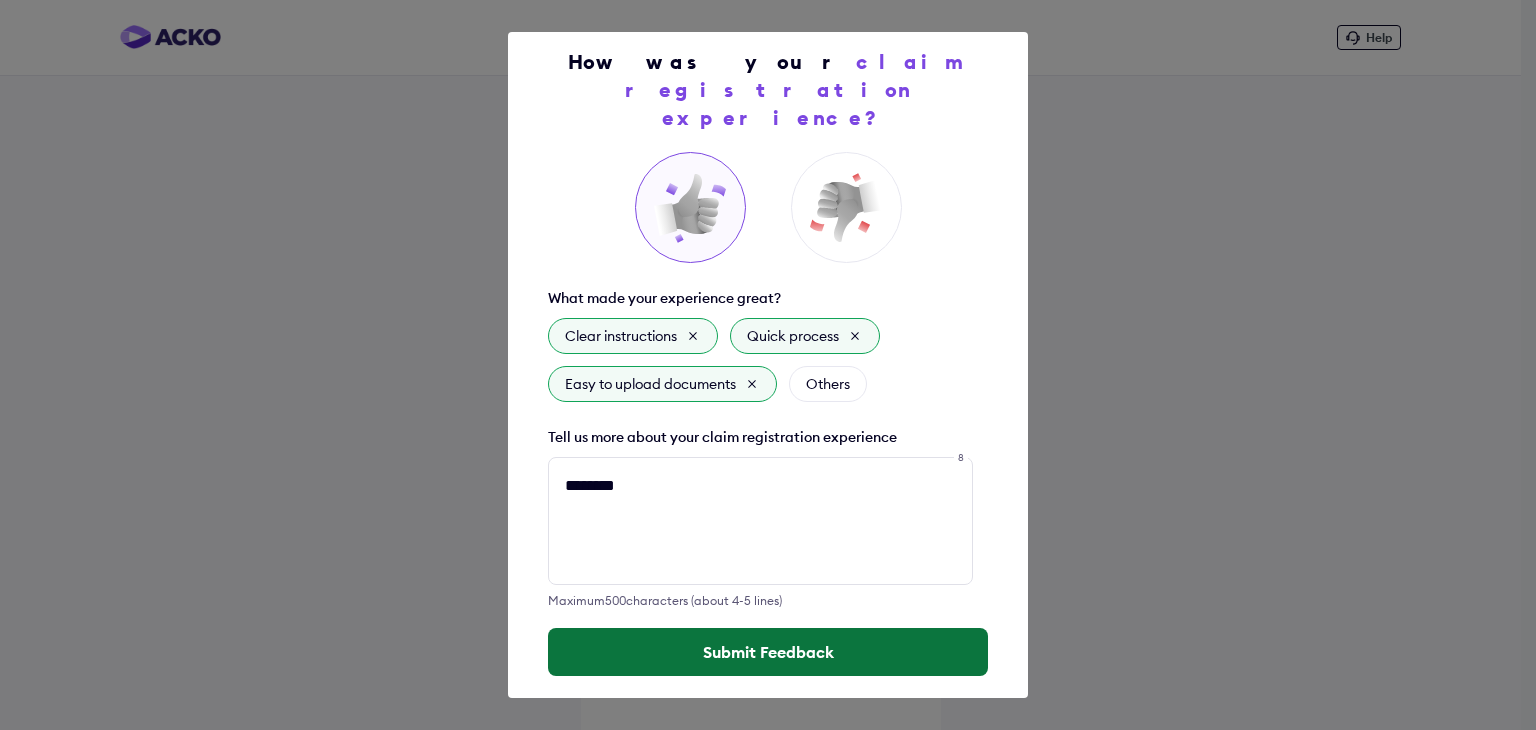 click on "Submit Feedback" at bounding box center (768, 652) 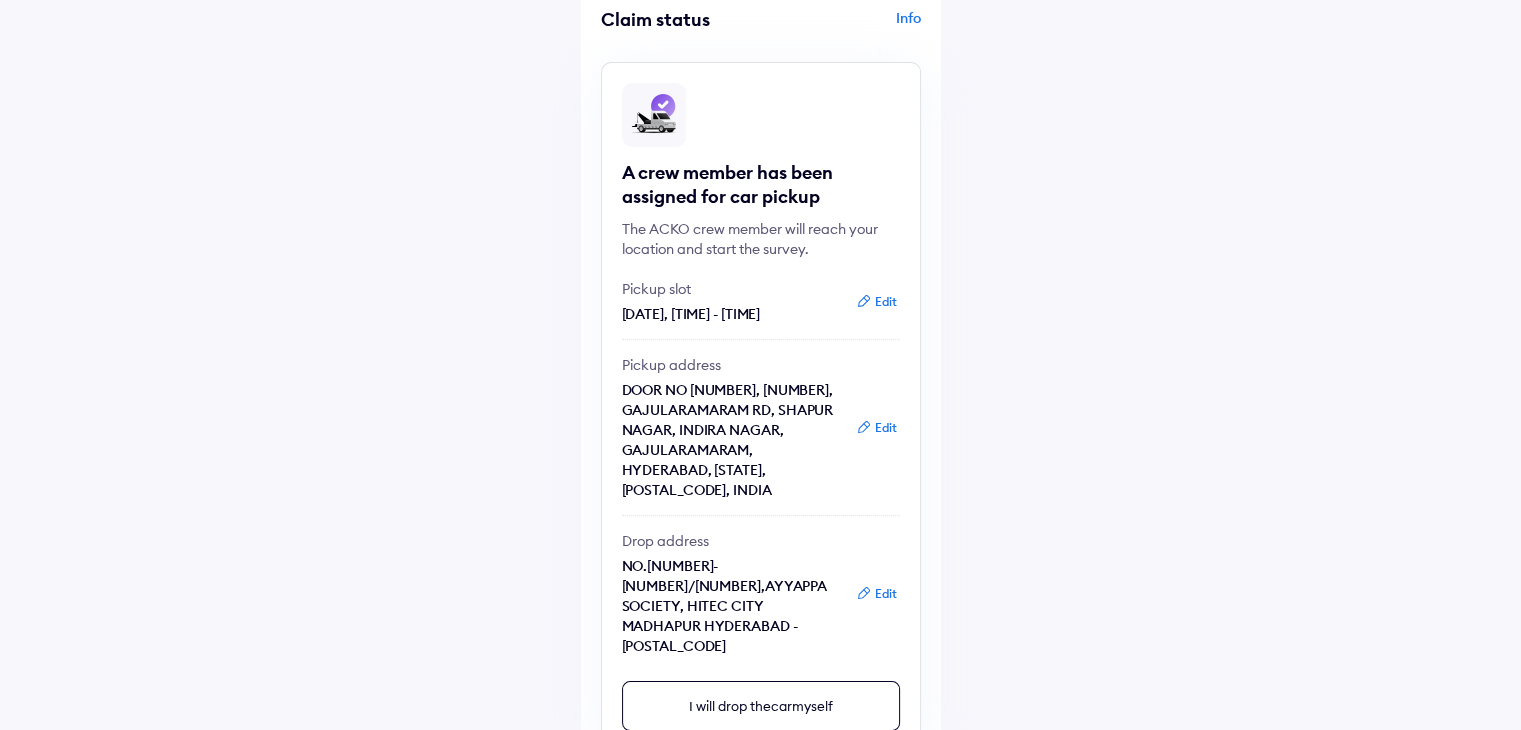 scroll, scrollTop: 133, scrollLeft: 0, axis: vertical 